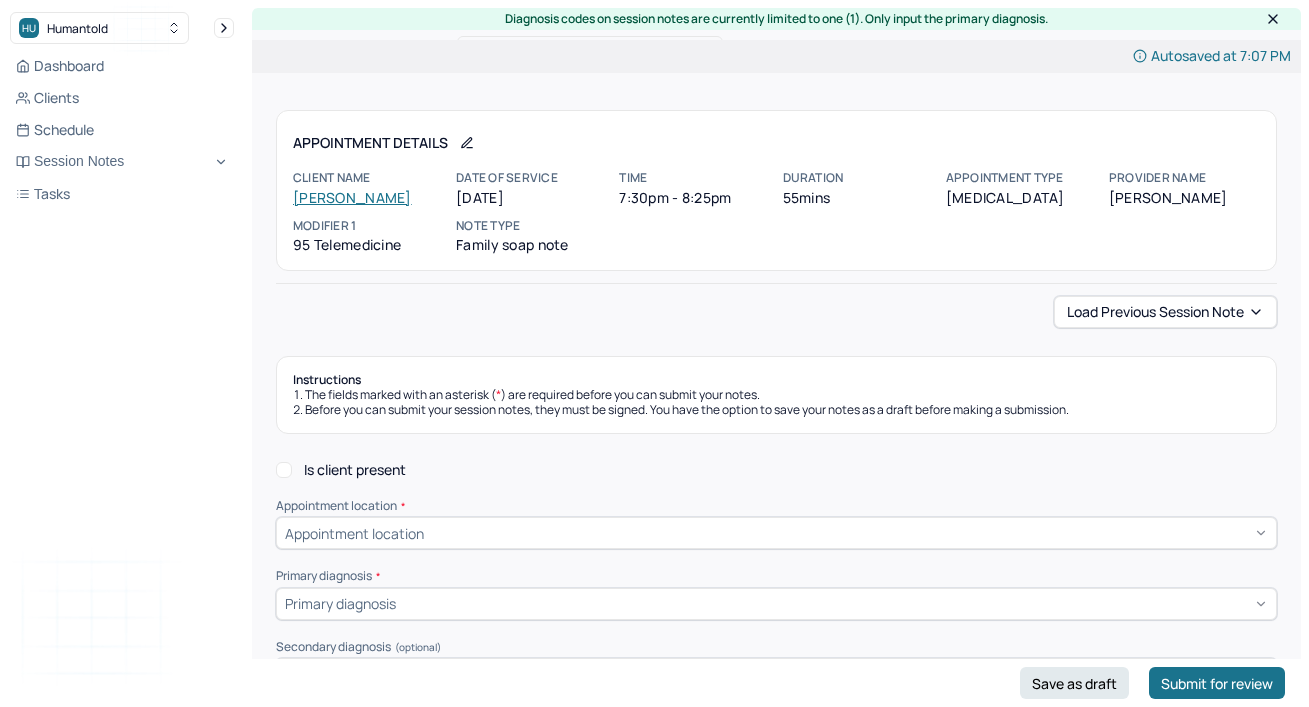 scroll, scrollTop: 0, scrollLeft: 0, axis: both 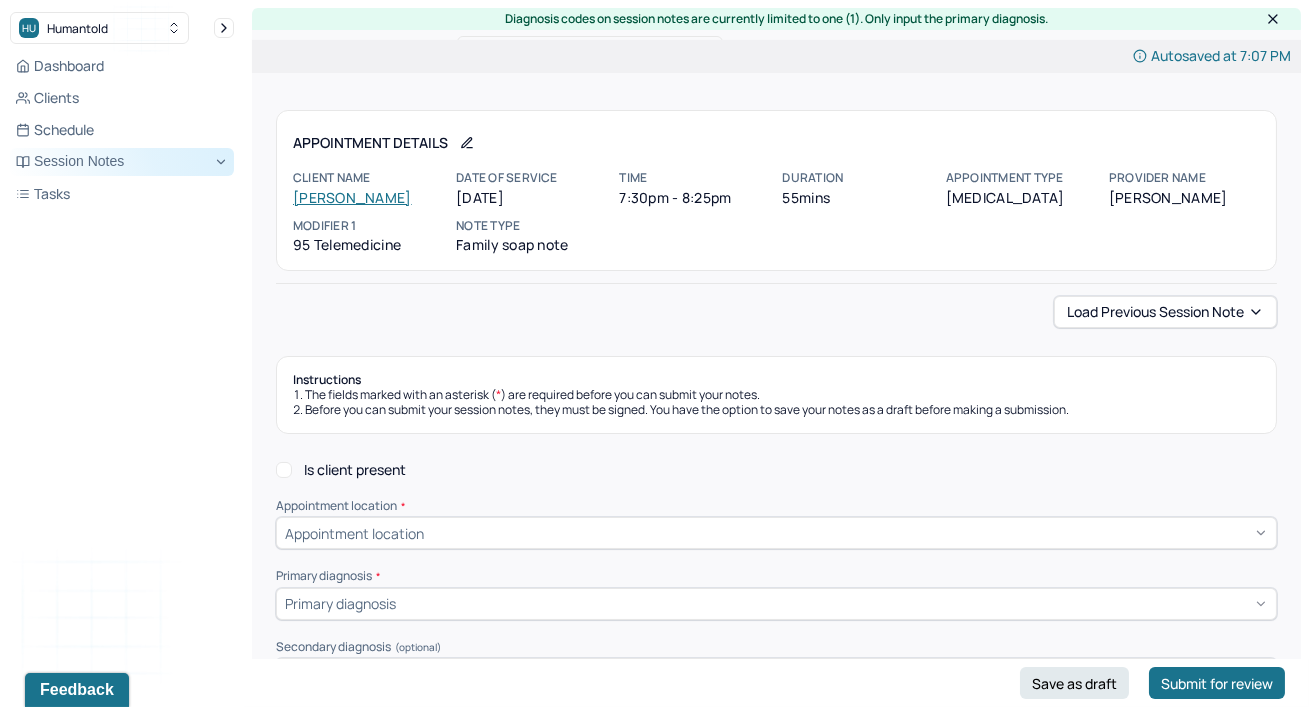 click on "Session Notes" at bounding box center [122, 162] 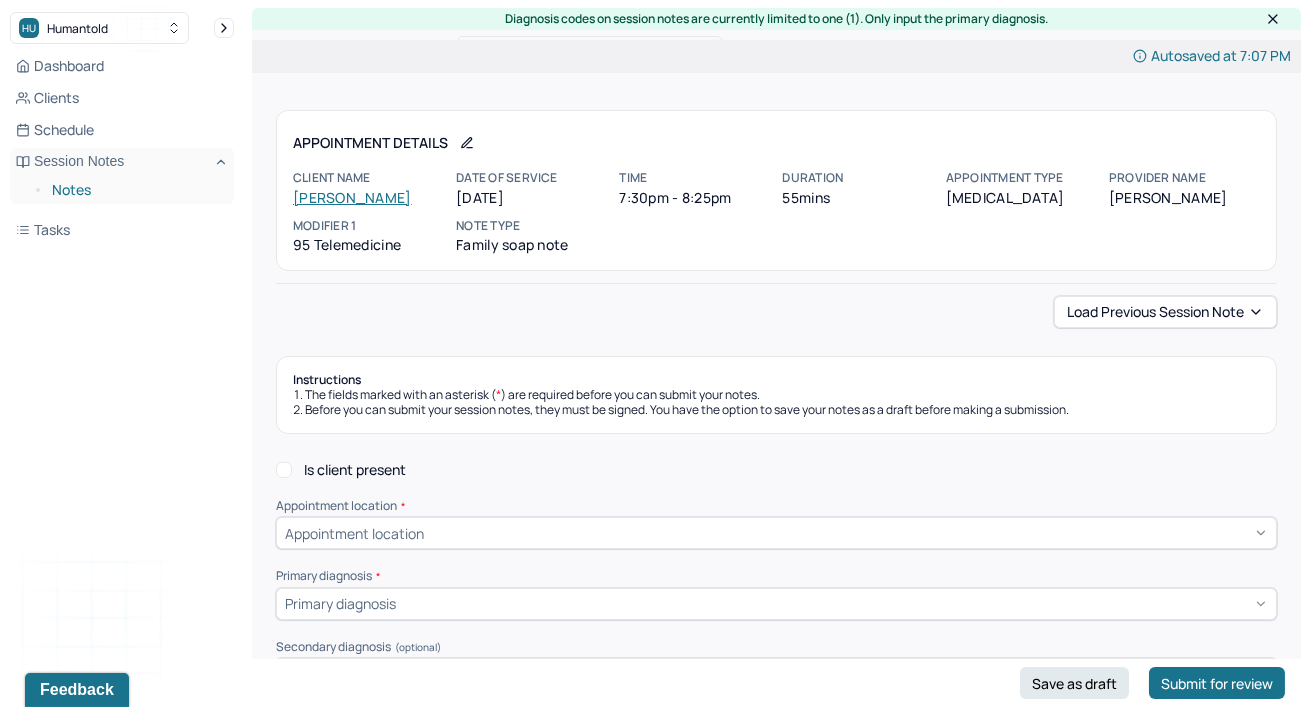 click on "Notes" at bounding box center [135, 190] 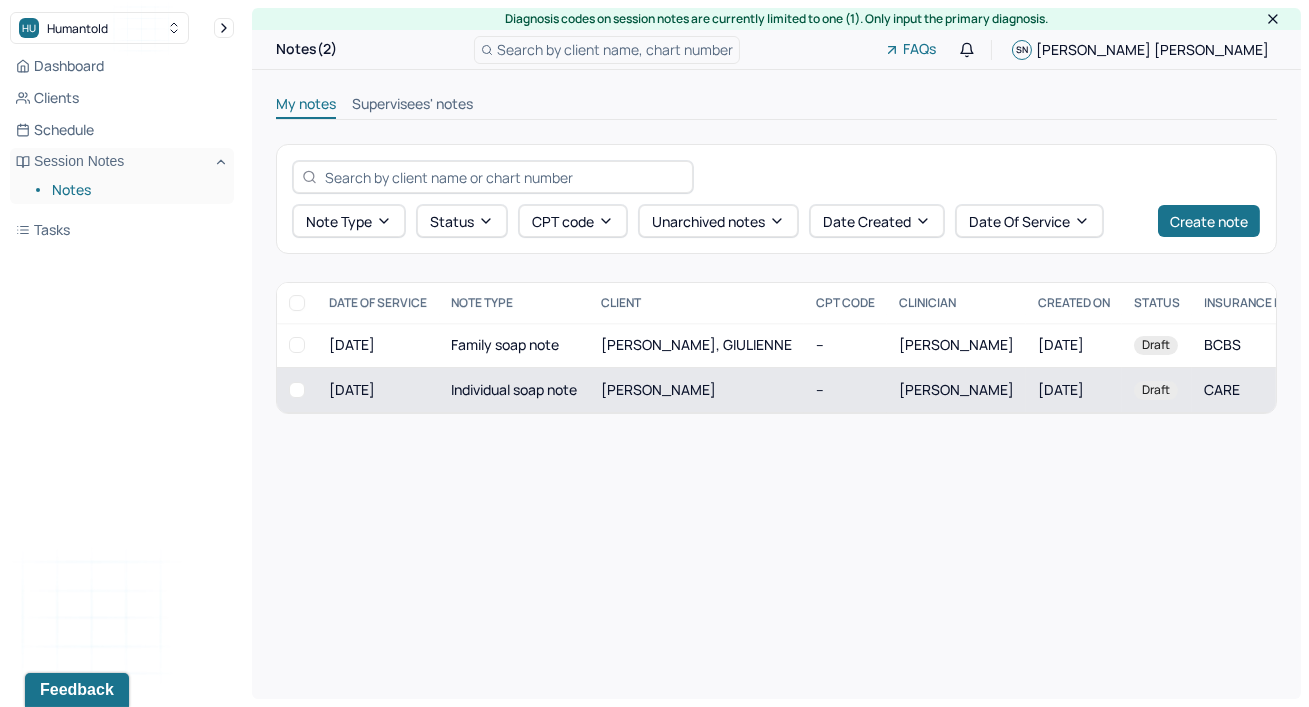 click on "Individual soap note" at bounding box center [514, 390] 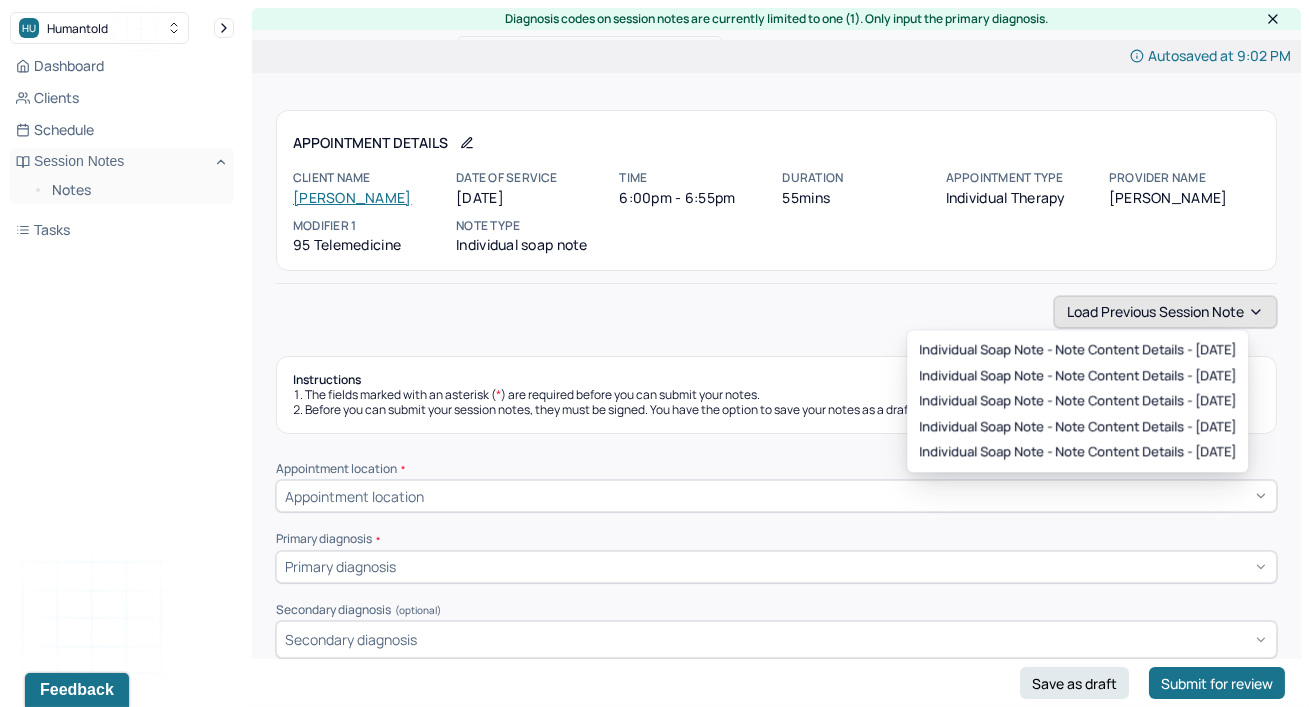 click on "Load previous session note" at bounding box center (1165, 312) 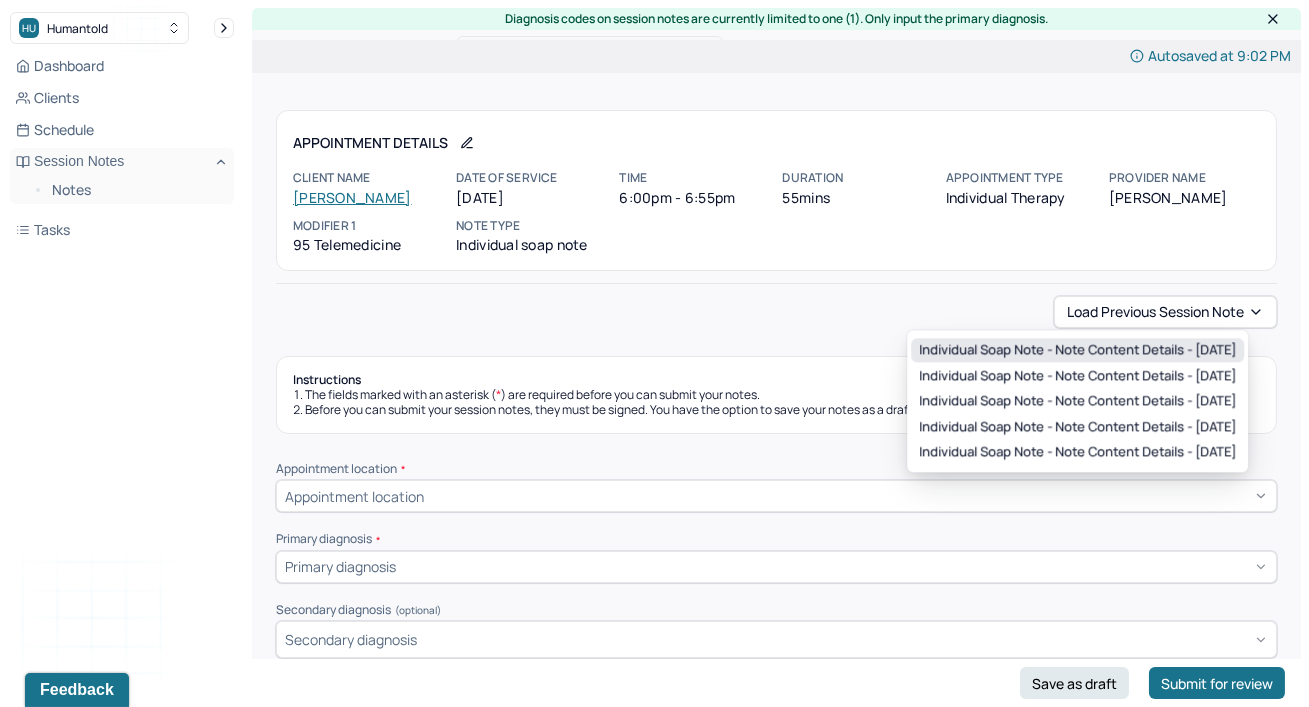 click on "Individual soap note   - Note content Details -   [DATE]" at bounding box center (1077, 350) 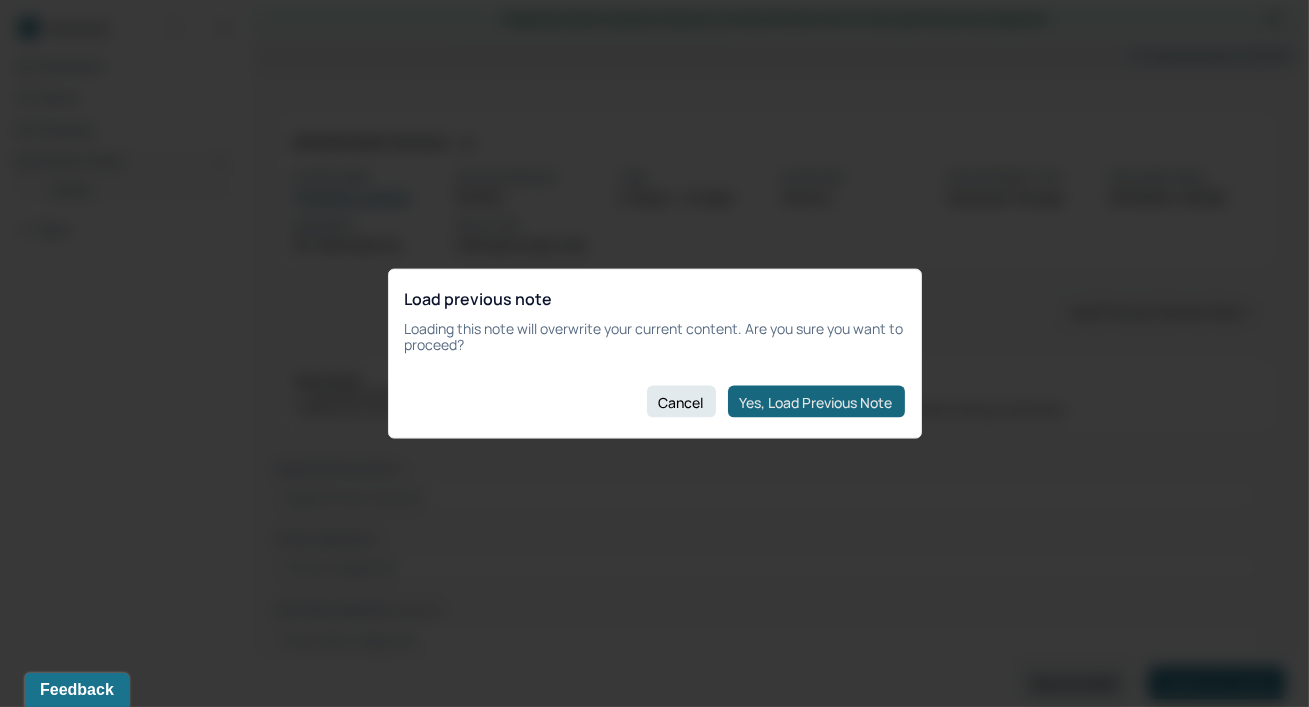 click on "Yes, Load Previous Note" at bounding box center [816, 402] 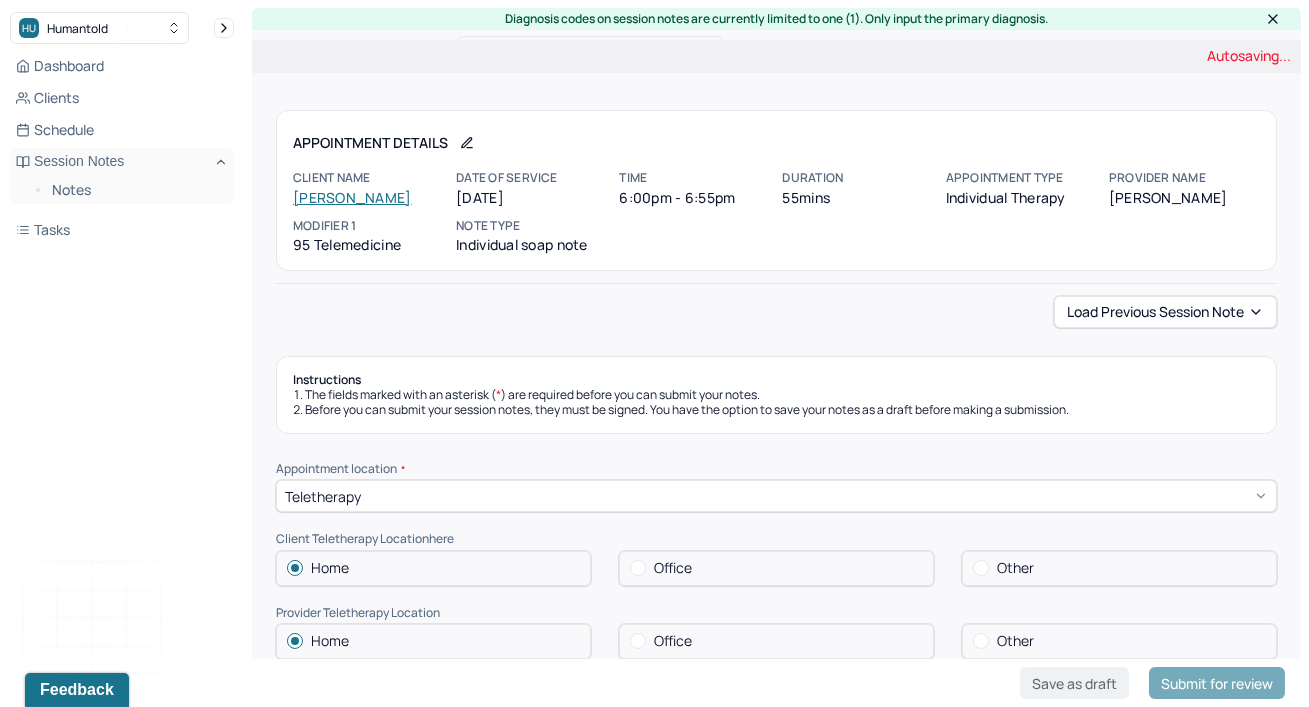 click on "Instructions The fields marked with an asterisk ( * ) are required before you can submit your notes. Before you can submit your session notes, they must be signed. You have the option to save your notes as a draft before making a submission." at bounding box center [776, 395] 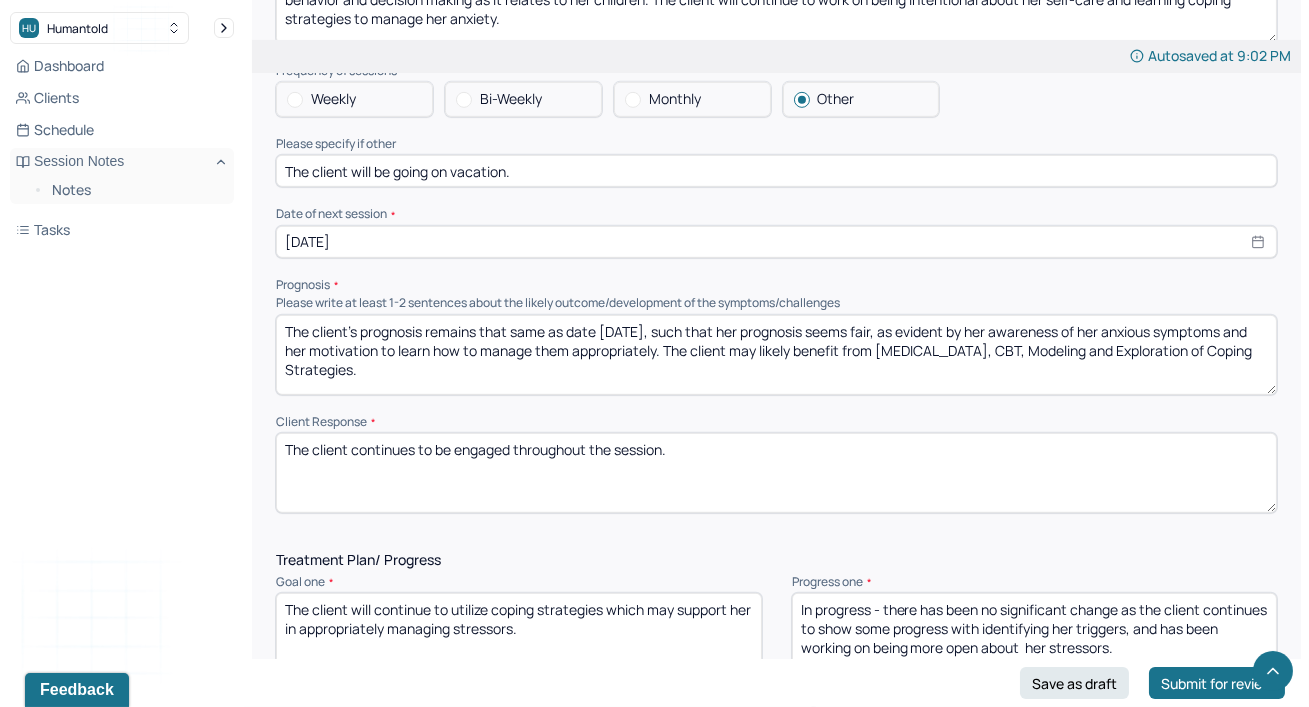 scroll, scrollTop: 2290, scrollLeft: 0, axis: vertical 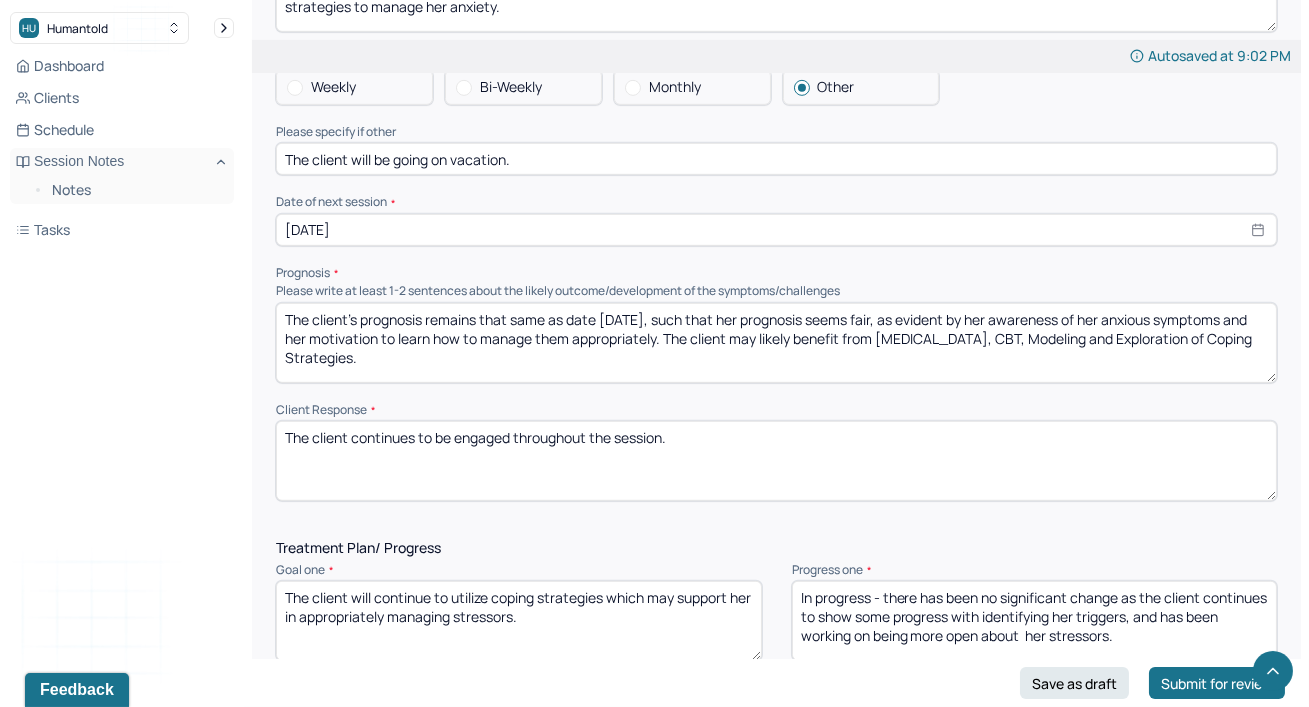 click on "The client's prognosis remains that same as date [DATE], such that her prognosis seems fair, as evident by her awareness of her anxious symptoms and her motivation to learn how to manage them appropriately. The client may likely benefit from [MEDICAL_DATA], CBT, Modeling and Exploration of Coping Strategies." at bounding box center [776, 343] 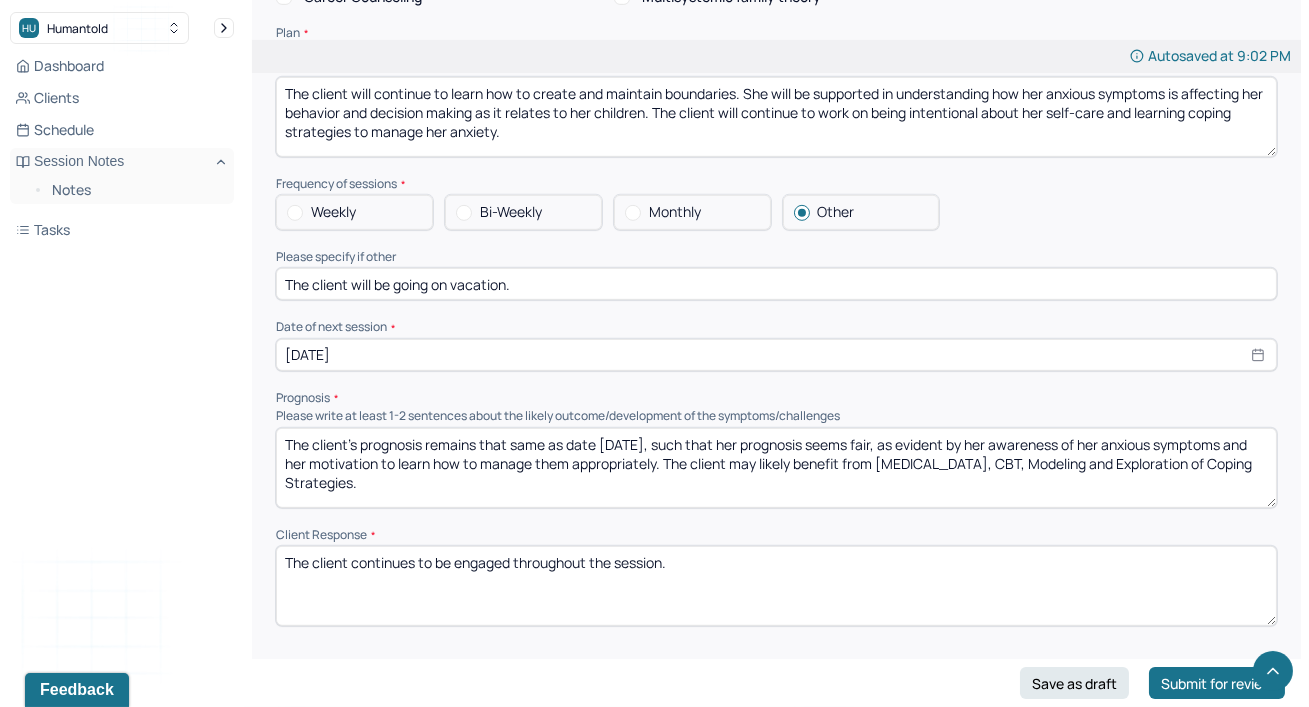 scroll, scrollTop: 2145, scrollLeft: 0, axis: vertical 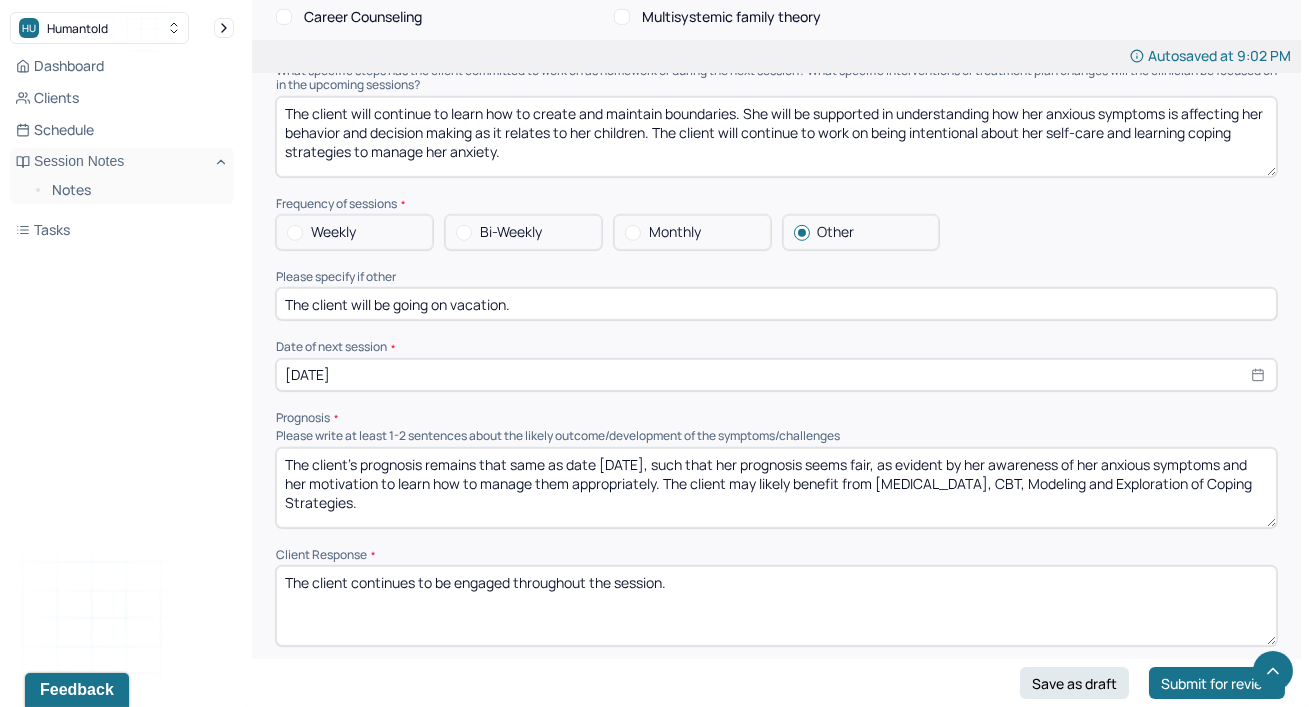 click on "Bi-Weekly" at bounding box center (511, 232) 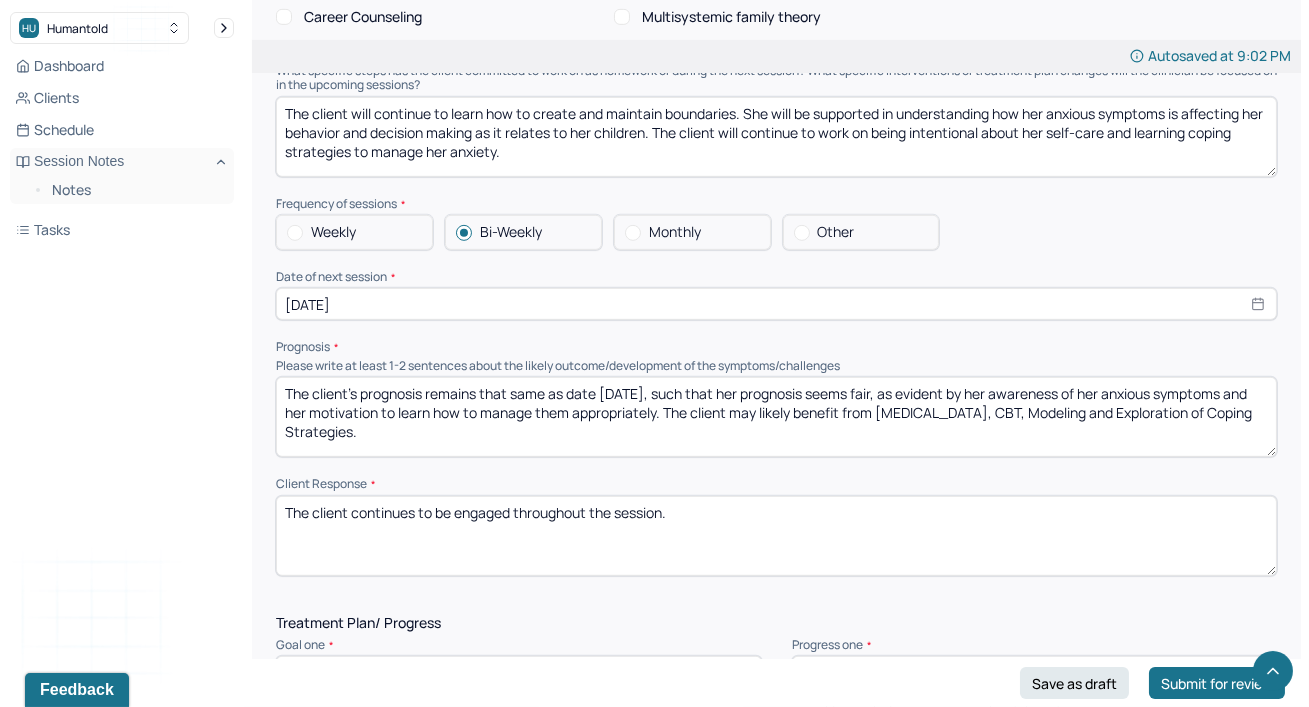 click on "[DATE]" at bounding box center (776, 304) 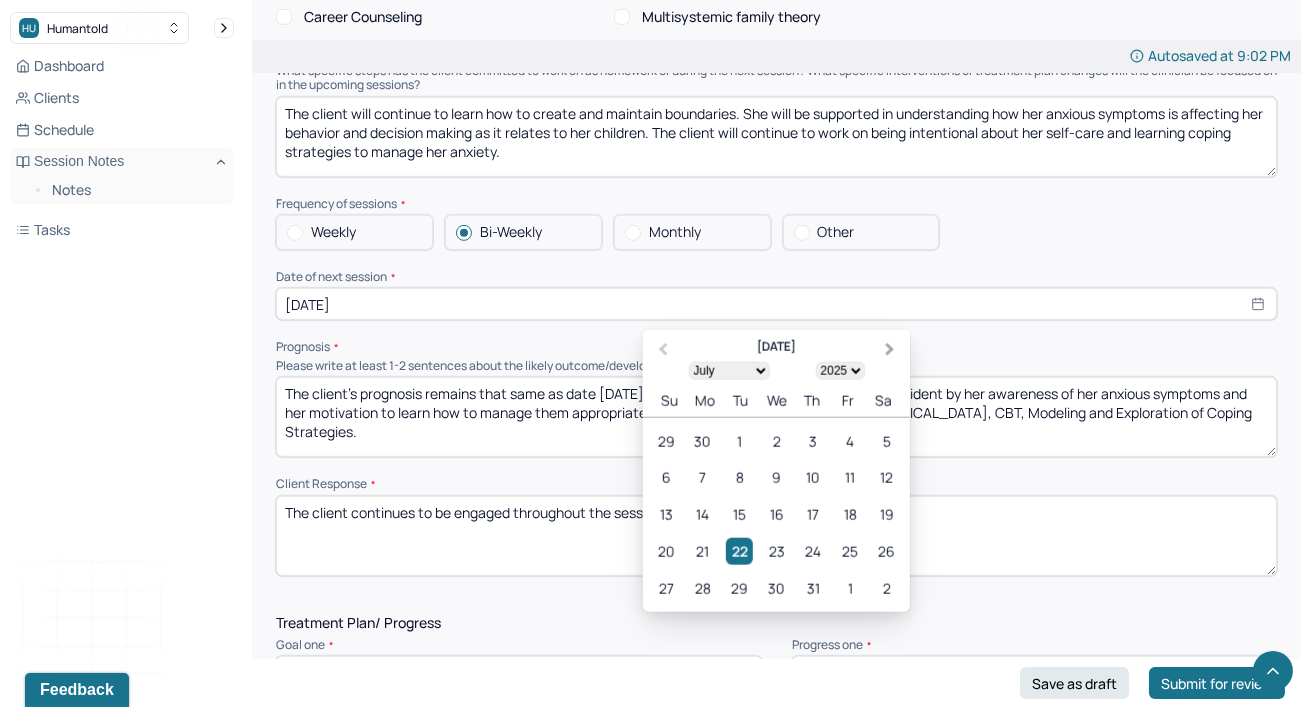 click on "Next Month" at bounding box center [892, 351] 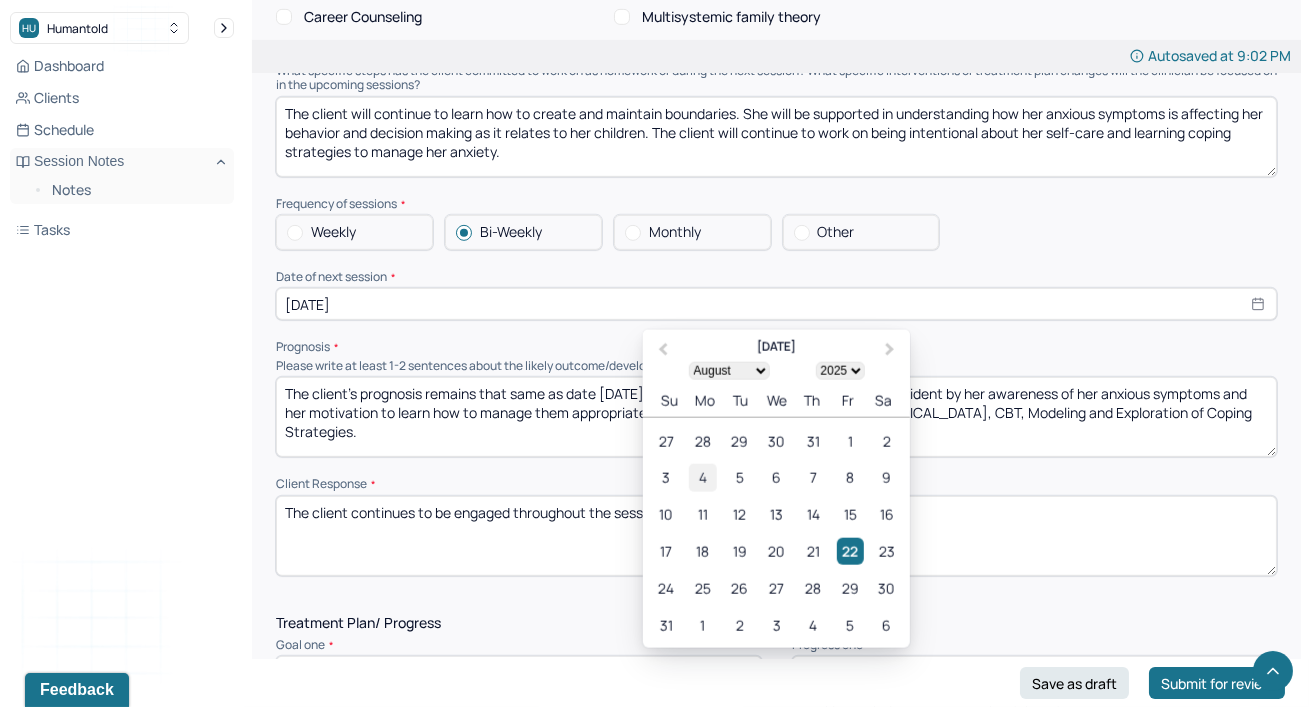 click on "4" at bounding box center (702, 478) 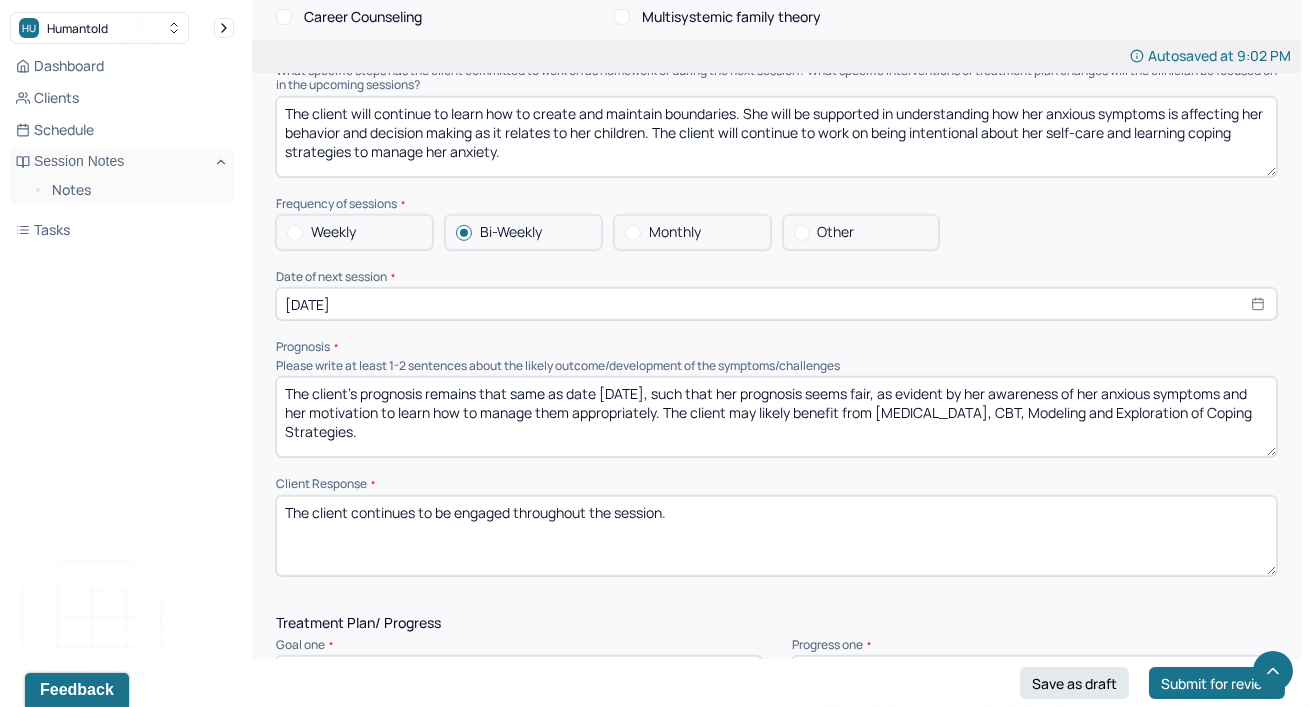 click on "Therapy Intervention Techniques Please select at least 1 intervention used Cognitive-Behavioral therapies Cognitive-Behavioral therapy (CBT) Dialectical Behavioral therapy (DBT) Modeling and skills training Trauma-focused CBT EDMR Rational Emotive [MEDICAL_DATA] Acceptance Commitment Therapy Solution Based [MEDICAL_DATA] [MEDICAL_DATA] Relationship based Interventions Attachment-oriented interventions Parent-child interaction therapy Parent interventions Other Client centered therapy/ Humanism [MEDICAL_DATA] [MEDICAL_DATA] Feminist therapy Psychodynamic therapy Grief therapy Internal family systems (IFS) [MEDICAL_DATA] Positive psychology [MEDICAL_DATA] [MEDICAL_DATA] Strength based theory Career Counseling Multisystemic family theory Plan What specific steps has the client committed to work on as homework or during the next session? What specific interventions or treatment plan changes will the clinician be focused on in the upcoming sessions? Frequency of sessions Weekly Other" at bounding box center [776, 121] 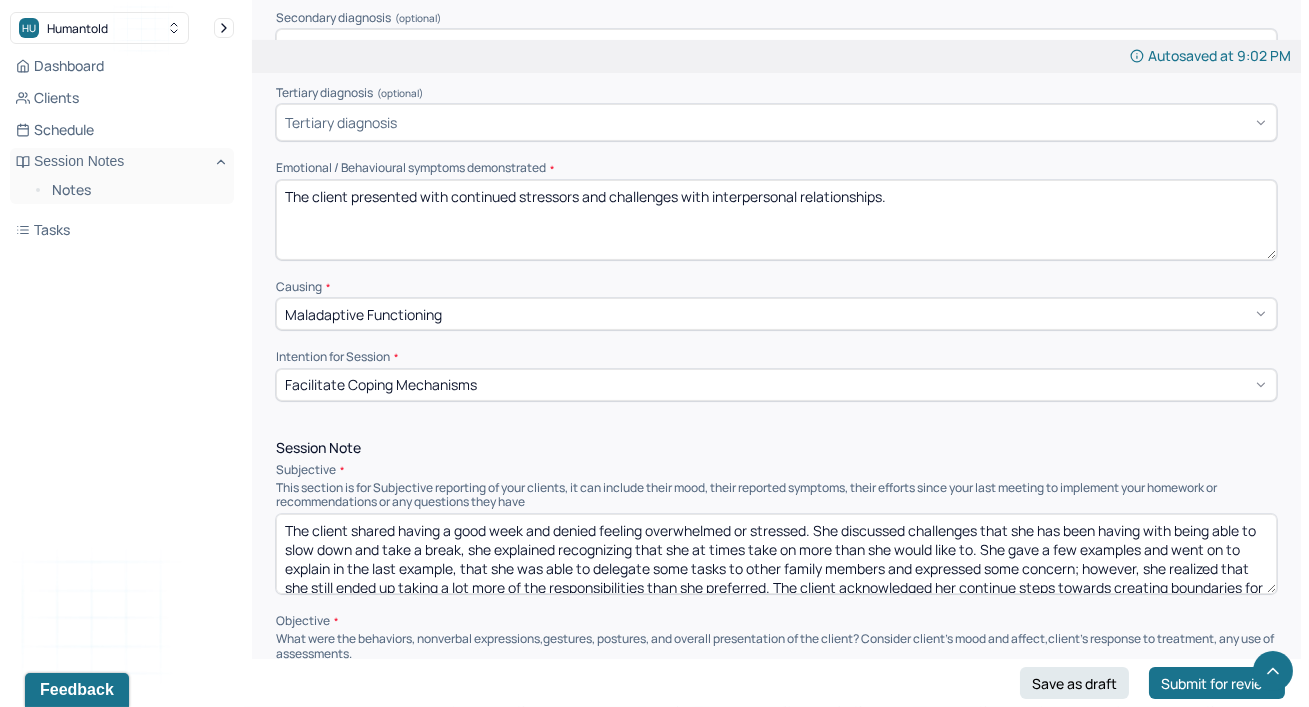 scroll, scrollTop: 836, scrollLeft: 0, axis: vertical 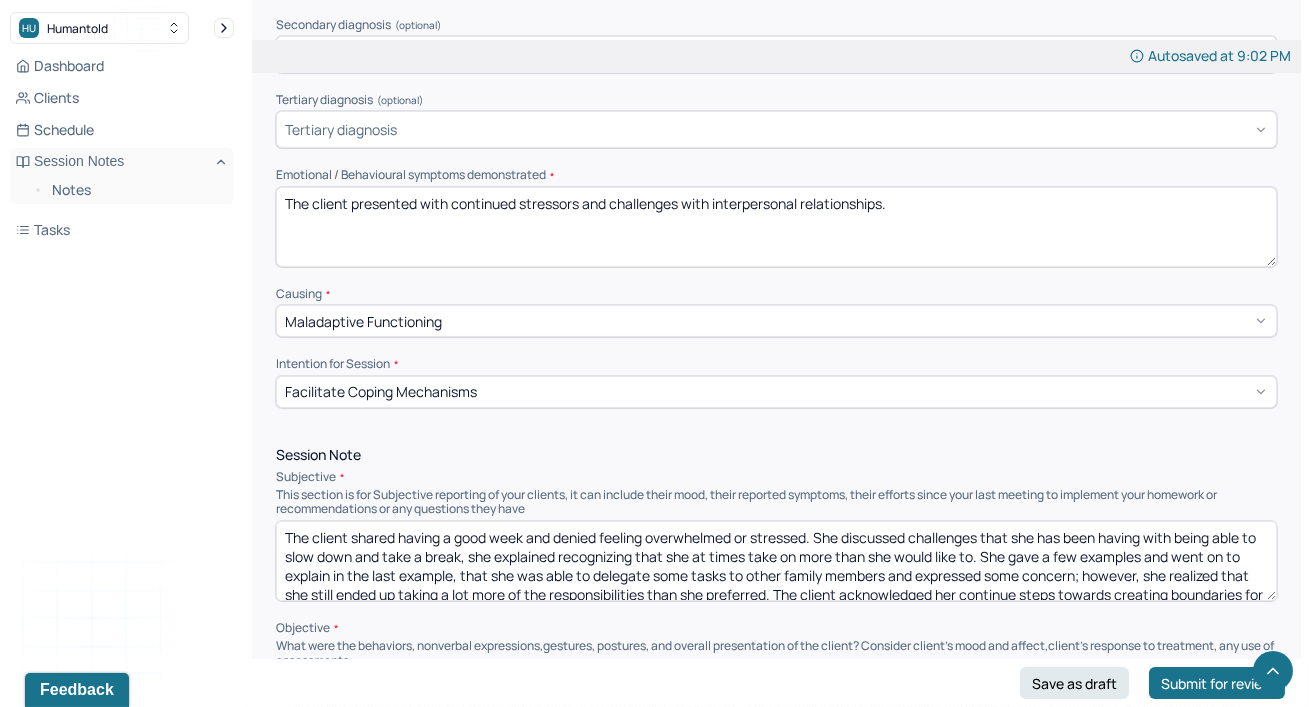 click on "The client shared having a good week and denied feeling overwhelmed or stressed. She discussed challenges that she has been having with being able to slow down and take a break, she explained recognizing that she at times take on more than she would like to. She gave a few examples and went on to explain in the last example, that she was able to delegate some tasks to other family members and expressed some concern; however, she realized that she still ended up taking a lot more of the responsibilities than she preferred. The client acknowledged her continue steps towards creating boundaries for herself as her overall goal is to have peace of mind and to be able to relax more." at bounding box center (776, 561) 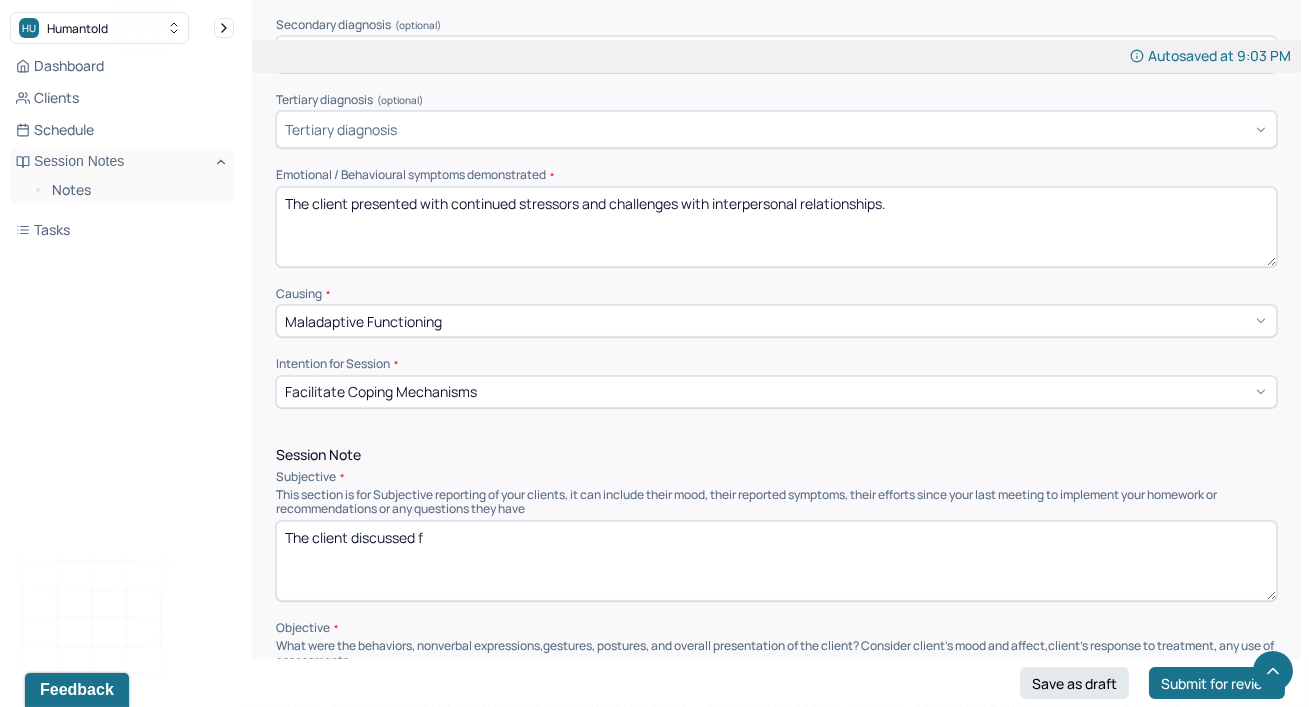 type on "The client discussed f" 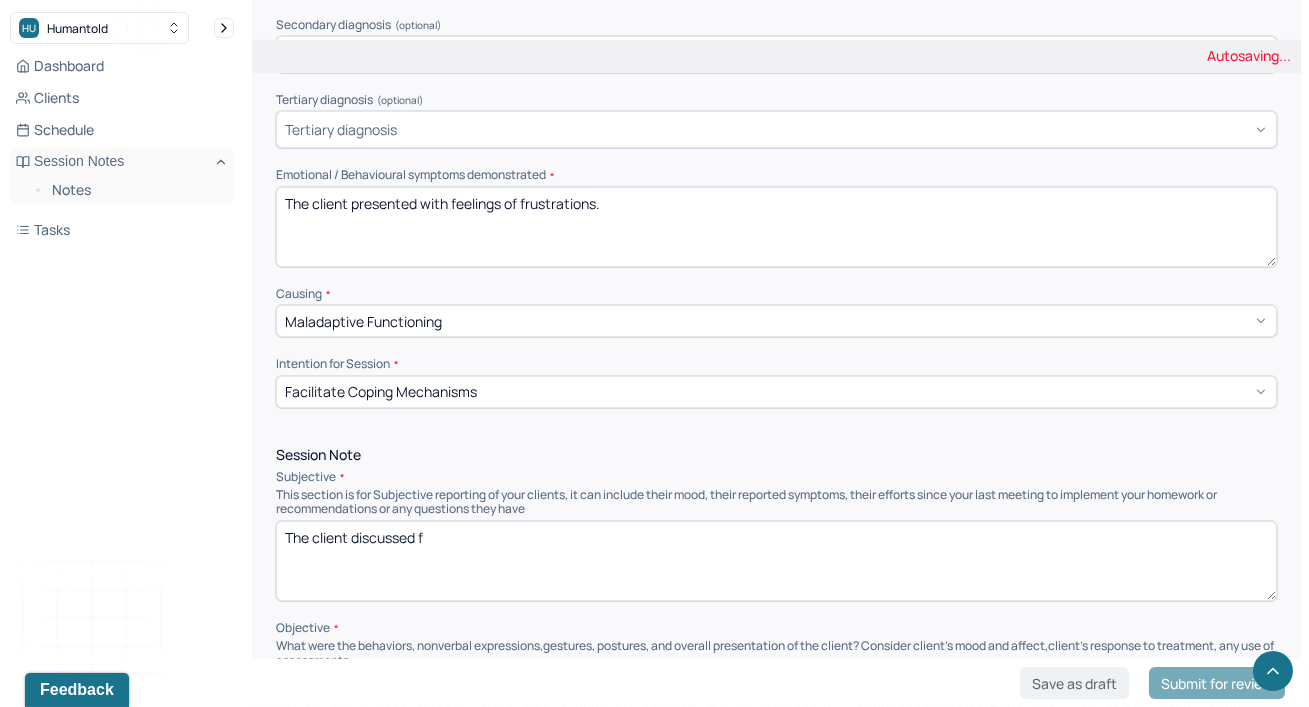 type on "The client presented with feelings of frustrations." 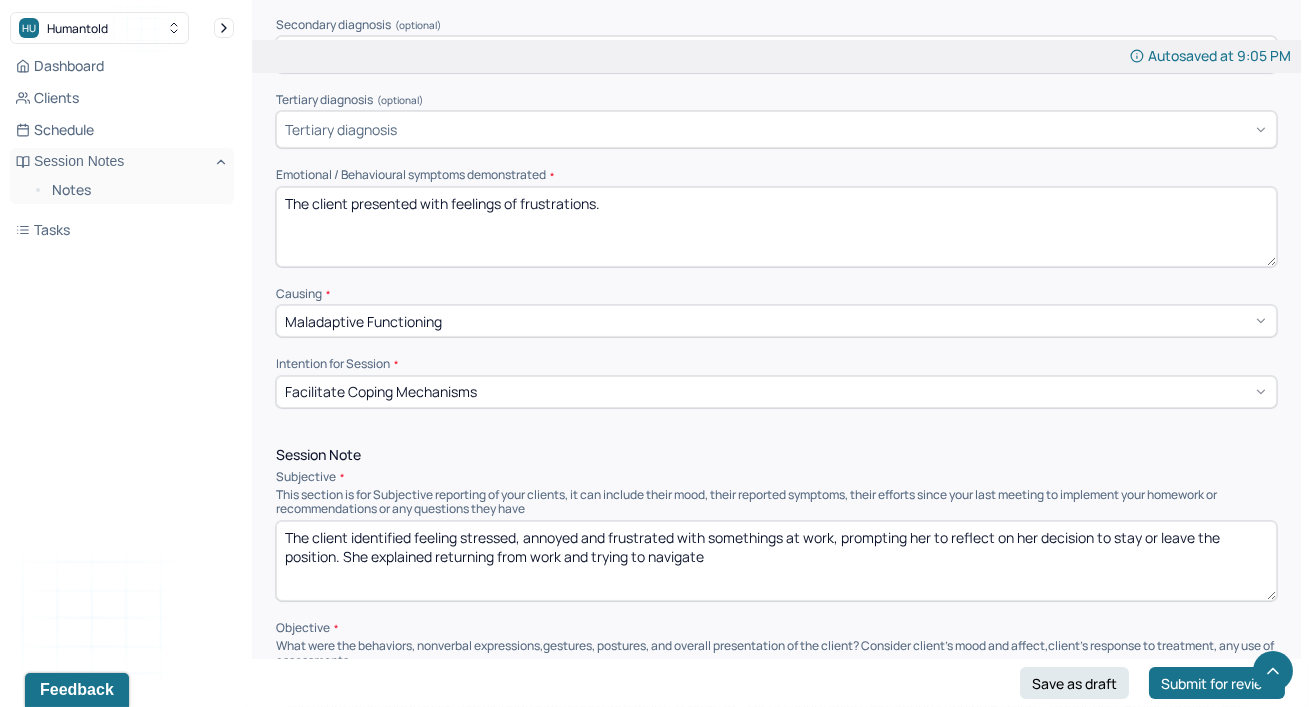 click on "The client identified feeling stressed, annoyed and frustrated with somethings at work, prompting her to reflect on her decision to stay or leave the position. She explained returning from work and trying to navigate" at bounding box center [776, 561] 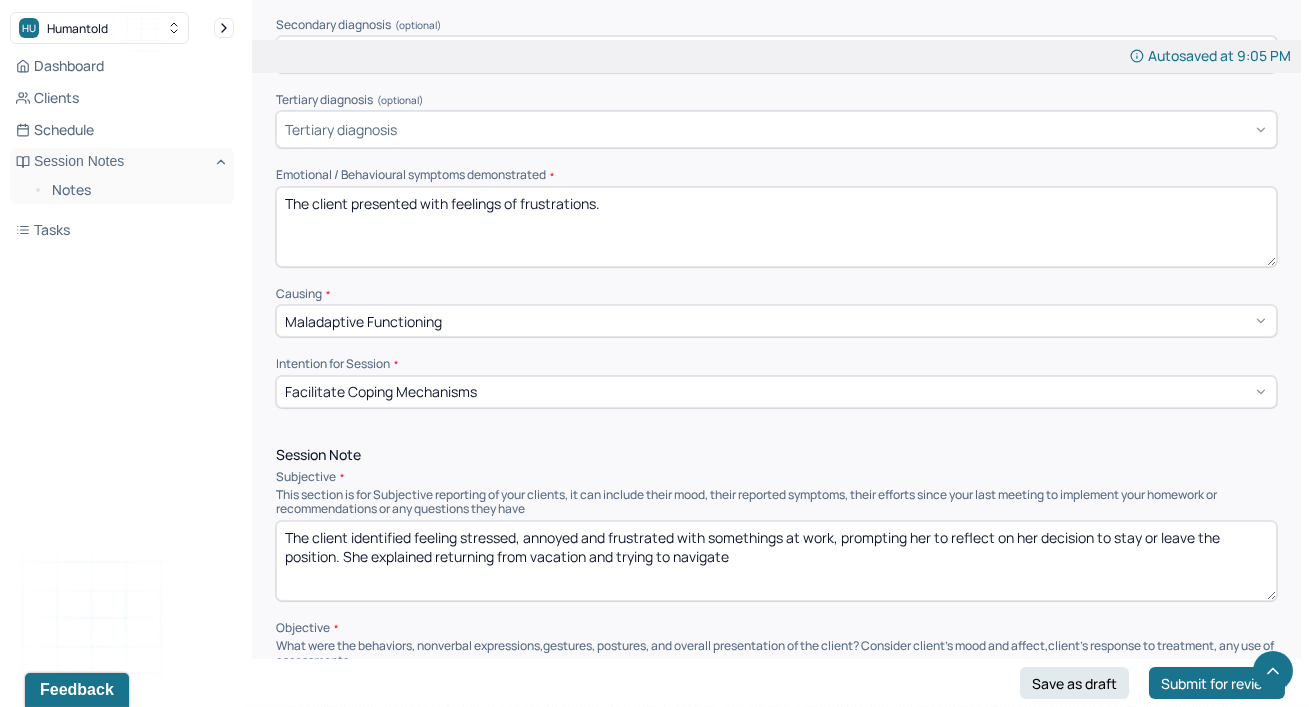 click on "The client identified feeling stressed, annoyed and frustrated with somethings at work, prompting her to reflect on her decision to stay or leave the position. She explained returning from work and trying to navigate" at bounding box center (776, 561) 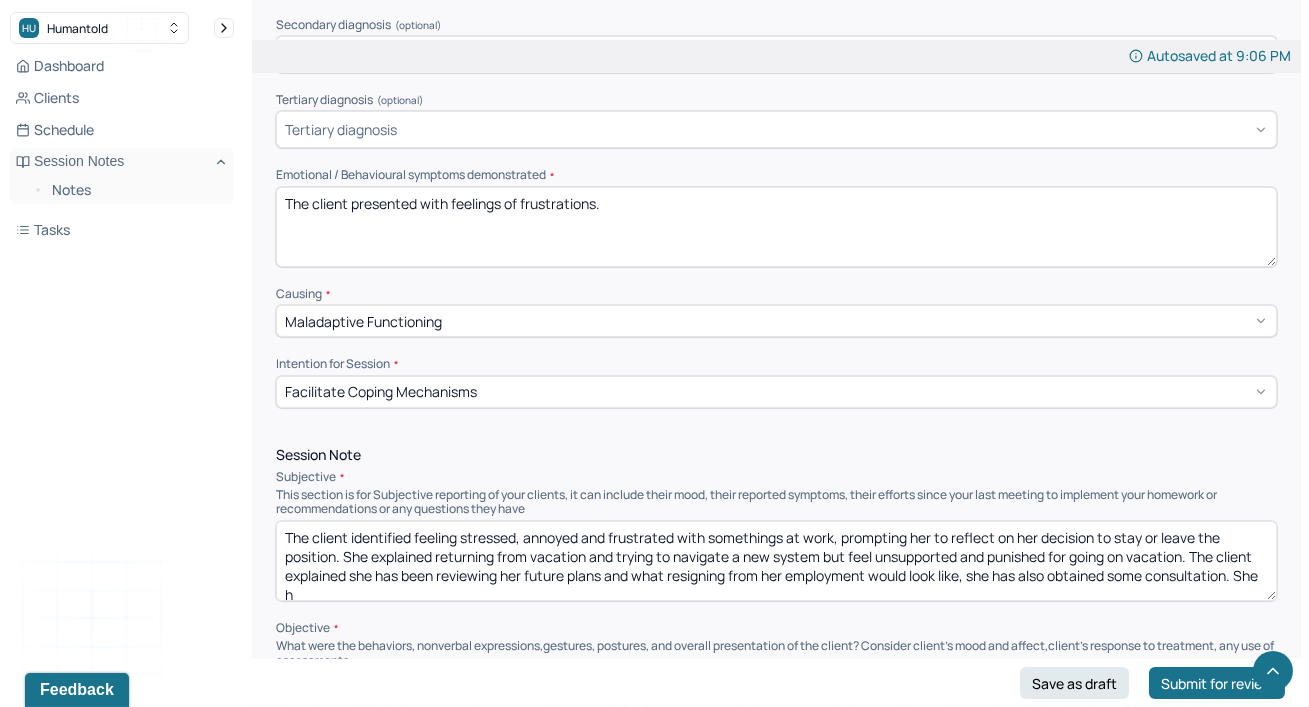 scroll, scrollTop: 3, scrollLeft: 0, axis: vertical 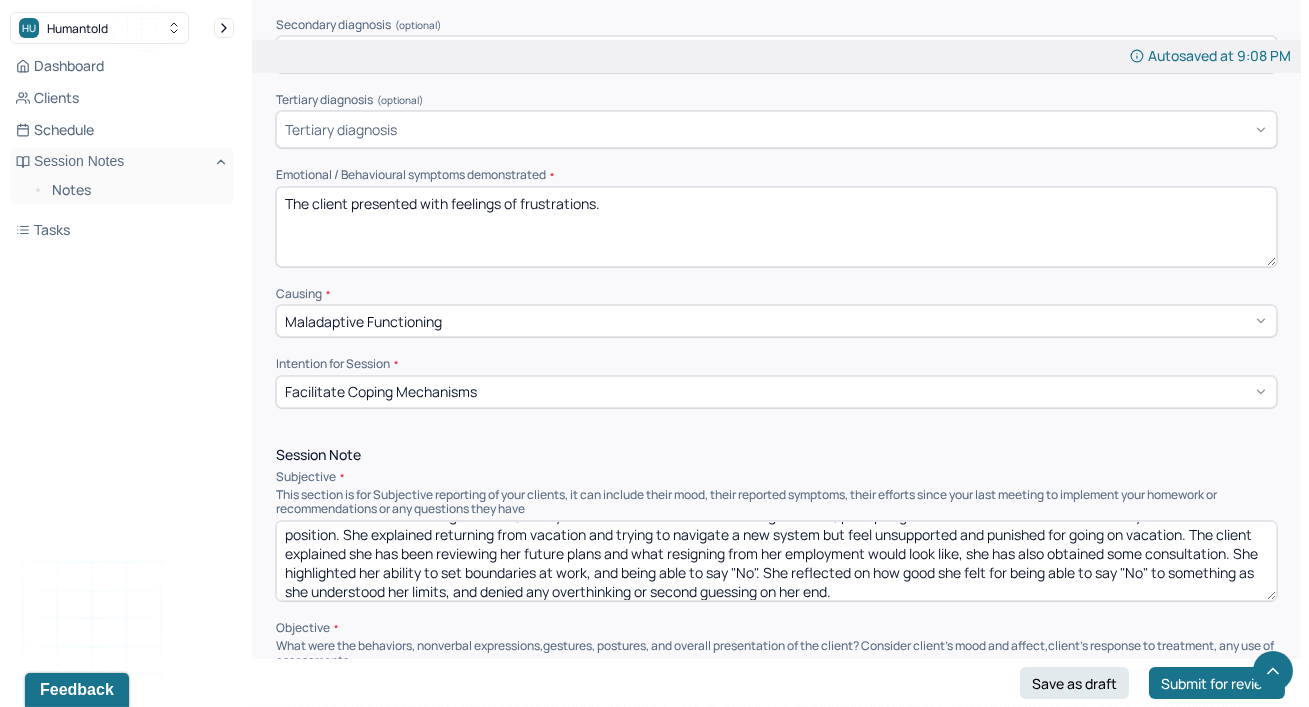 type on "The client identified feeling stressed, annoyed and frustrated with somethings at work, prompting her to reflect on her decision to stay or leave the position. She explained returning from vacation and trying to navigate a new system but feel unsupported and punished for going on vacation. The client explained she has been reviewing her future plans and what resigning from her employment would look like, she has also obtained some consultation. She highlighted her ability to set boundaries at work, and being able to say "No". She reflected on how good she felt for being able to say "No" to something as she understood her limits, and denied any overthinking or second guessing on her end." 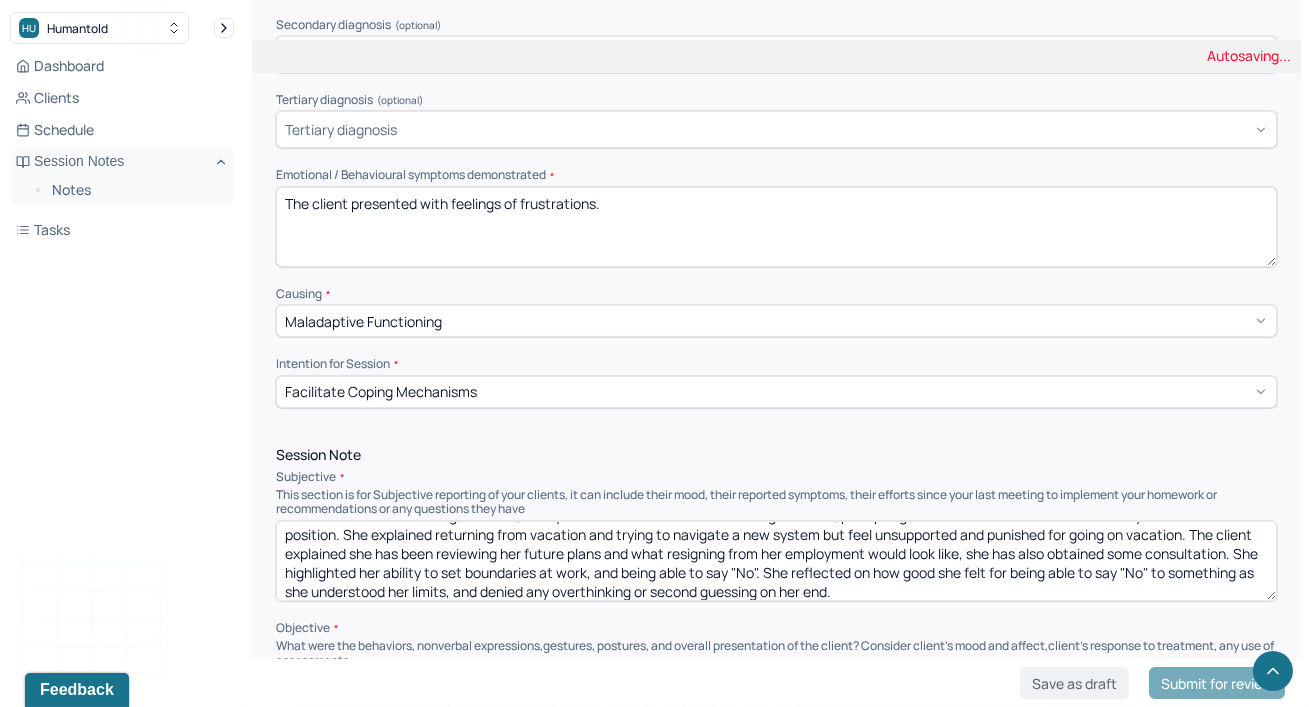 click on "Subjective" at bounding box center (776, 477) 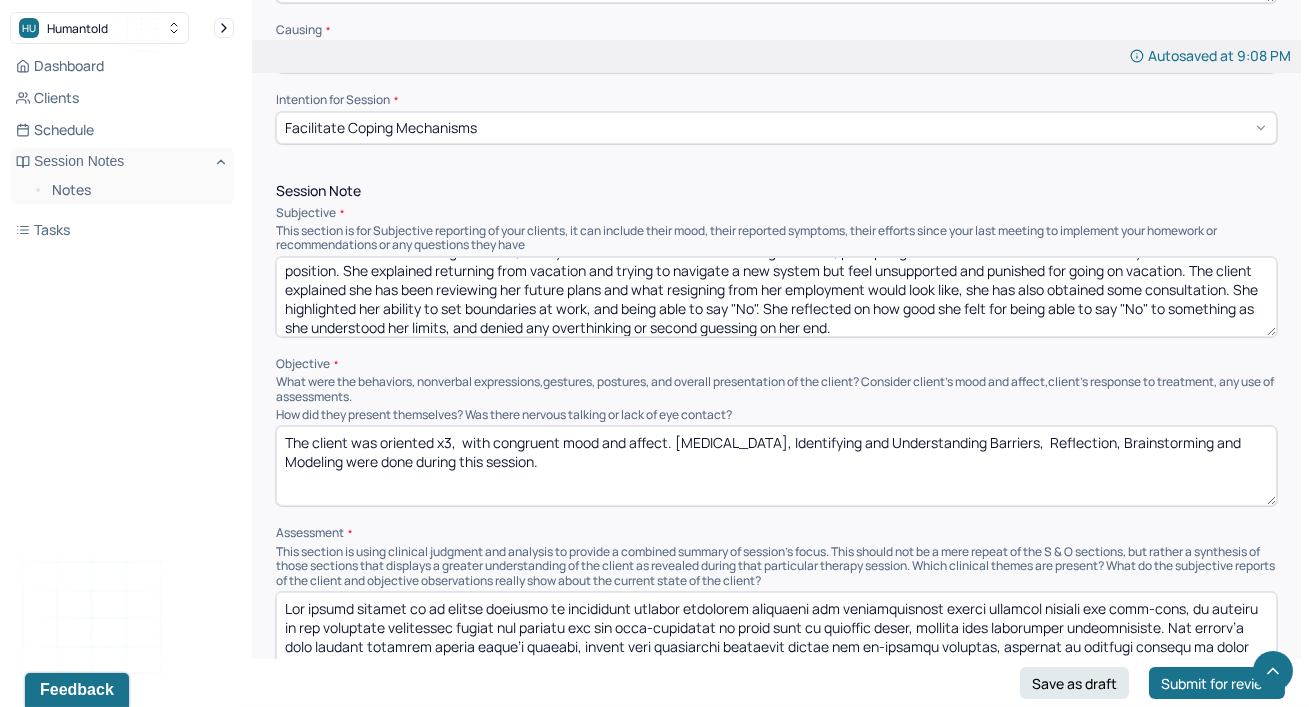 scroll, scrollTop: 1127, scrollLeft: 0, axis: vertical 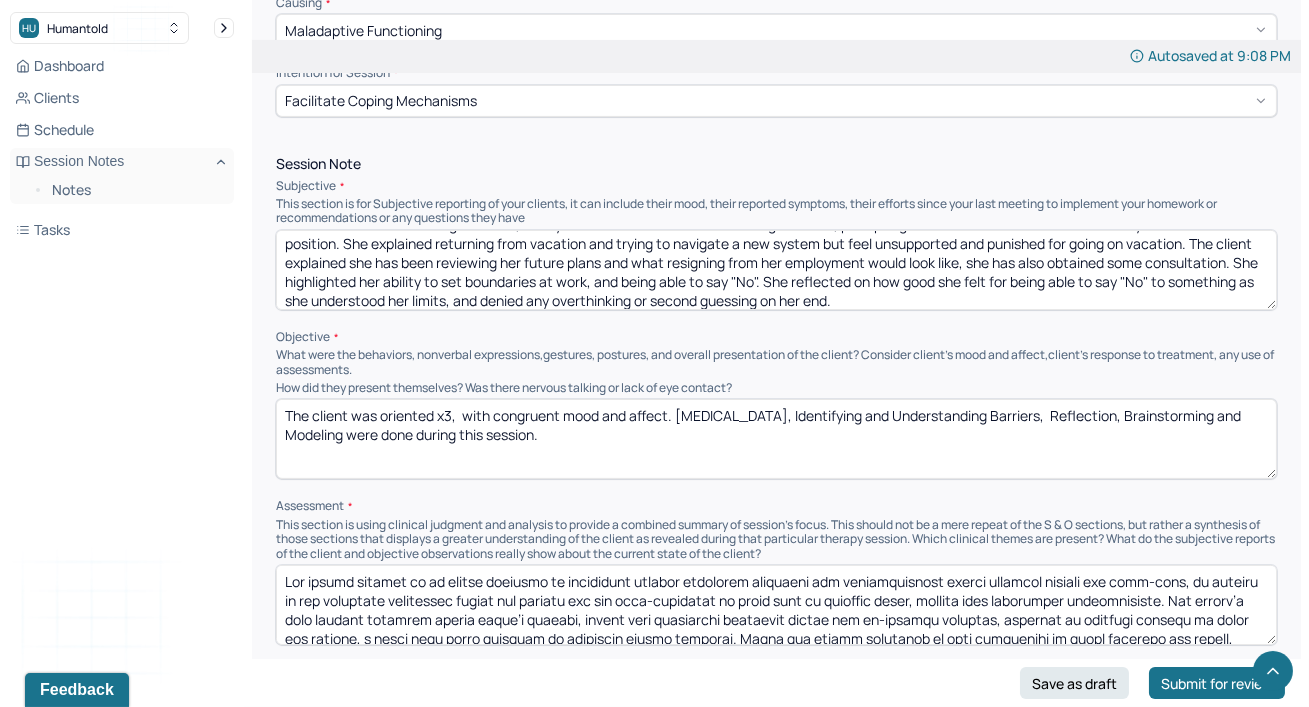 click on "The client was oriented x3,  with congruent mood and affect. [MEDICAL_DATA], Identifying and Understanding Barriers,  Reflection, Brainstorming and Modeling were done during this session." at bounding box center (776, 439) 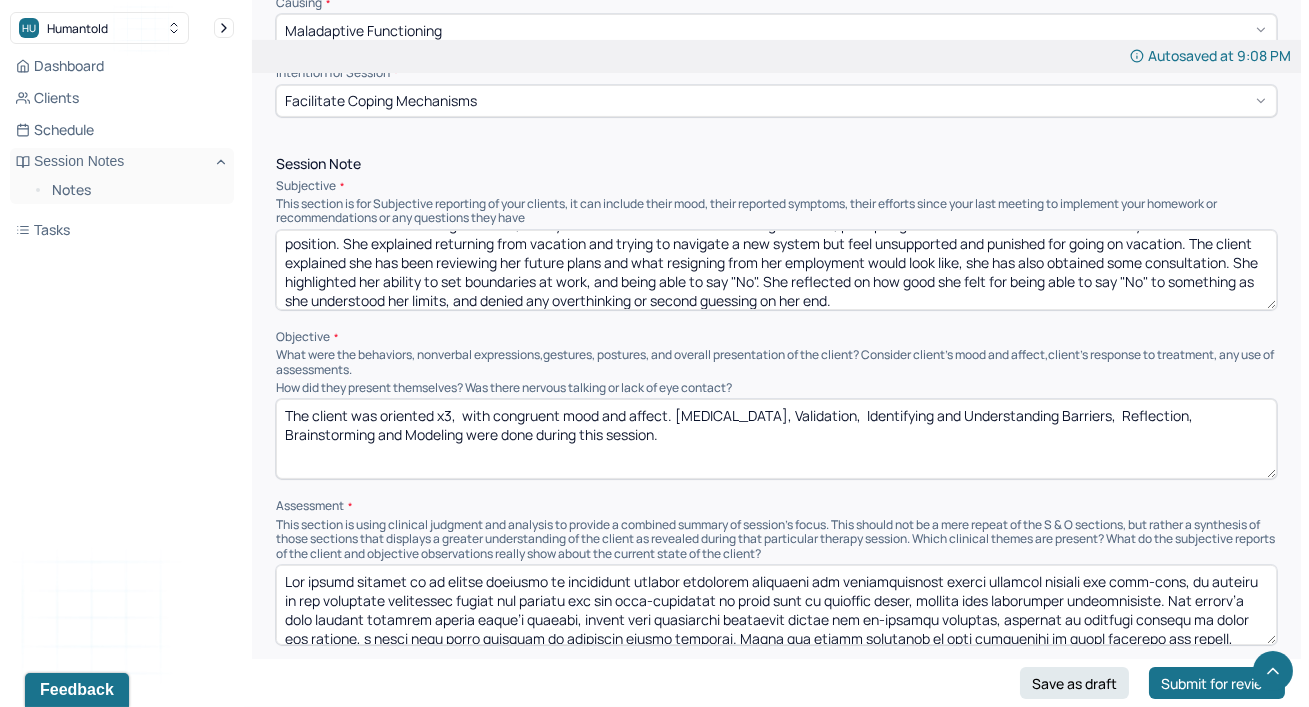 type on "The client was oriented x3,  with congruent mood and affect. [MEDICAL_DATA], Validation,  Identifying and Understanding Barriers,  Reflection, Brainstorming and Modeling were done during this session." 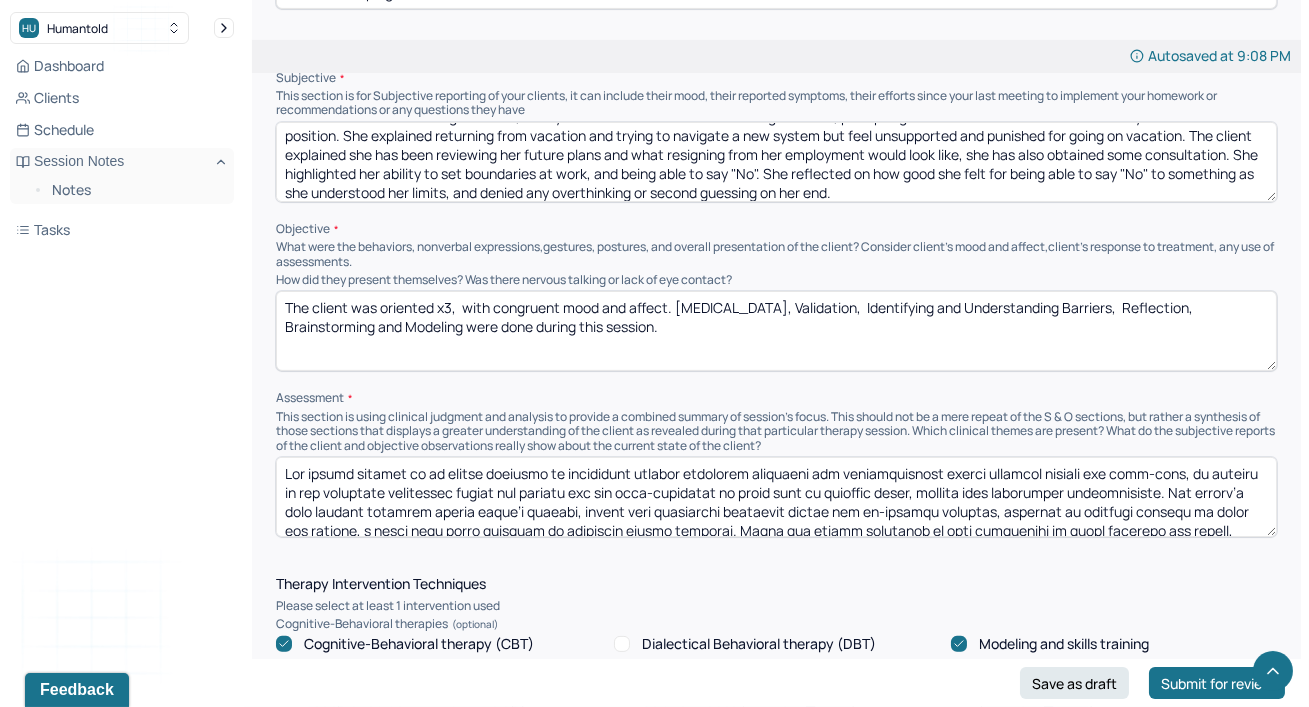 scroll, scrollTop: 1163, scrollLeft: 0, axis: vertical 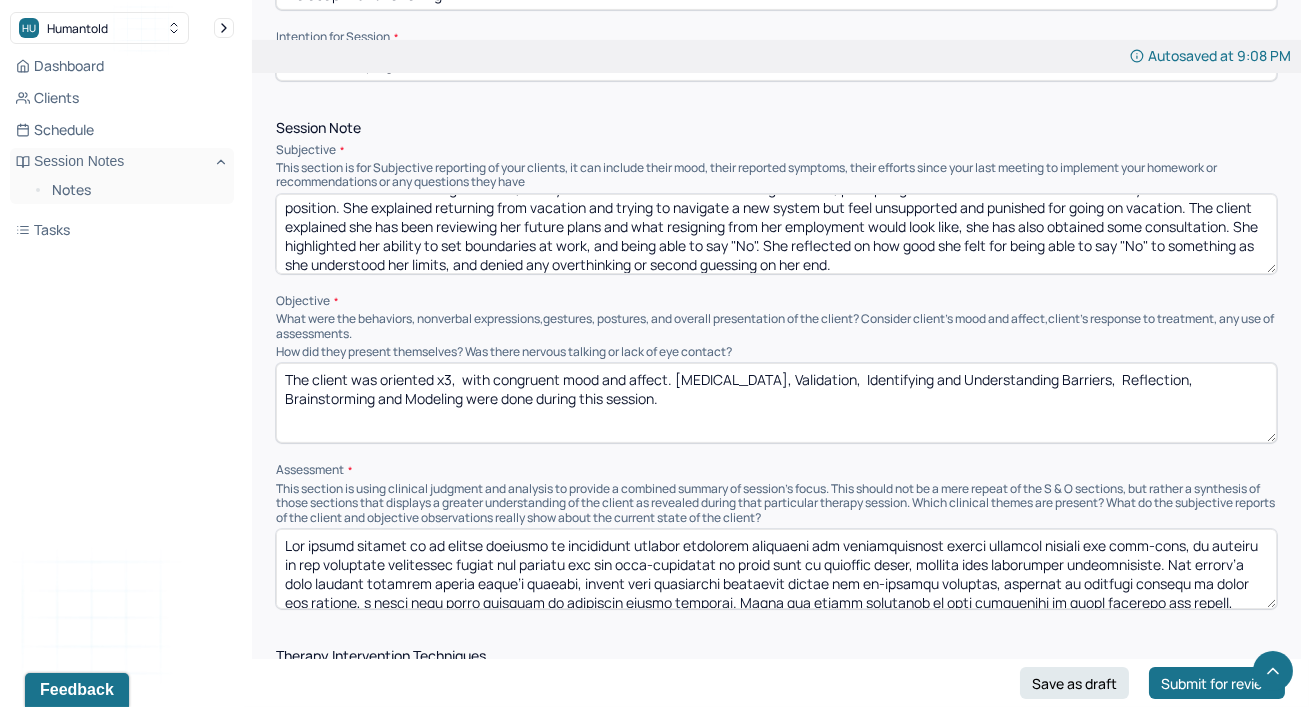 click on "The client identified feeling stressed, annoyed and frustrated with somethings at work, prompting her to reflect on her decision to stay or leave the position. She explained returning from vacation and trying to navigate a new system but feel unsupported and punished for going on vacation. The client explained she has been reviewing her future plans and what resigning from her employment would look like, she has also obtained some consultation. She highlighted her ability to set boundaries at work, and being able to say "No". She reflected on how good she felt for being able to say "No" to something as she understood her limits, and denied any overthinking or second guessing on her end." at bounding box center [776, 234] 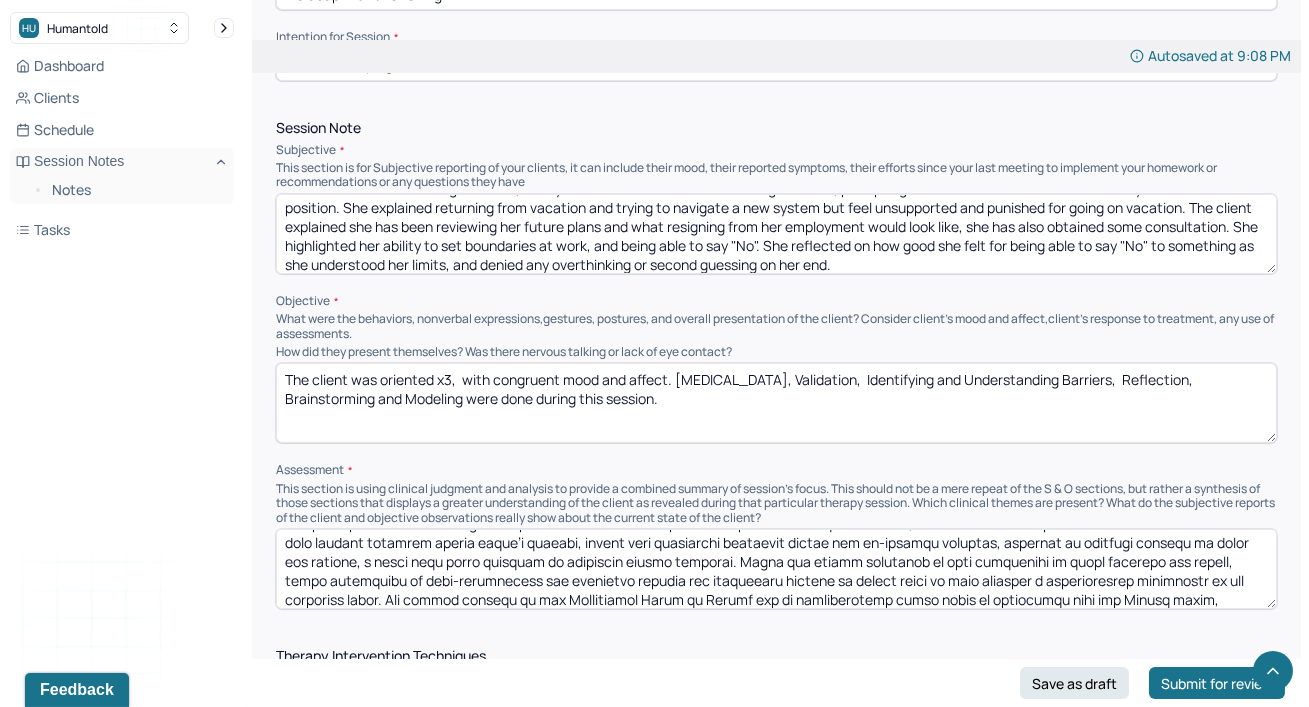 scroll, scrollTop: 5, scrollLeft: 0, axis: vertical 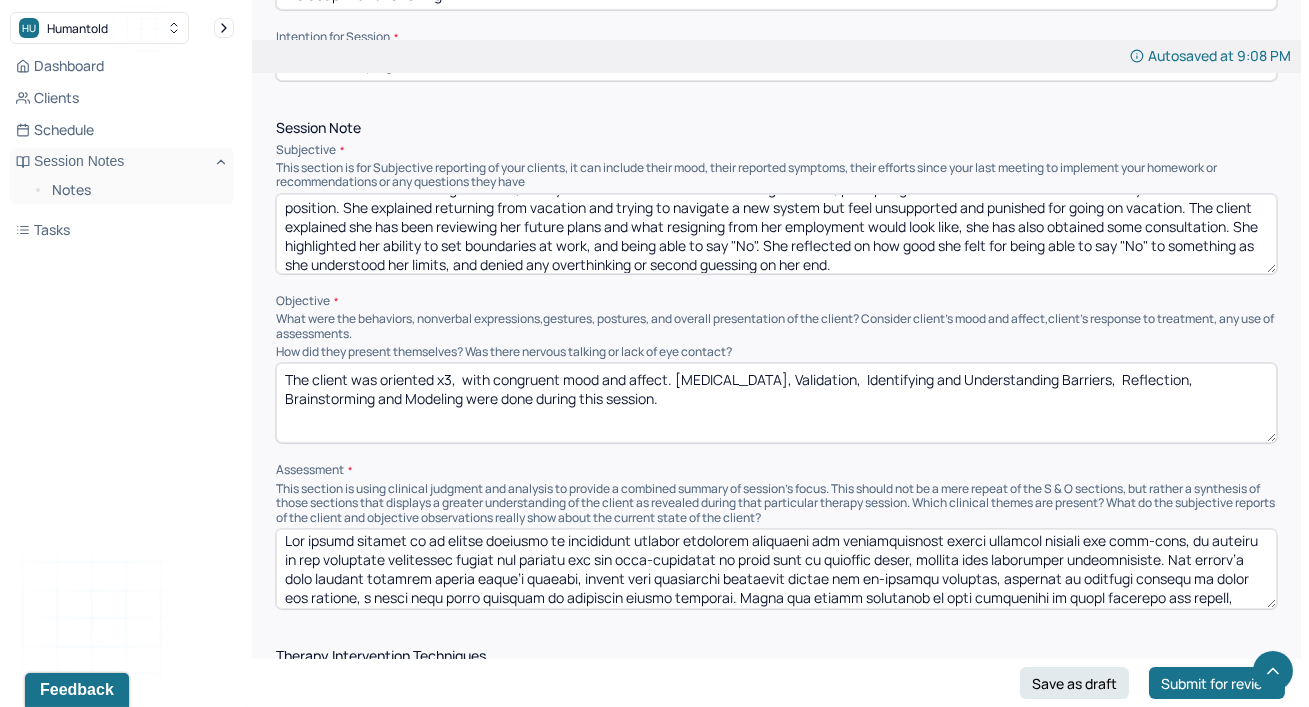 click on "Assessment" at bounding box center (776, 470) 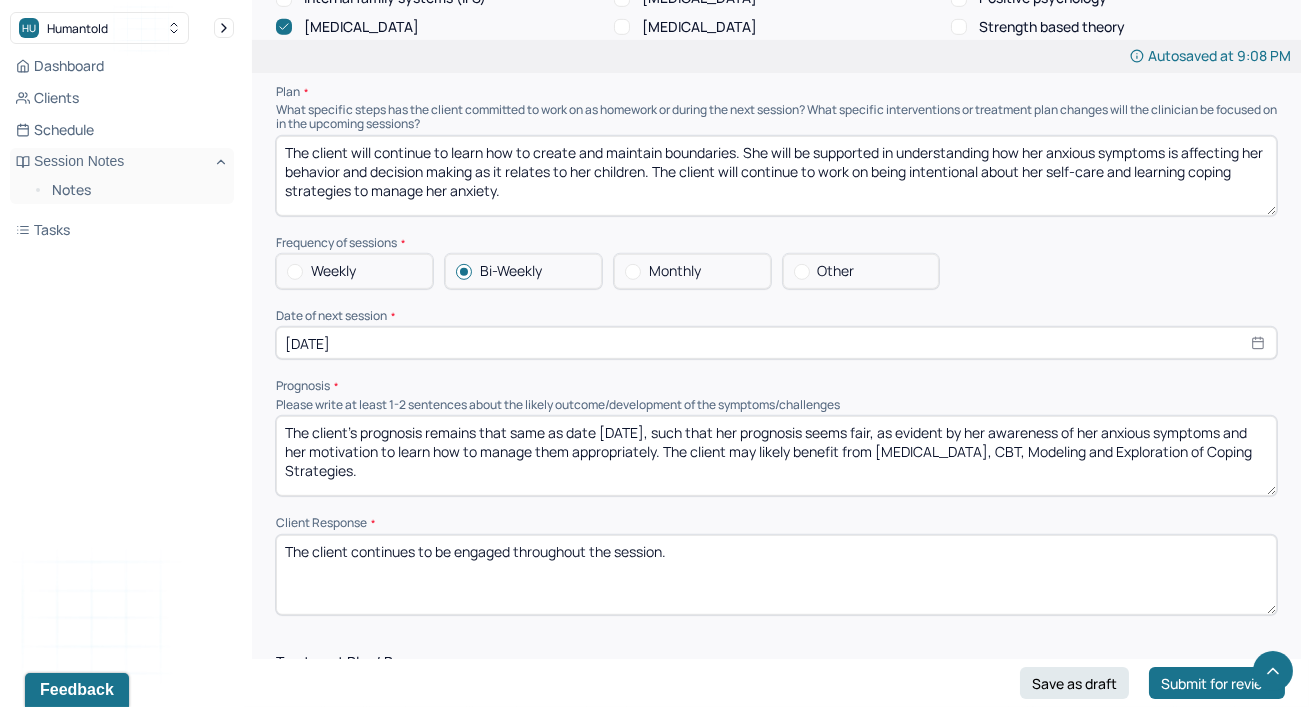 scroll, scrollTop: 2109, scrollLeft: 0, axis: vertical 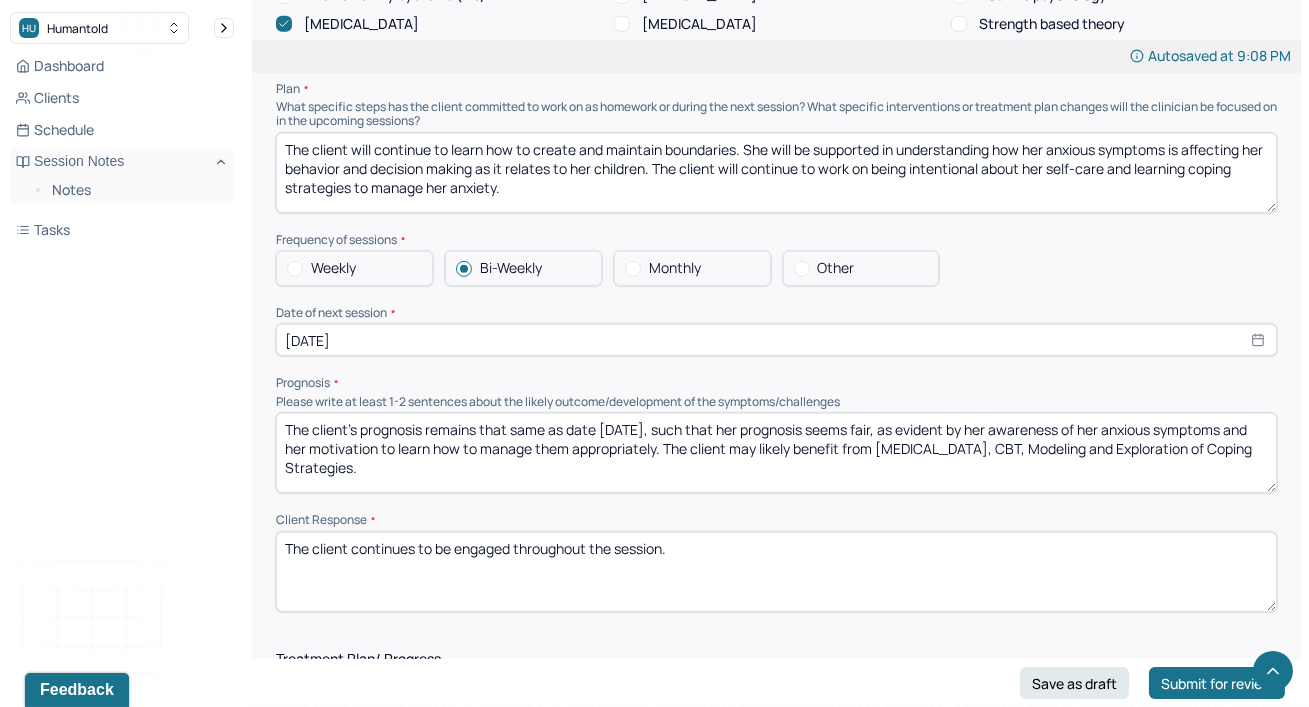 click on "The client continues to be engaged throughout the session." at bounding box center [776, 572] 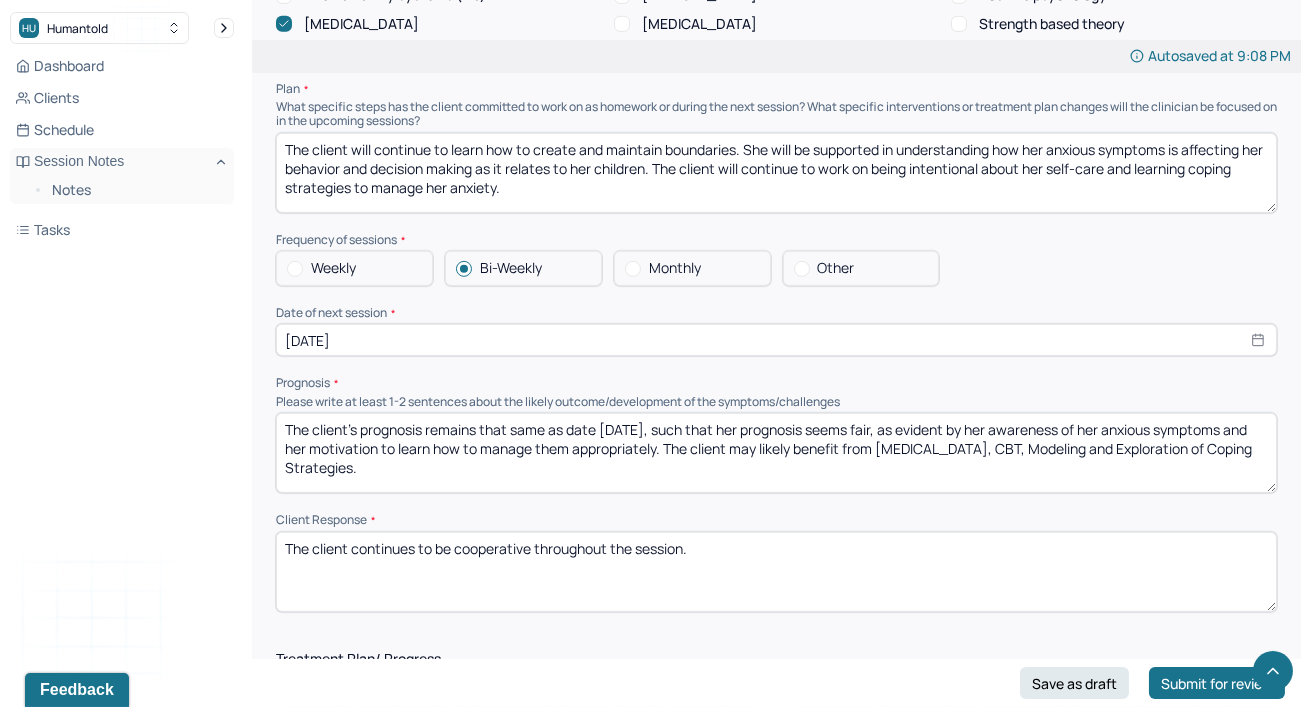 type on "The client continues to be cooperative throughout the session." 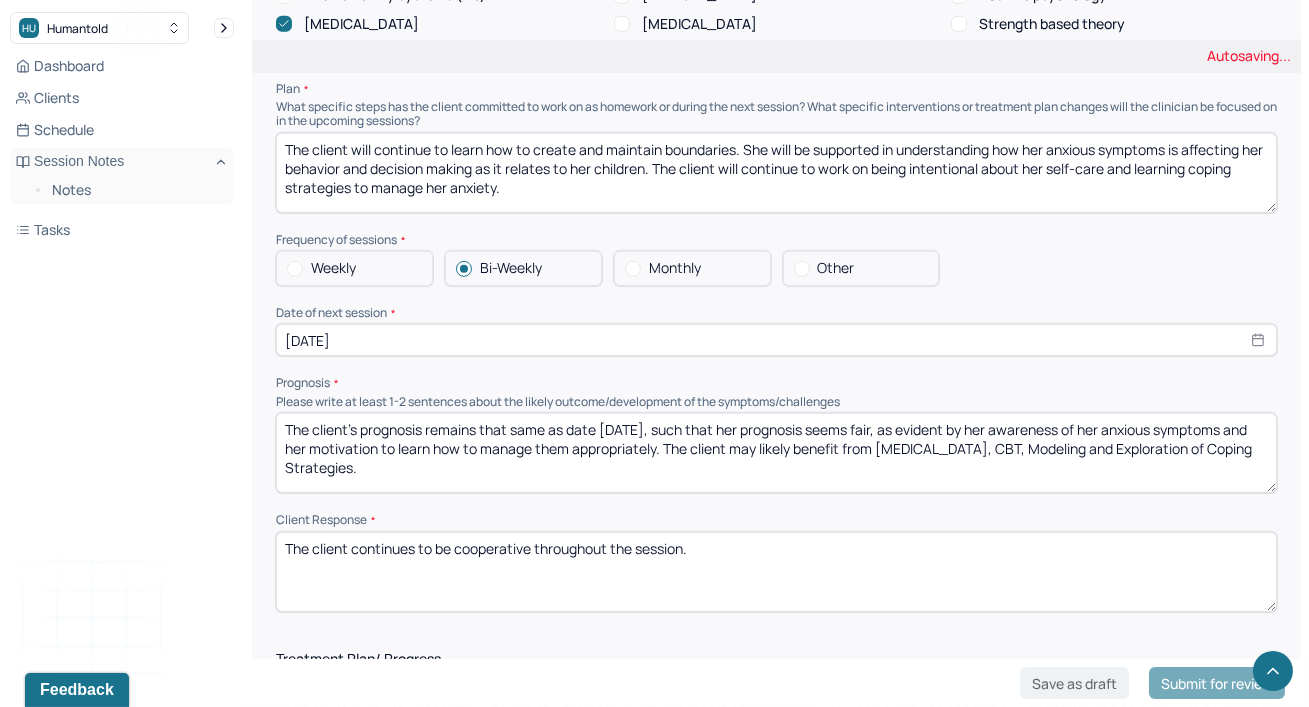 click on "The client's prognosis remains that same as date [DATE], such that her prognosis seems fair, as evident by her awareness of her anxious symptoms and her motivation to learn how to manage them appropriately. The client may likely benefit from [MEDICAL_DATA], CBT, Modeling and Exploration of Coping Strategies." at bounding box center [776, 453] 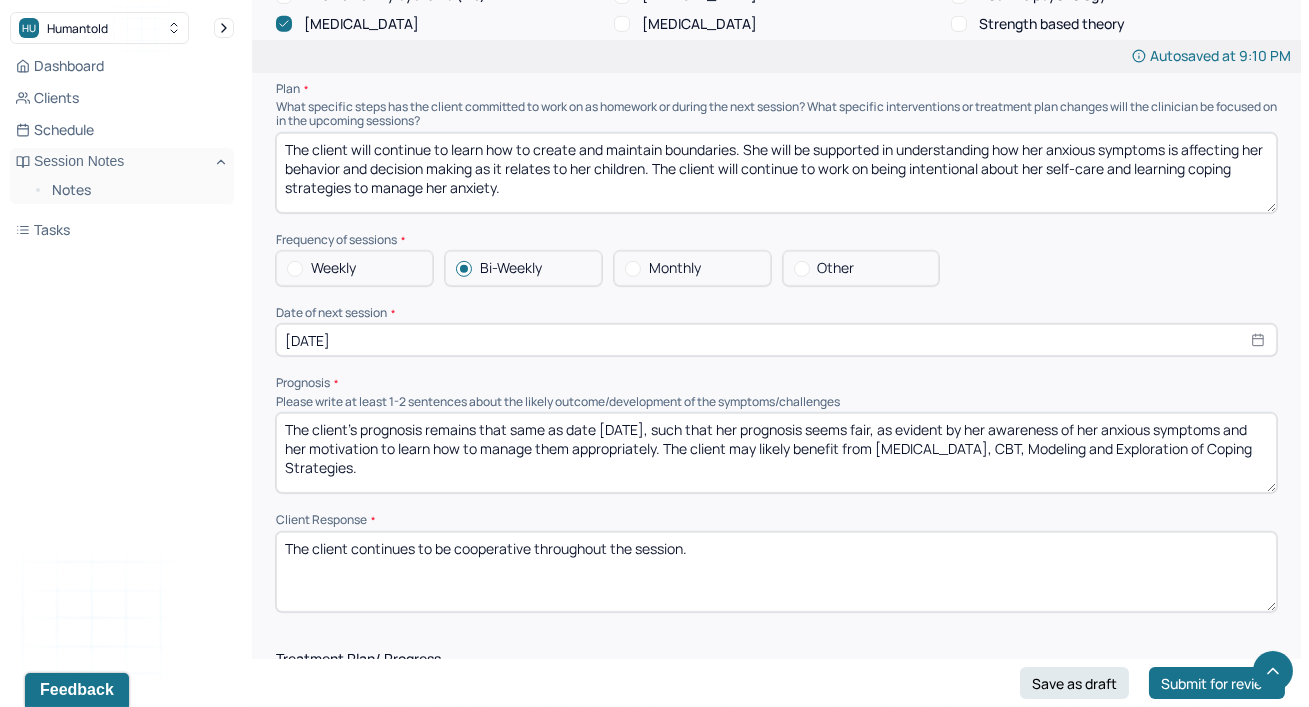 click on "Autosaved at 9:10 PM Appointment Details Client name [PERSON_NAME] Date of service [DATE] Time 6:00pm - 6:55pm Duration 55mins Appointment type individual therapy Provider name [PERSON_NAME] Modifier 1 95 Telemedicine Note type Individual soap note Load previous session note Instructions The fields marked with an asterisk ( * ) are required before you can submit your notes. Before you can submit your session notes, they must be signed. You have the option to save your notes as a draft before making a submission. Appointment location * Teletherapy Client Teletherapy Location here Home Office Other Provider Teletherapy Location Home Office Other Consent was received for the teletherapy session The teletherapy session was conducted via video Primary diagnosis * F41.1 [MEDICAL_DATA] Secondary diagnosis (optional) Secondary diagnosis Tertiary diagnosis (optional) Tertiary diagnosis Emotional / Behavioural symptoms demonstrated * The client presented with feelings of frustrations.  Causing * *" at bounding box center (776, -253) 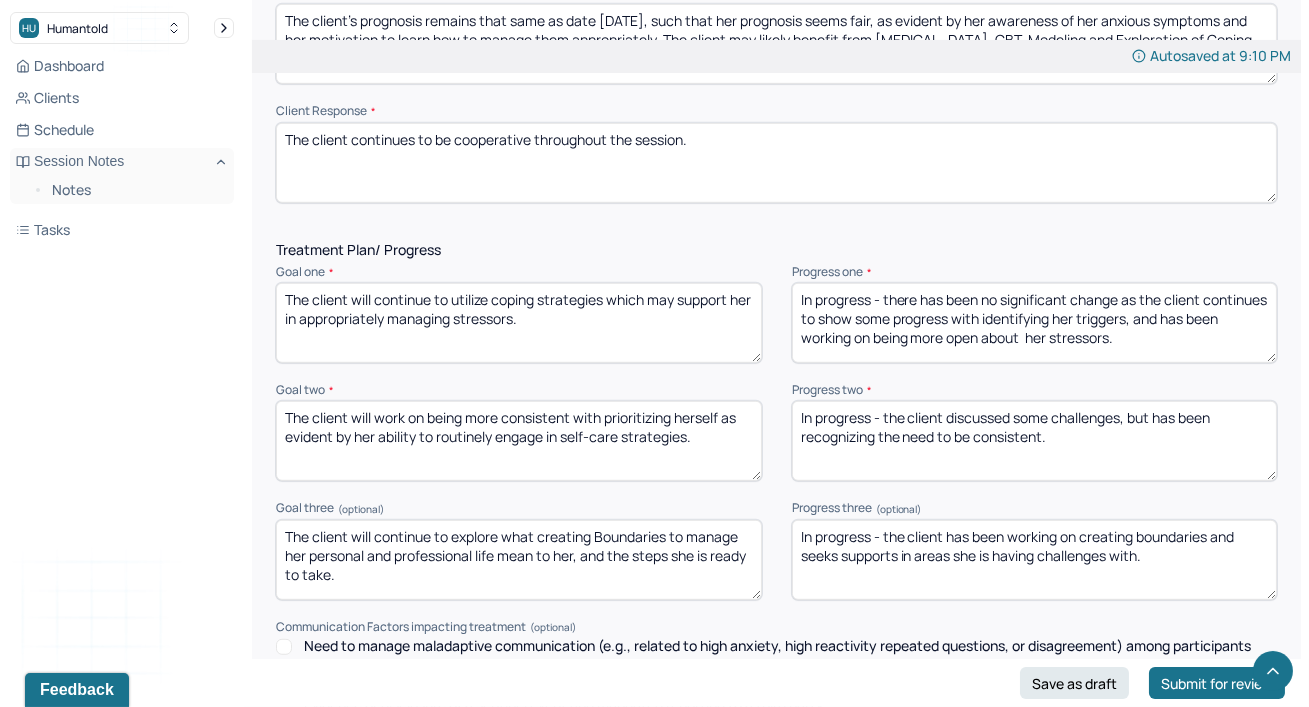 scroll, scrollTop: 2545, scrollLeft: 0, axis: vertical 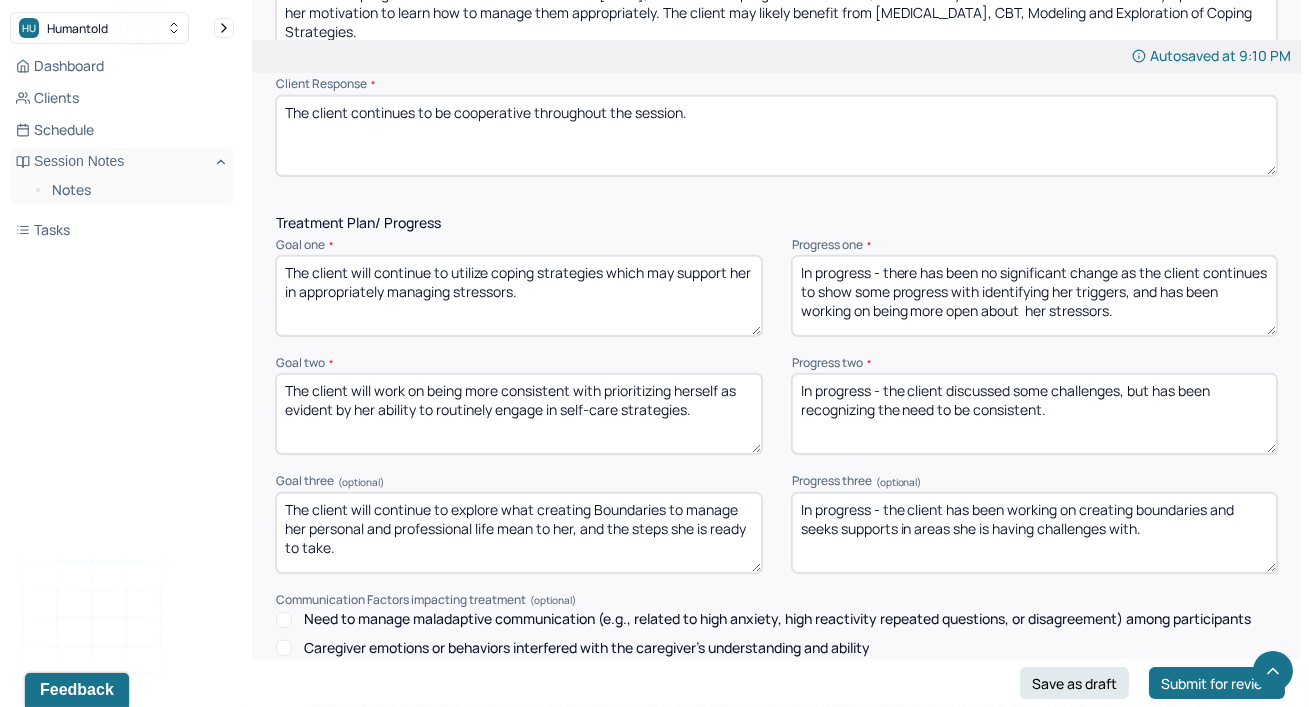 drag, startPoint x: 904, startPoint y: 229, endPoint x: 1215, endPoint y: 228, distance: 311.00162 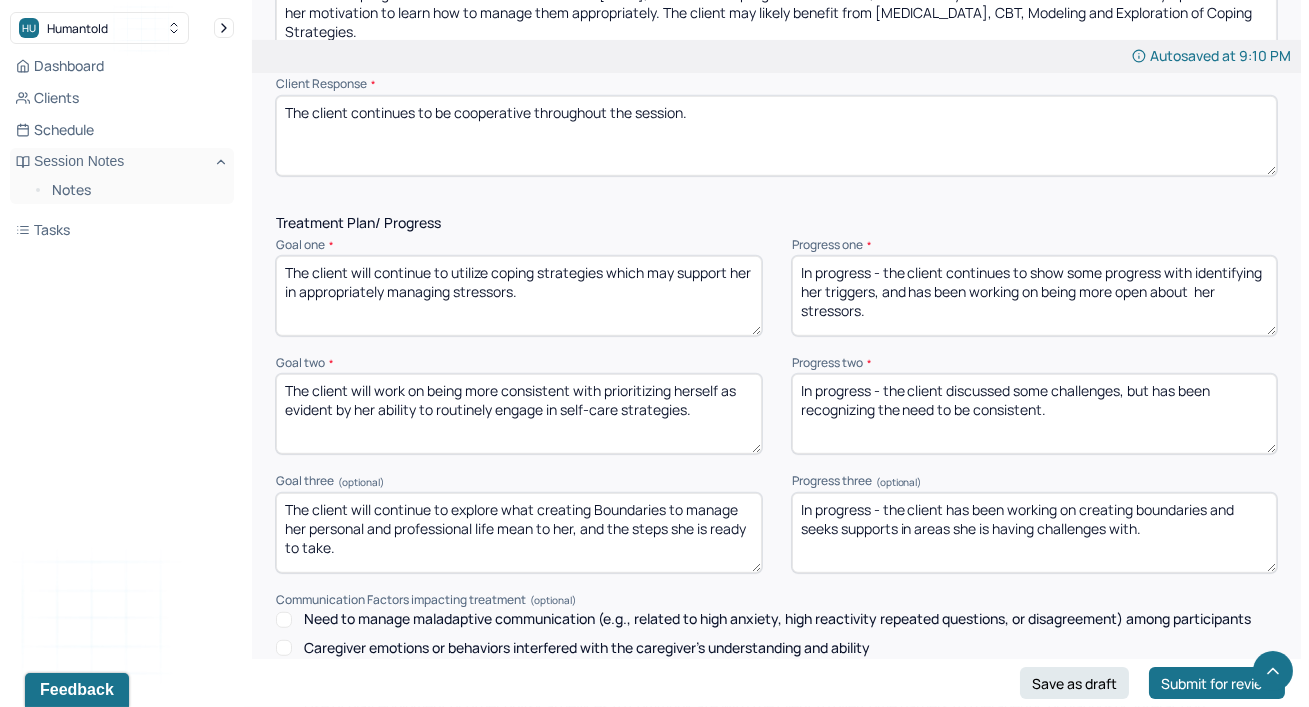 drag, startPoint x: 1200, startPoint y: 229, endPoint x: 1224, endPoint y: 263, distance: 41.617306 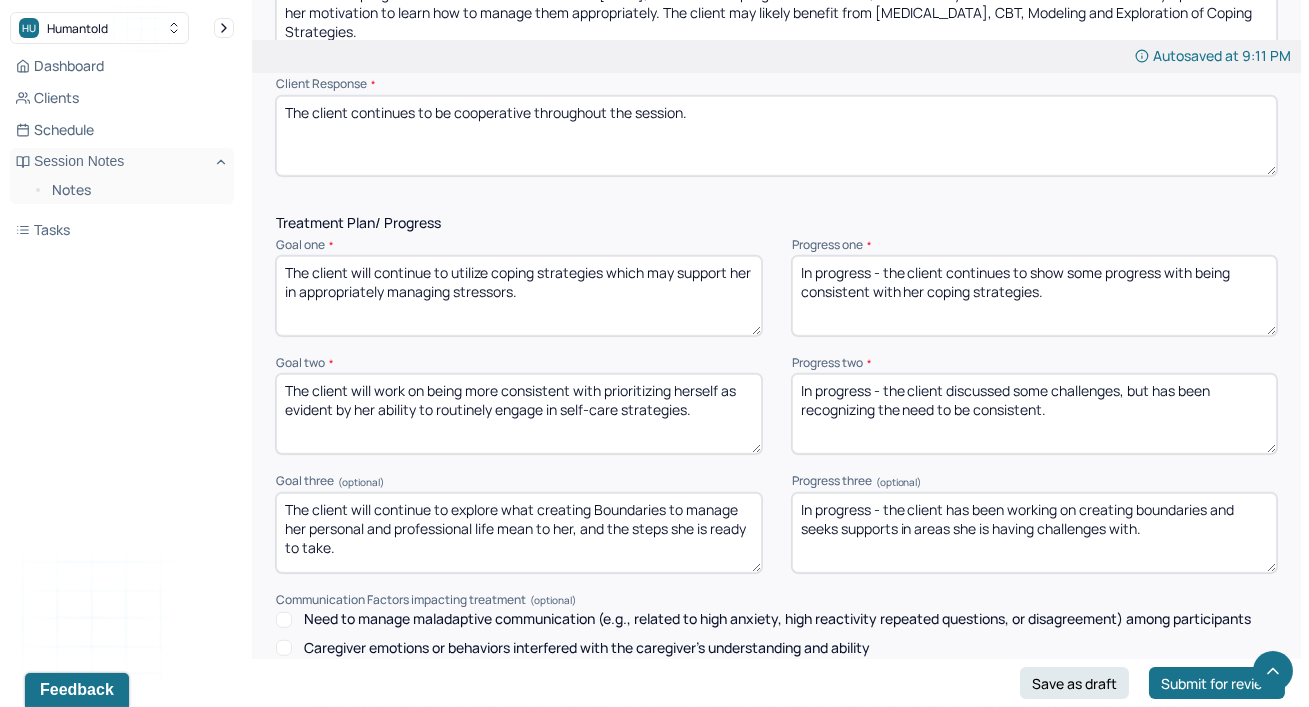 type on "In progress - the client continues to show some progress with being consistent with her coping strategies." 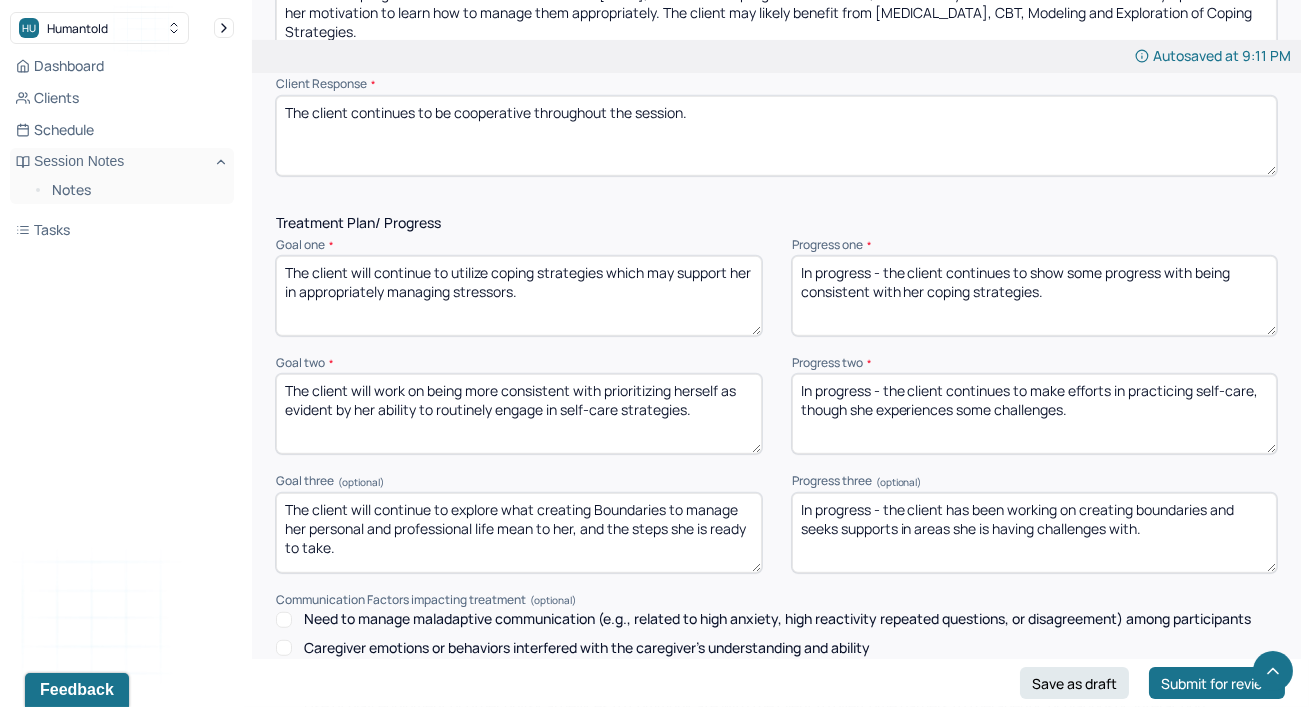 type on "In progress - the client continues to make efforts in practicing self-care, though she experiences some challenges." 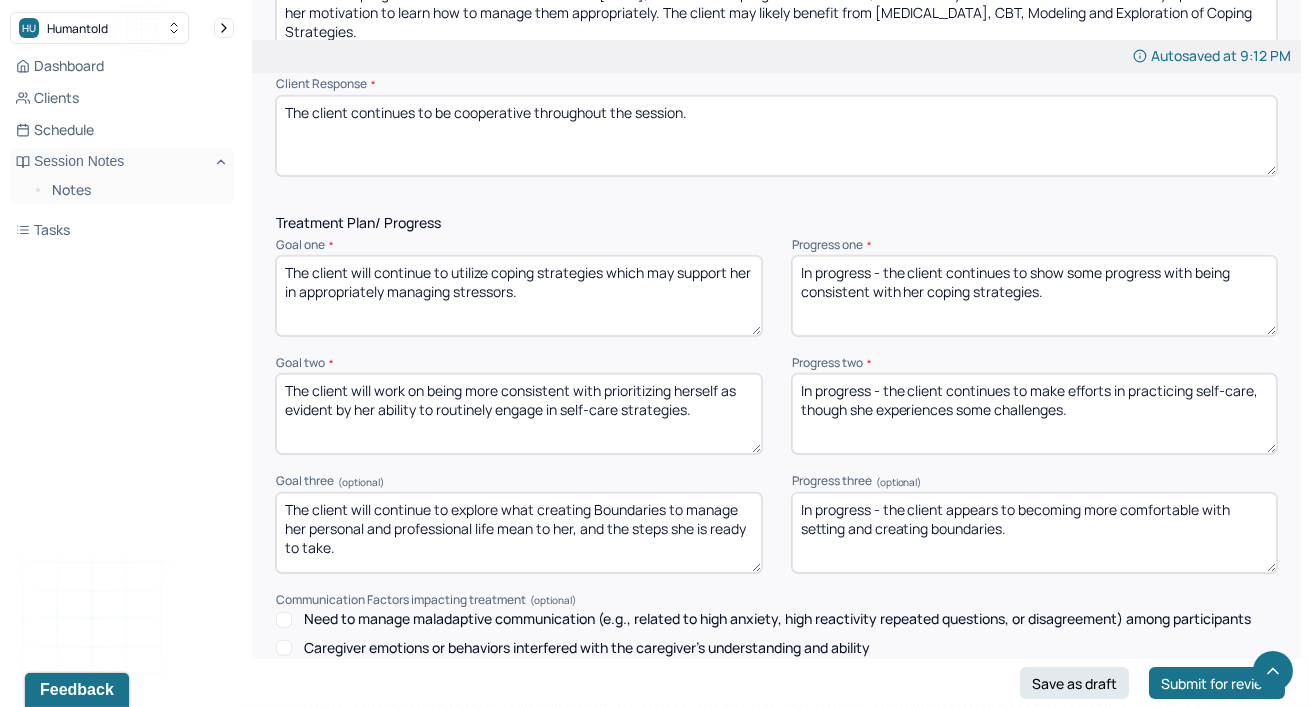 type on "In progress - the client appears to becoming more comfortable with setting and creating boundaries." 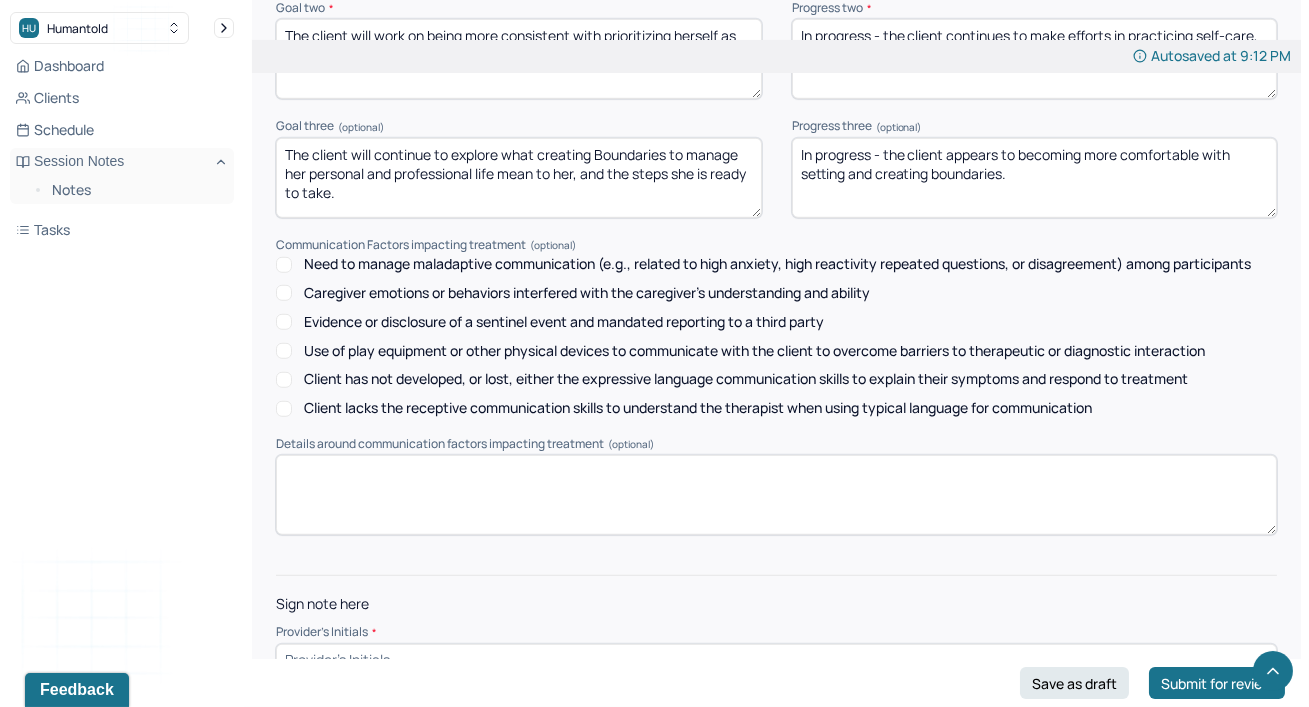 scroll, scrollTop: 2901, scrollLeft: 0, axis: vertical 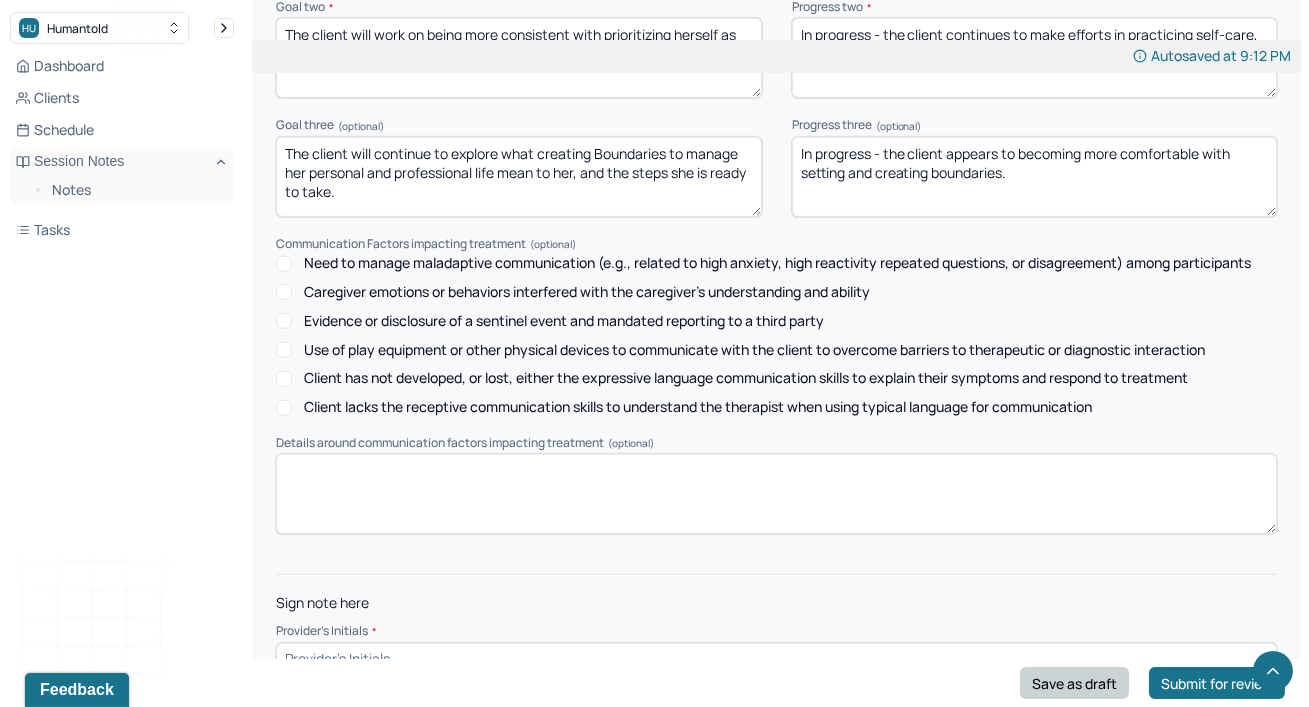 click on "Save as draft" at bounding box center (1074, 683) 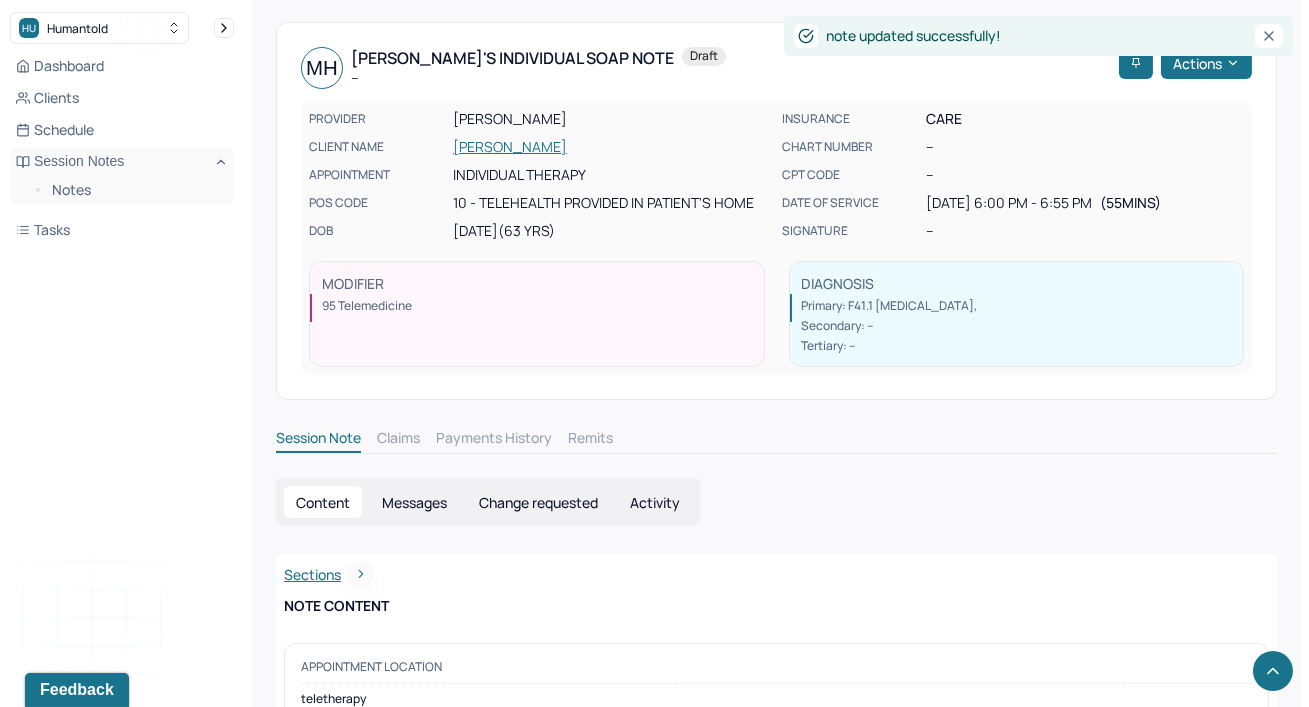 scroll, scrollTop: 2901, scrollLeft: 0, axis: vertical 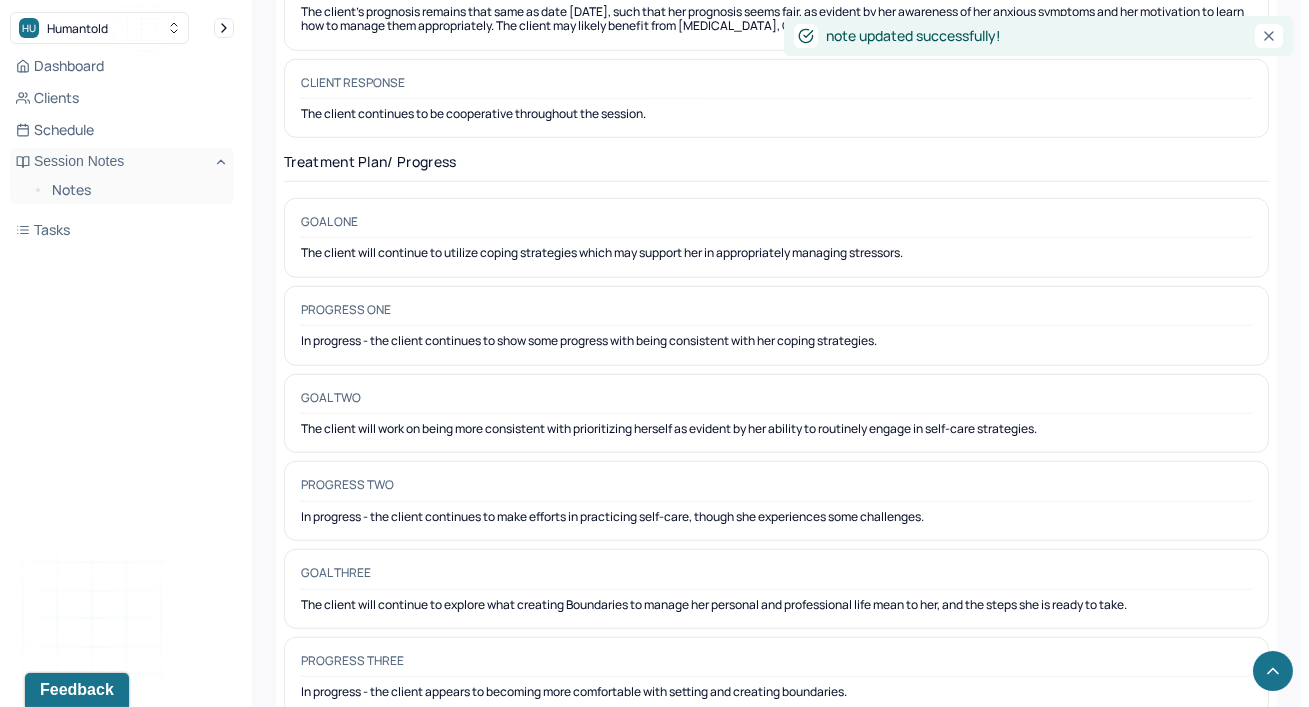click on "Dashboard Clients Schedule Session Notes Notes Tasks" at bounding box center (122, 148) 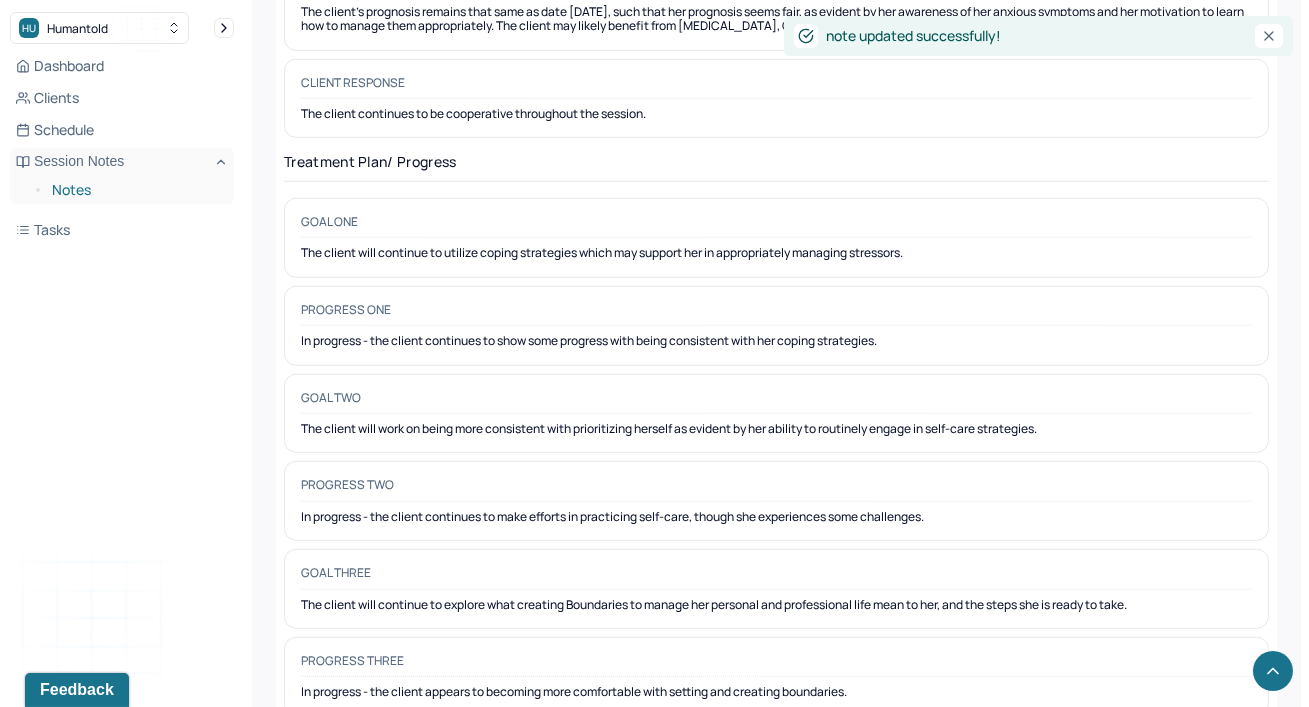 click on "Notes" at bounding box center (135, 190) 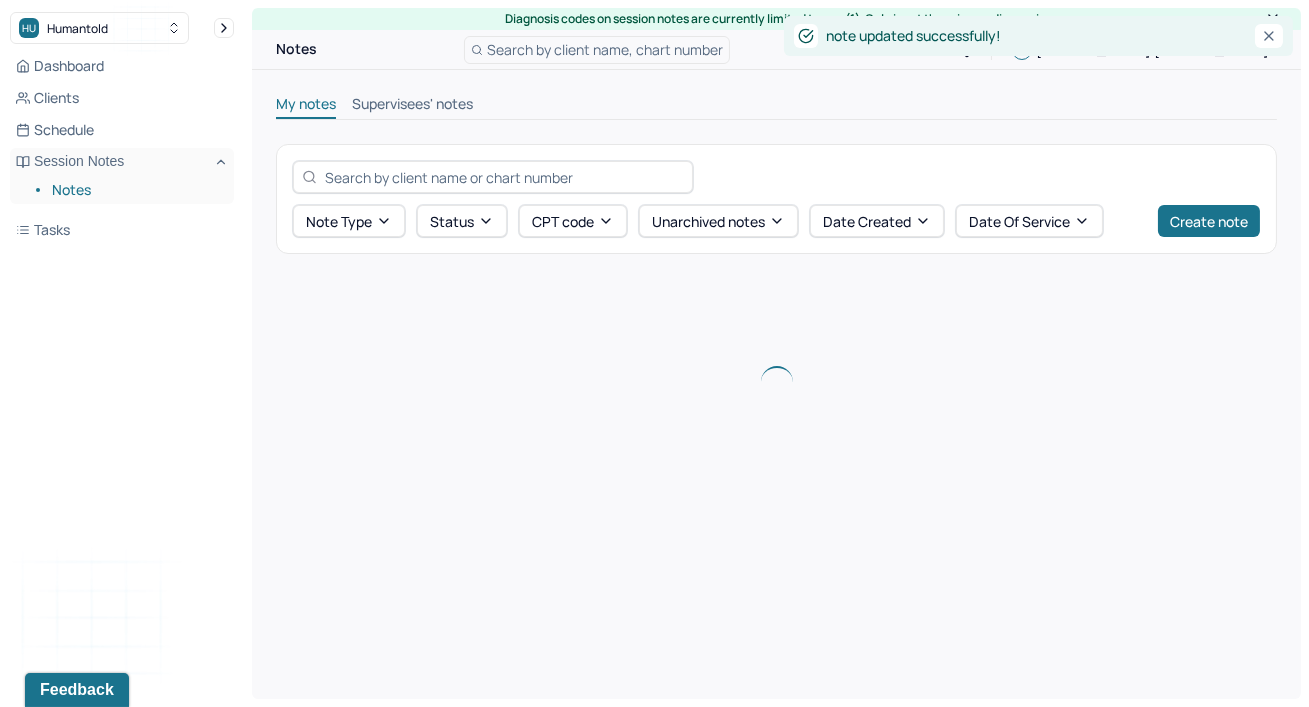 scroll, scrollTop: 0, scrollLeft: 0, axis: both 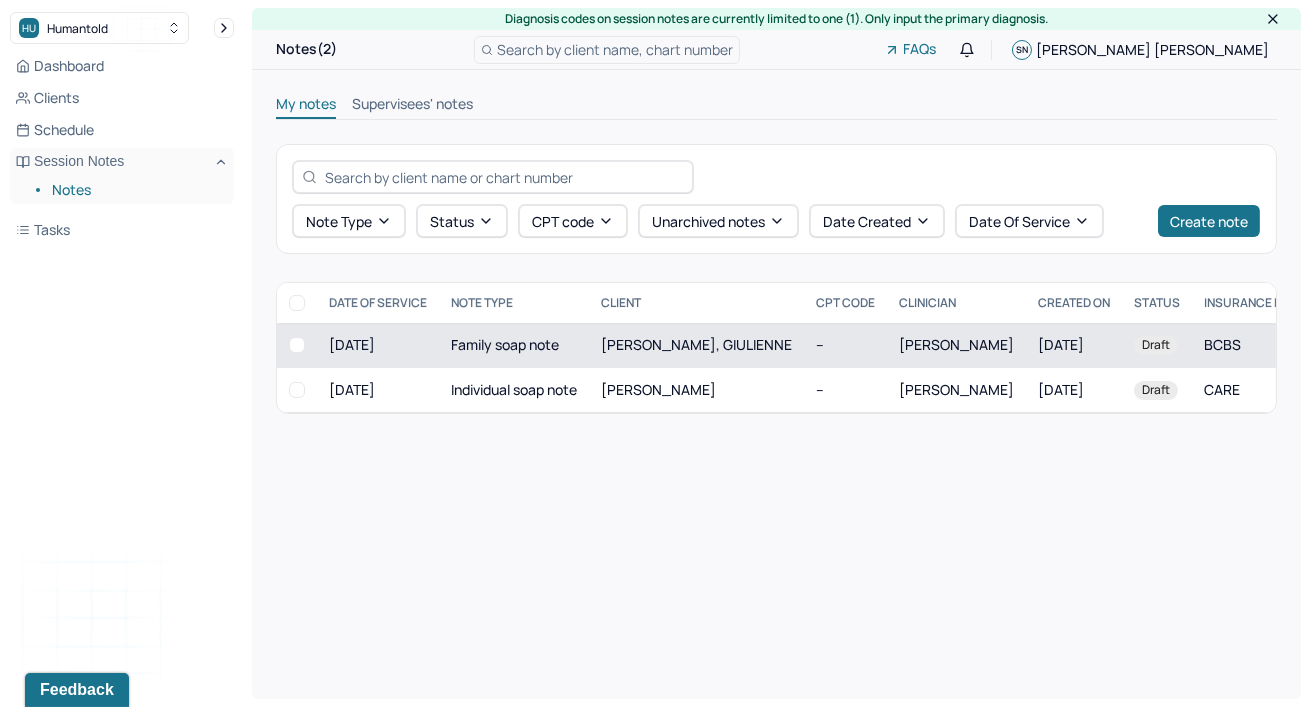 click on "Family soap note" at bounding box center [514, 345] 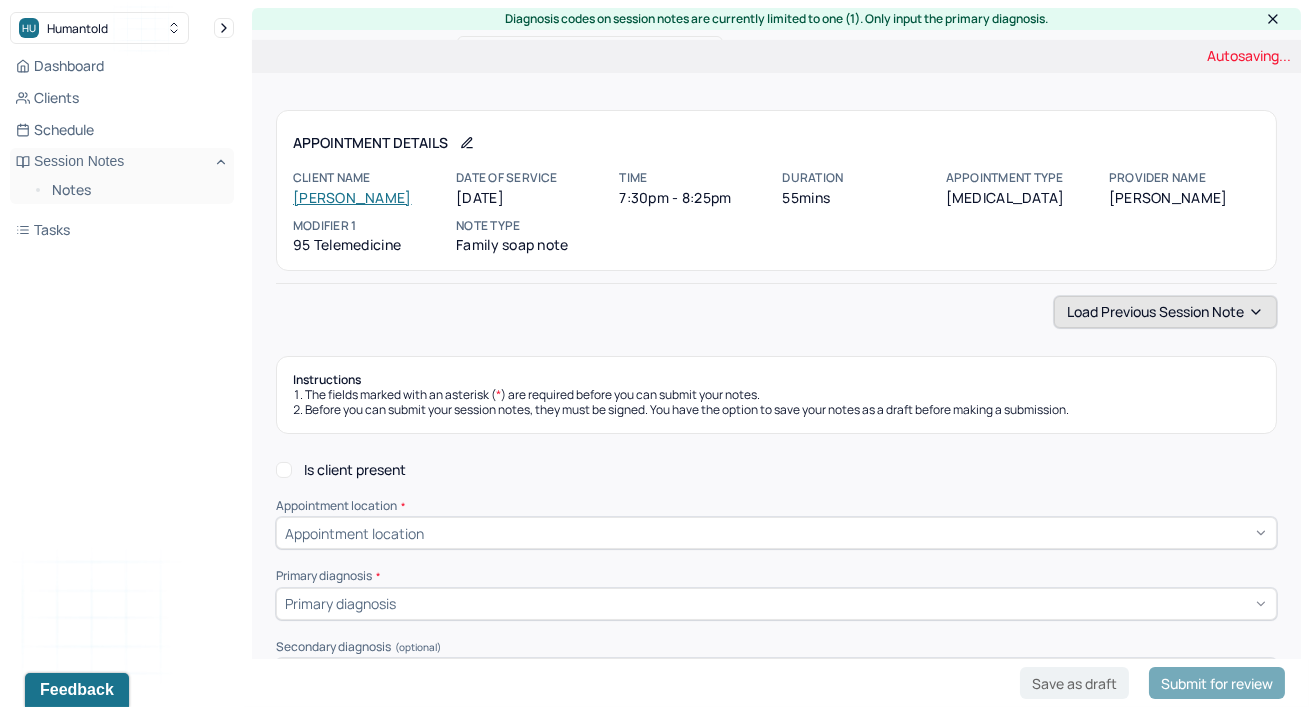 click on "Load previous session note" at bounding box center (1165, 312) 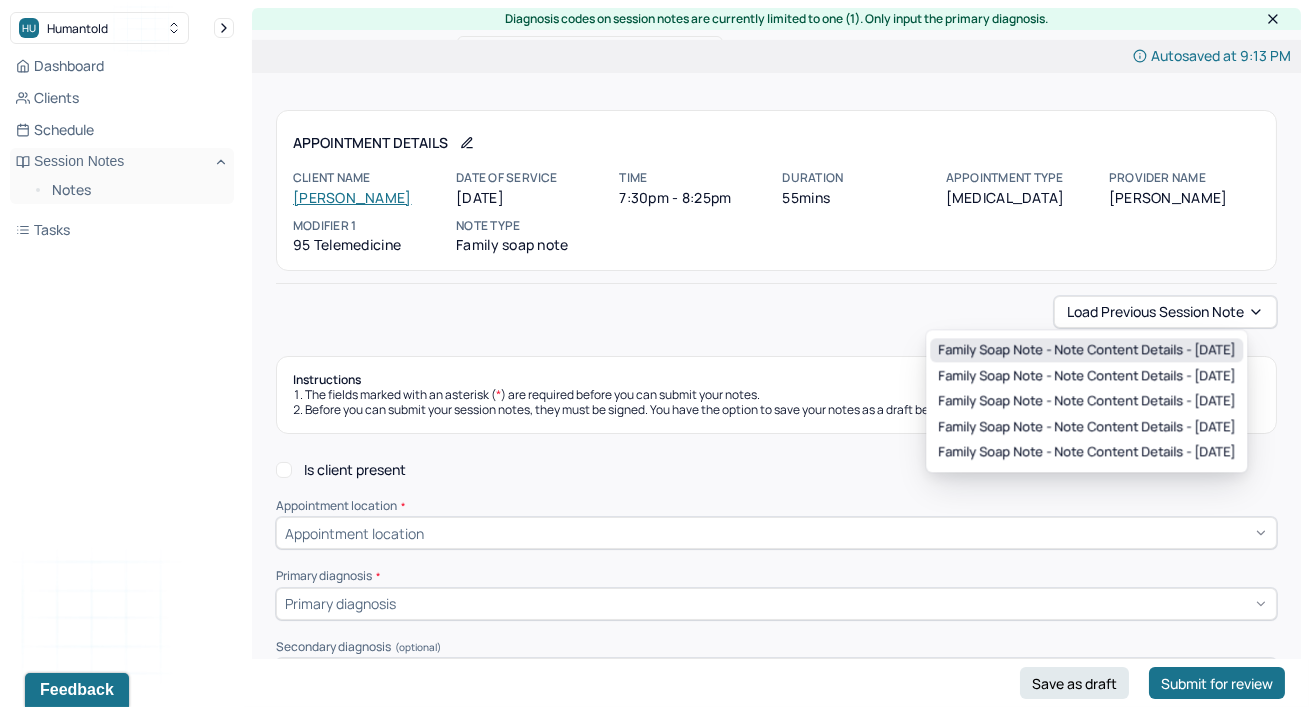 click on "Family soap note   - Note content Details -   [DATE]" at bounding box center (1086, 350) 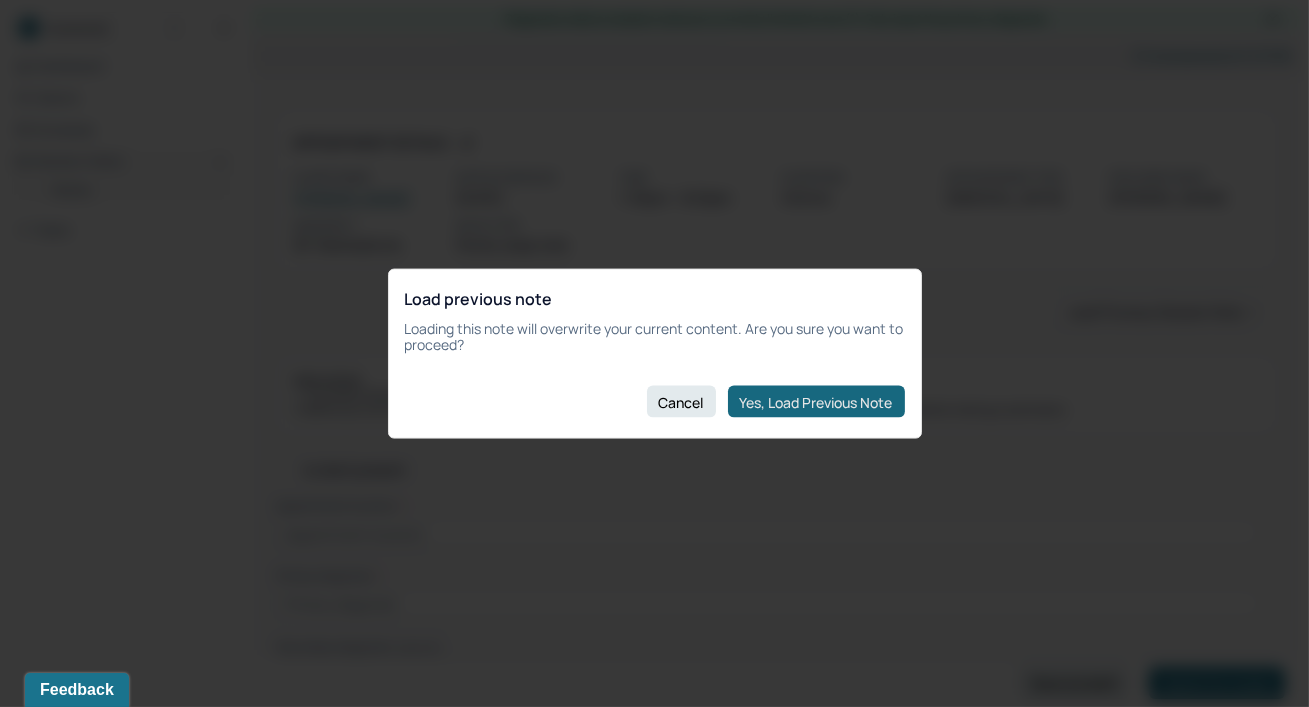 click on "Yes, Load Previous Note" at bounding box center (816, 402) 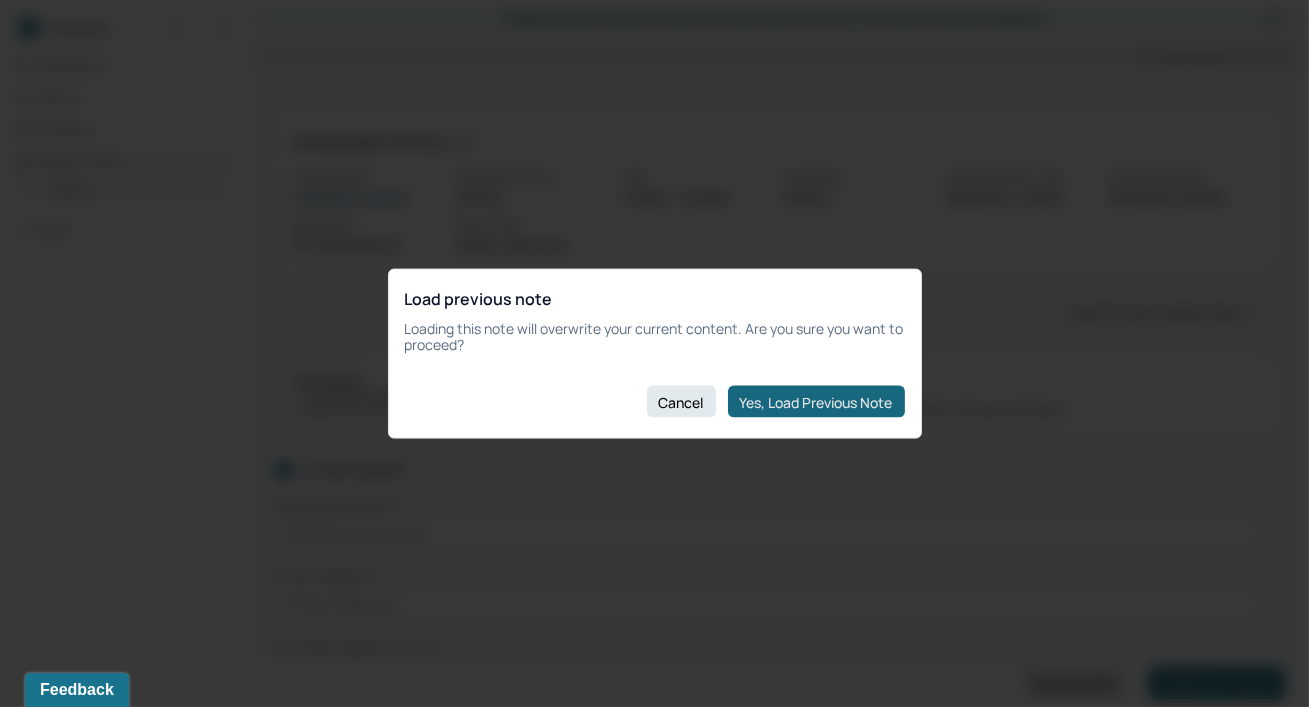 checkbox on "true" 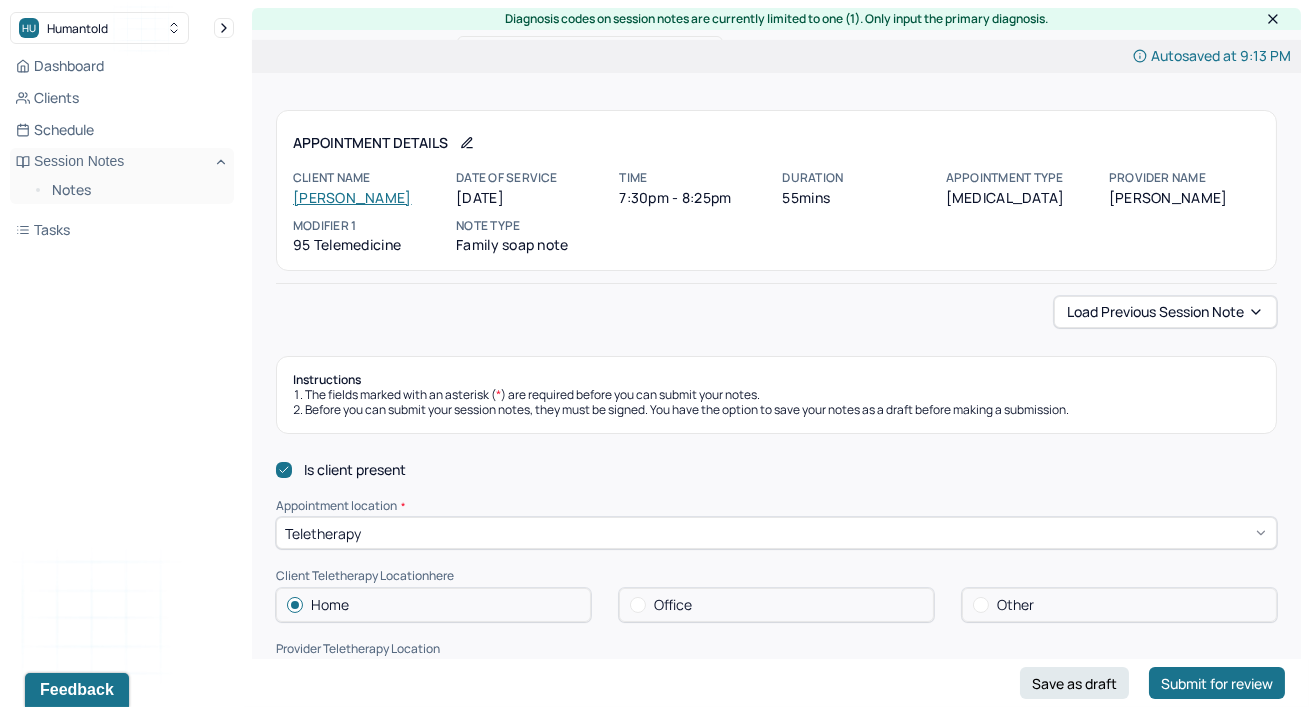 click on "Before you can submit your session notes, they must be signed. You have the option to save your notes as a draft before making a submission." at bounding box center [776, 410] 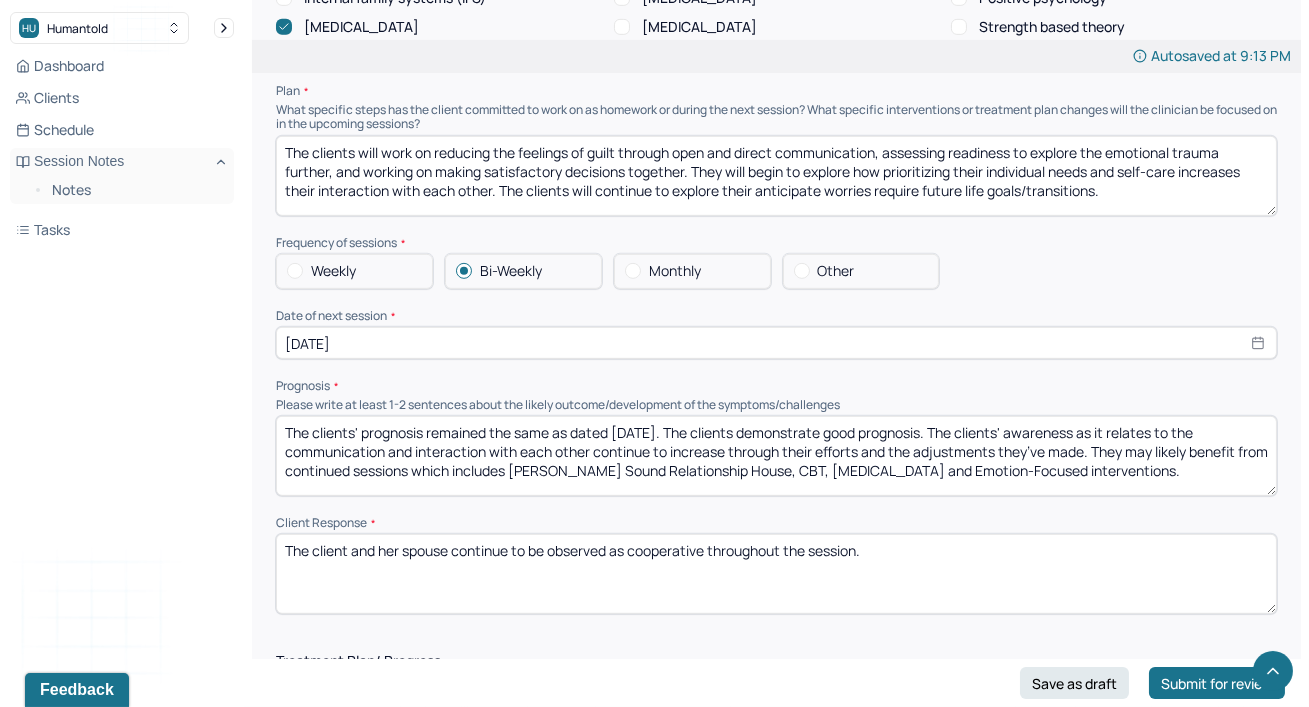 scroll, scrollTop: 2145, scrollLeft: 0, axis: vertical 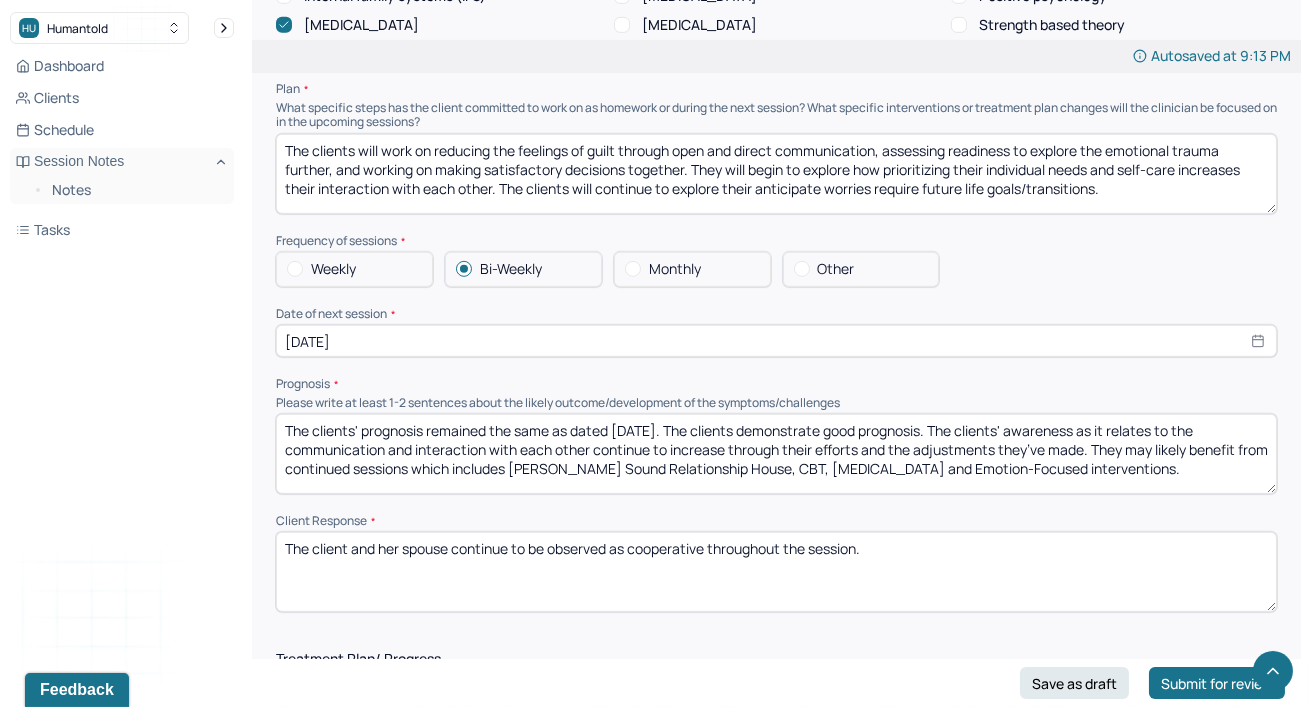 click on "The clients' prognosis remained the same as dated [DATE]. The clients demonstrate good prognosis. The clients' awareness as it relates to the communication and interaction with each other continue to increase through their efforts and the adjustments they’ve made. They may likely benefit from continued sessions which includes [PERSON_NAME] Sound Relationship House, CBT, [MEDICAL_DATA] and Emotion-Focused interventions." at bounding box center [776, 454] 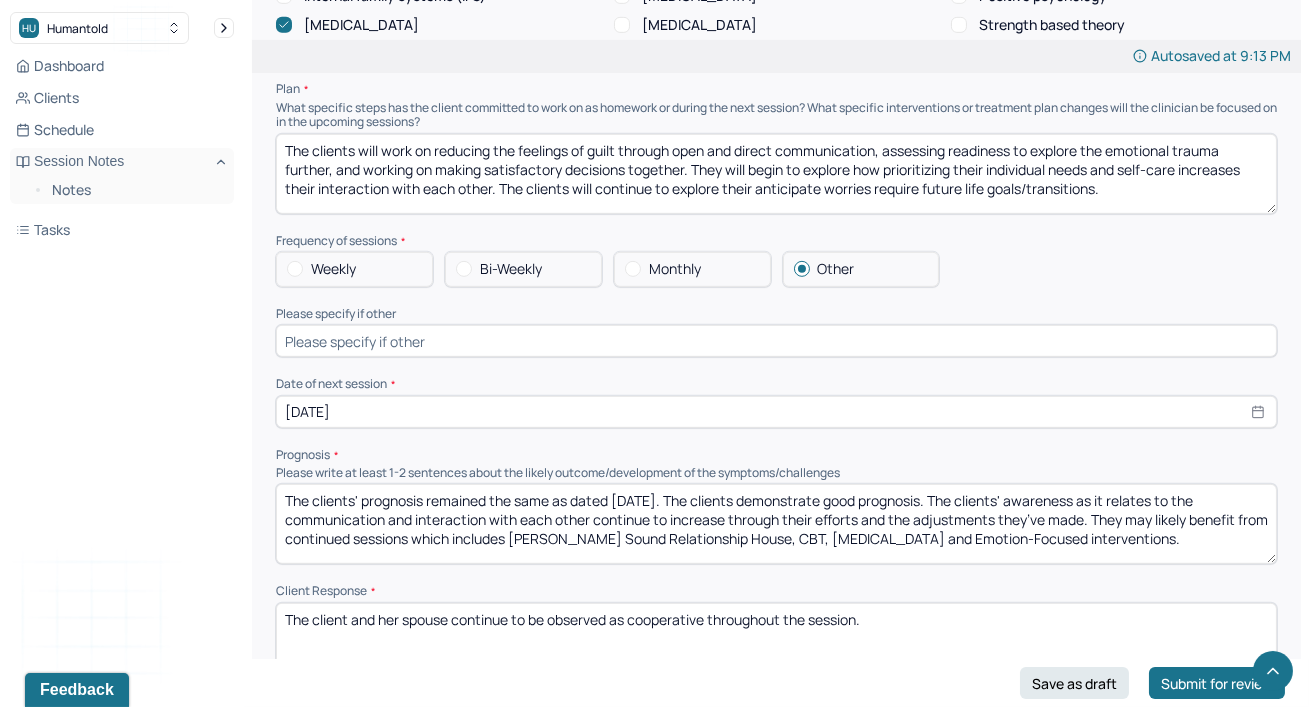 click at bounding box center [776, 341] 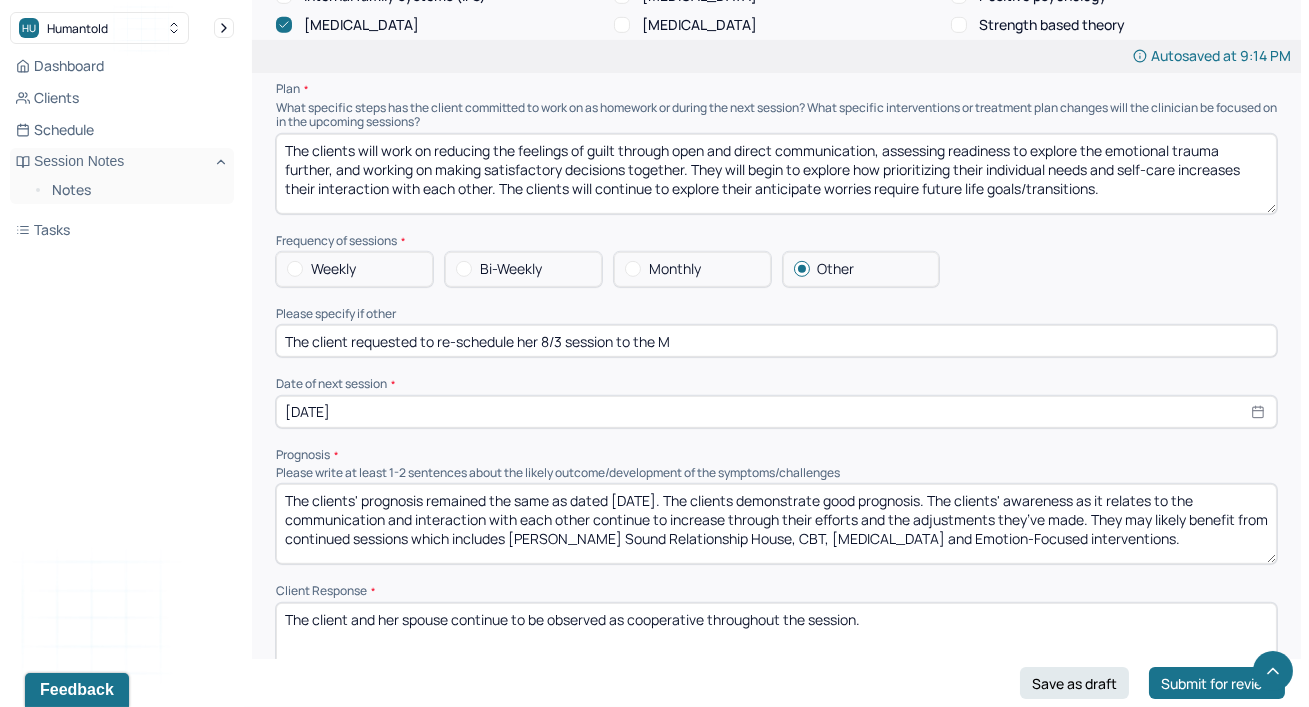 click on "The client requested to re-schedule her 8/3 session to the M" at bounding box center [776, 341] 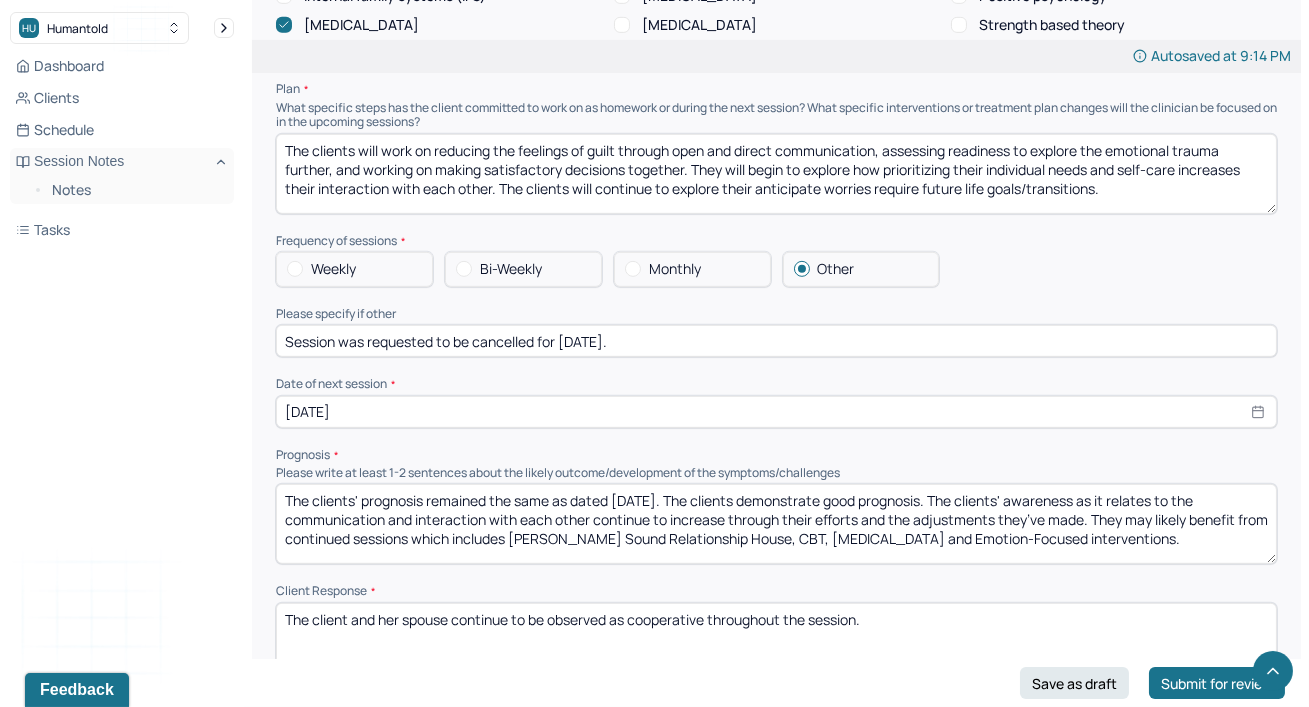type on "Session was requested to be cancelled for [DATE]." 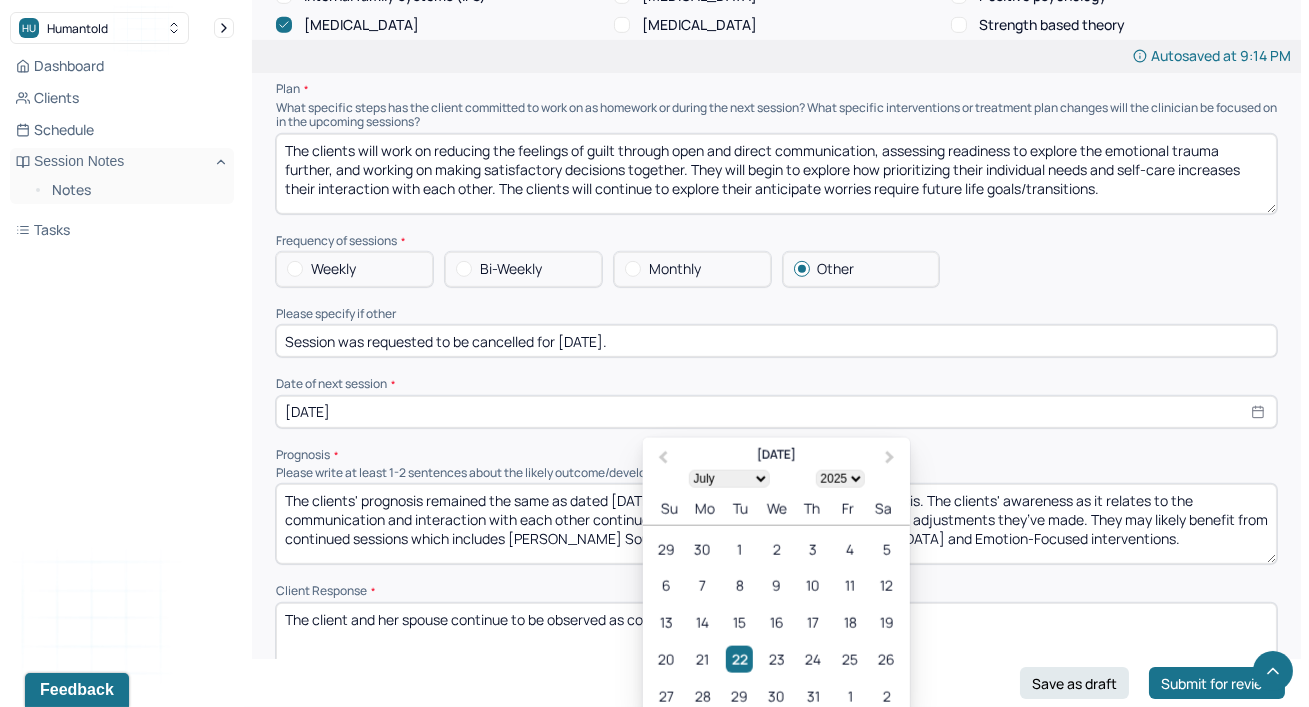 click on "[DATE]" at bounding box center [776, 412] 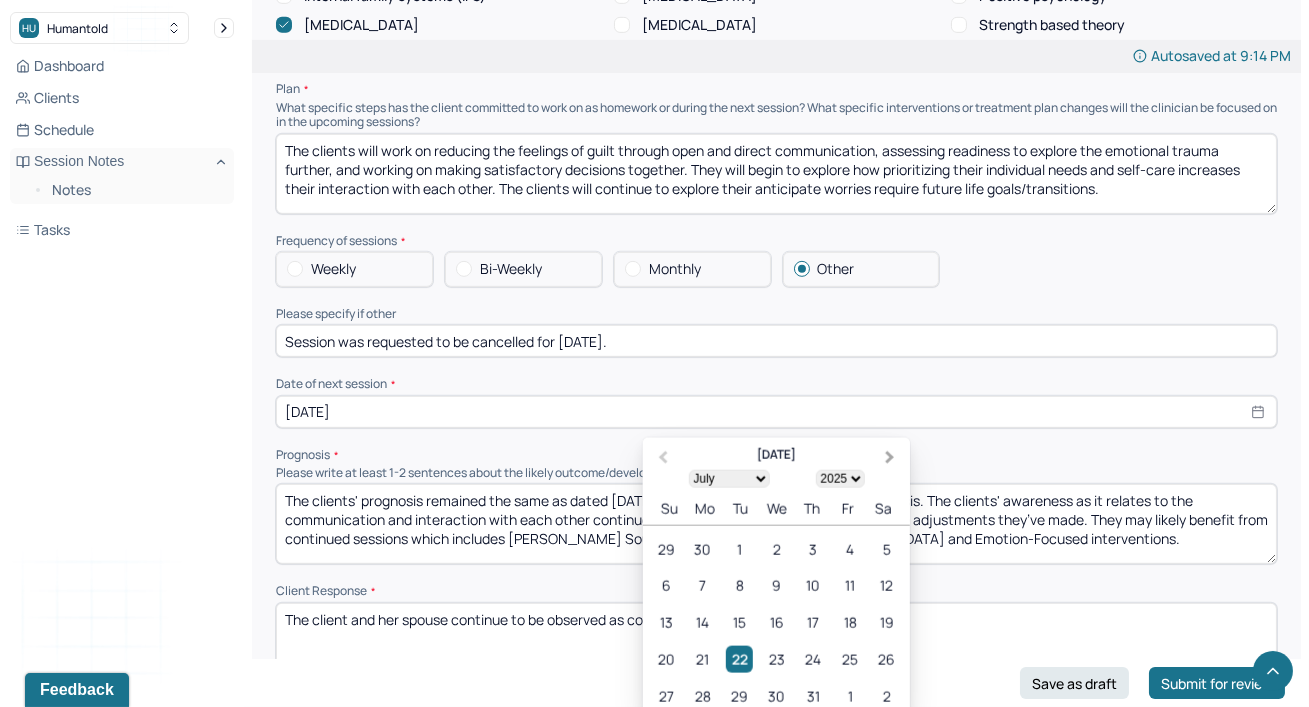 click on "Next Month" at bounding box center (892, 458) 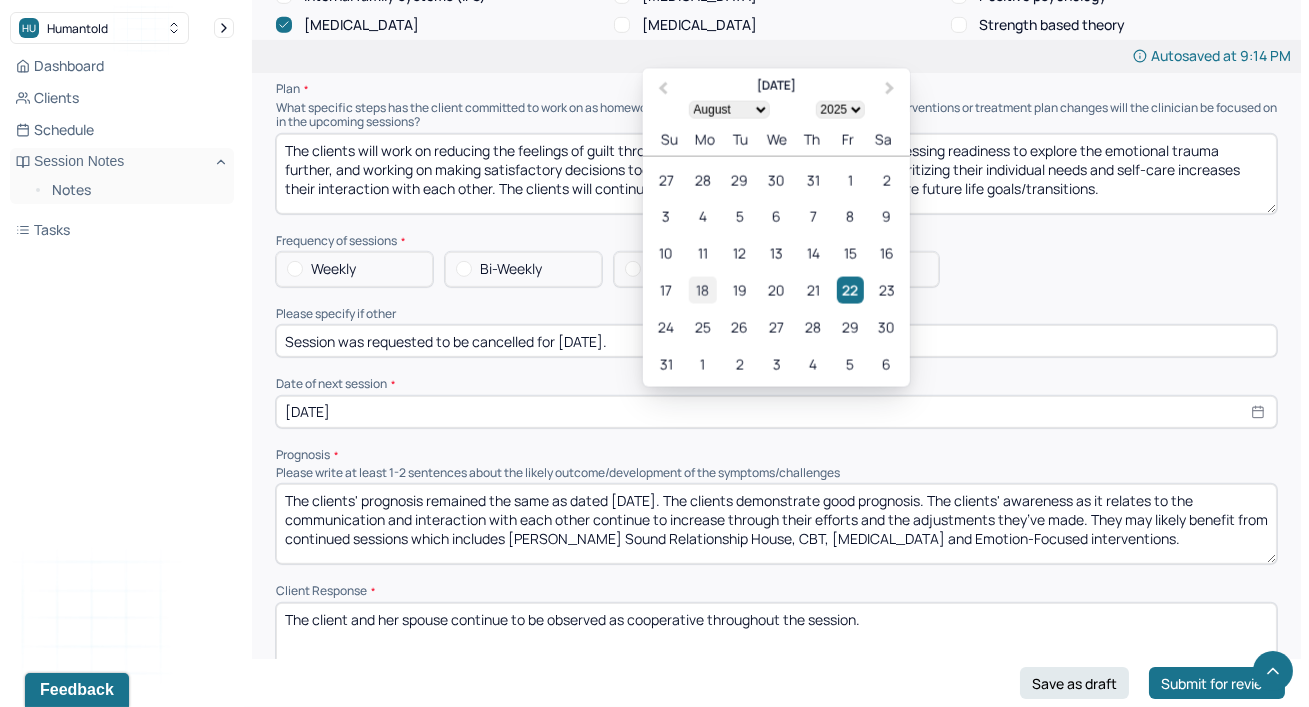 click on "18" at bounding box center [702, 289] 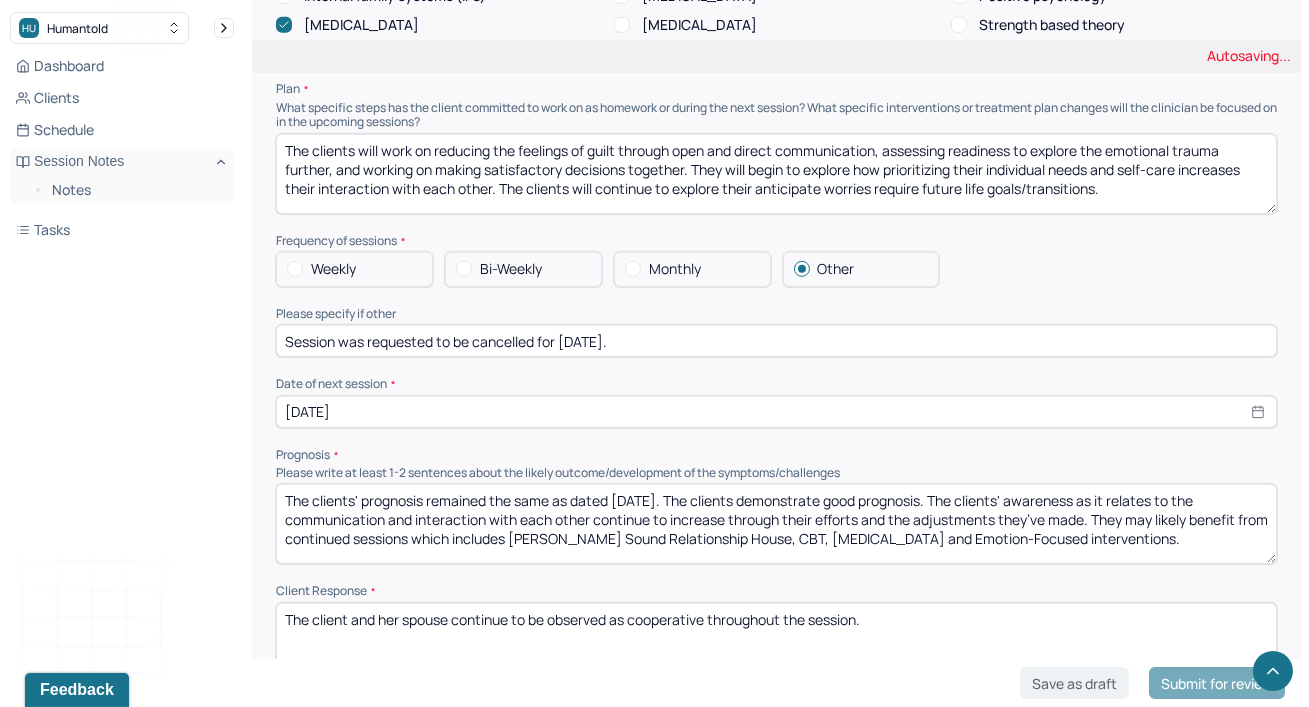 click on "Prognosis" at bounding box center [776, 455] 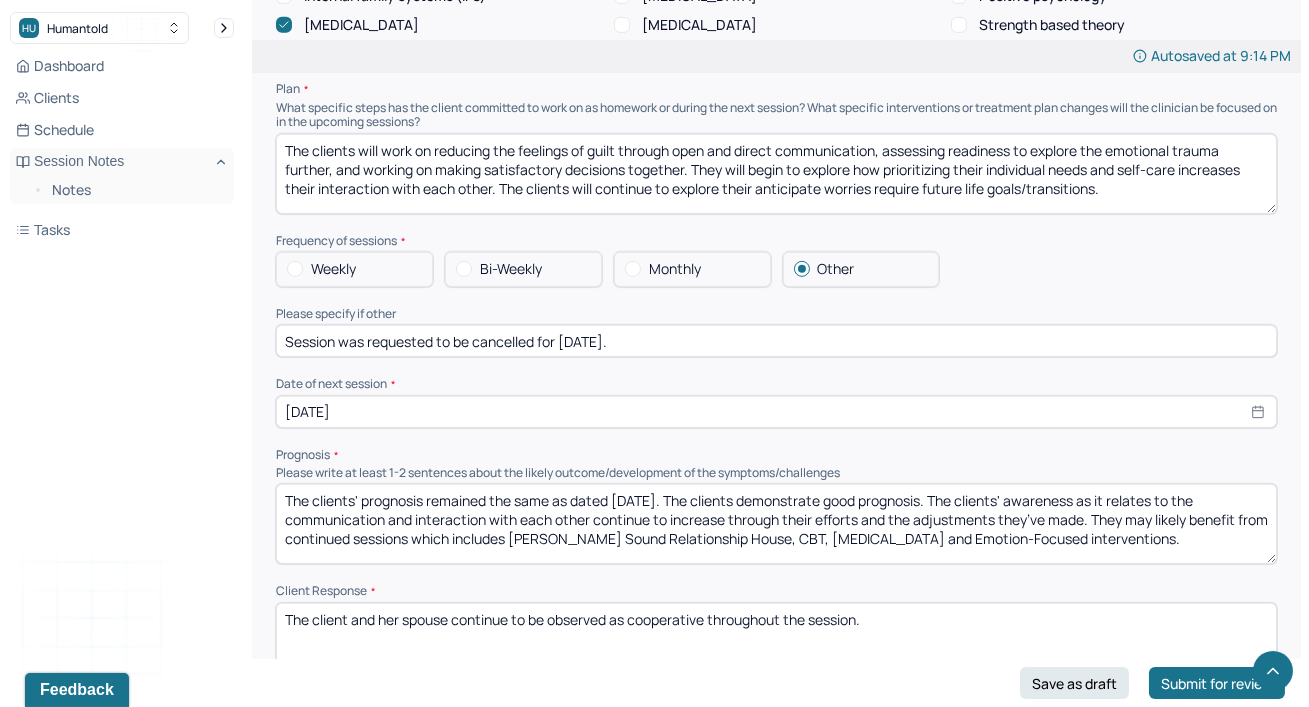 click on "Therapy Intervention Techniques Please select at least 1 intervention used Cognitive-Behavioral therapies Cognitive-Behavioral therapy (CBT) Dialectical Behavioral therapy (DBT) Modeling and skills training Trauma-focused CBT EDMR Rational Emotive [MEDICAL_DATA] Acceptance Commitment Therapy Solution Based [MEDICAL_DATA] [MEDICAL_DATA] Relationship based Interventions Attachment-oriented interventions Parent-child interaction therapy Parent interventions Other Client centered therapy/ Humanism [MEDICAL_DATA] [MEDICAL_DATA] Feminist therapy Psychodynamic therapy Grief therapy Internal family systems (IFS) [MEDICAL_DATA] Positive psychology [MEDICAL_DATA] [MEDICAL_DATA] Strength based theory Career Counseling Multisystemic family theory Plan What specific steps has the client committed to work on as homework or during the next session? What specific interventions or treatment plan changes will the clinician be focused on in the upcoming sessions? Frequency of sessions Weekly Other" at bounding box center [776, 193] 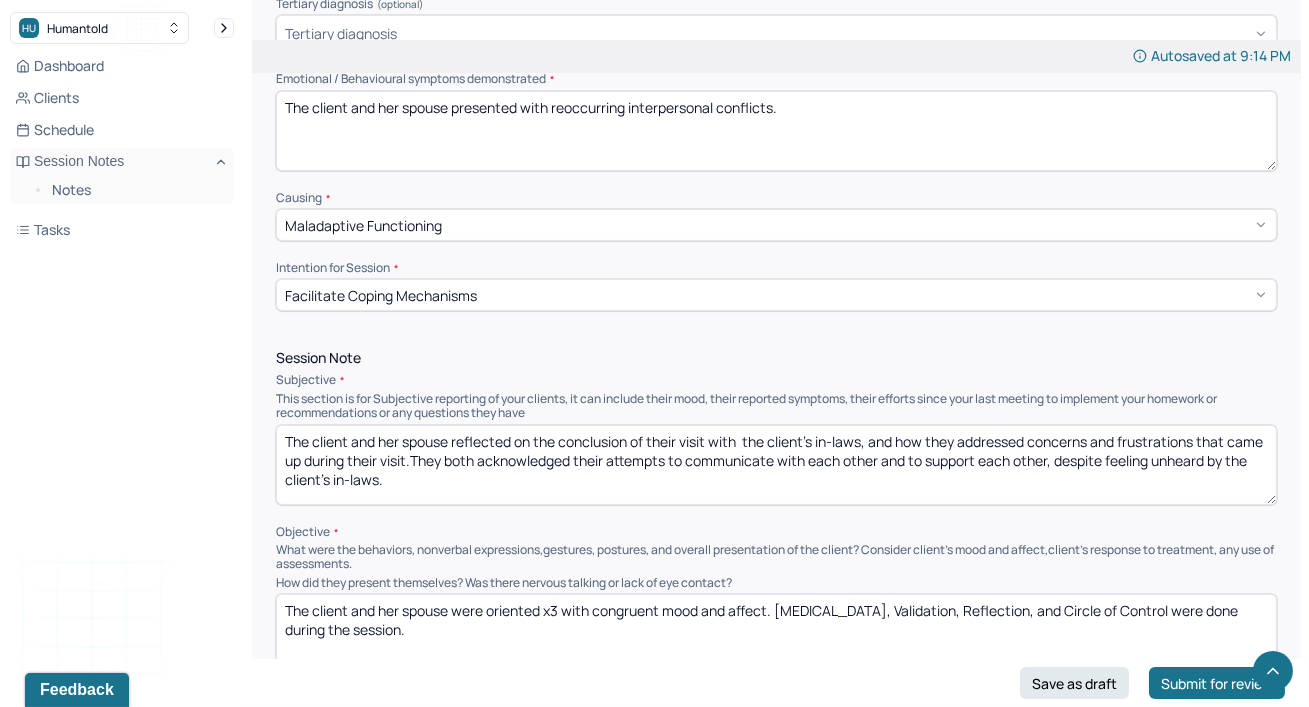 scroll, scrollTop: 981, scrollLeft: 0, axis: vertical 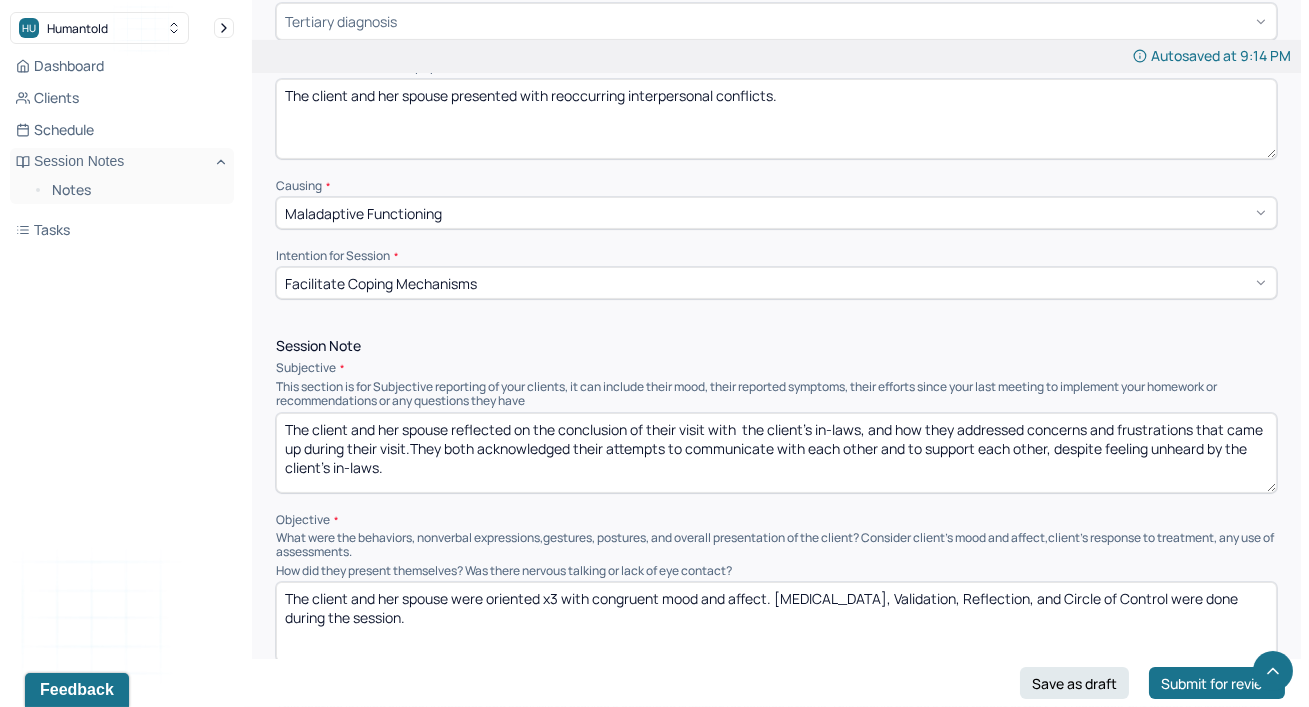 drag, startPoint x: 451, startPoint y: 389, endPoint x: 535, endPoint y: 439, distance: 97.7548 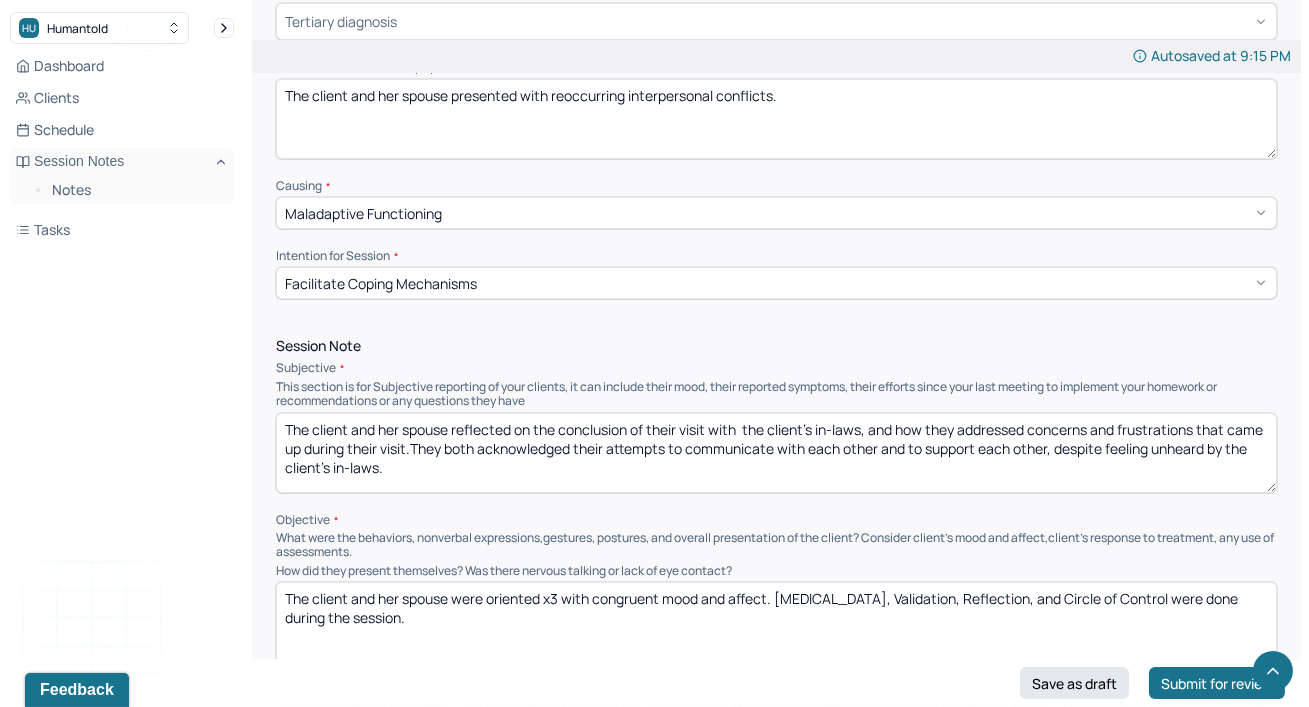 click on "The client and her spouse reflected on the conclusion of their visit with  the client's in-laws, and how they addressed concerns and frustrations that came up during their visit.They both acknowledged their attempts to communicate with each other and to support each other, despite feeling unheard by the client's in-laws." at bounding box center (776, 453) 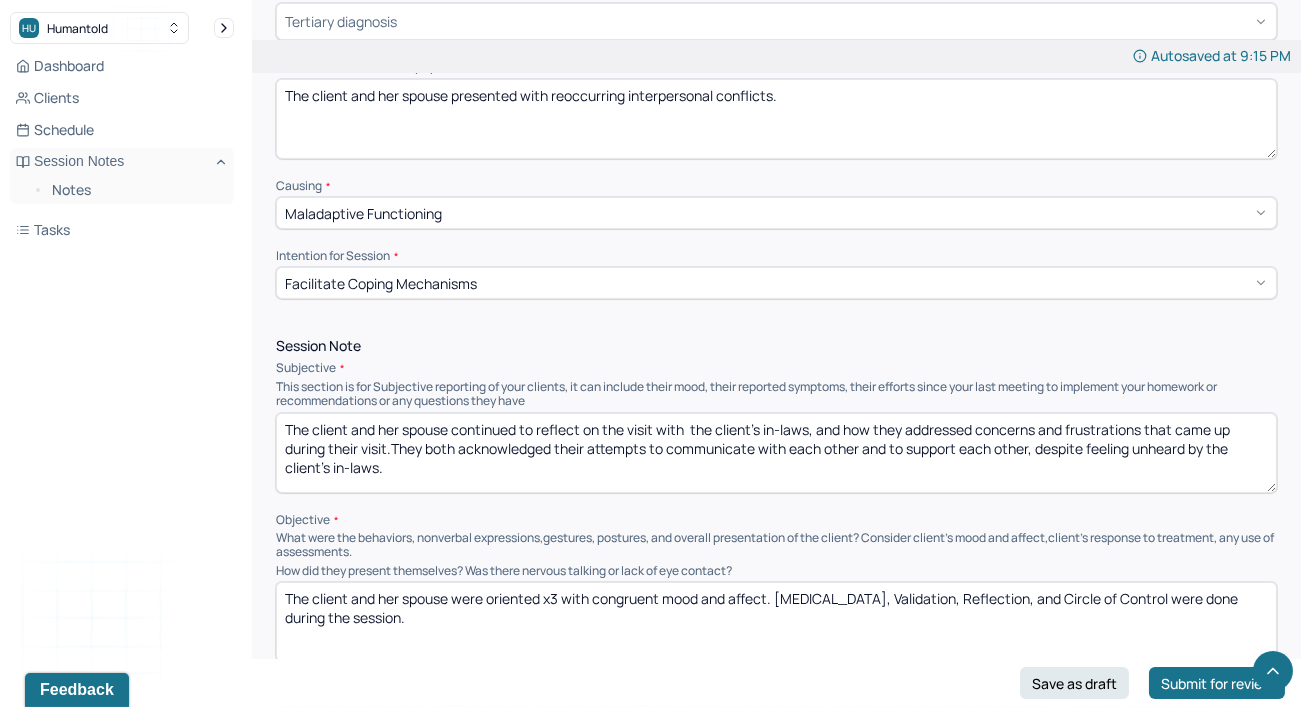 drag, startPoint x: 817, startPoint y: 385, endPoint x: 834, endPoint y: 424, distance: 42.544094 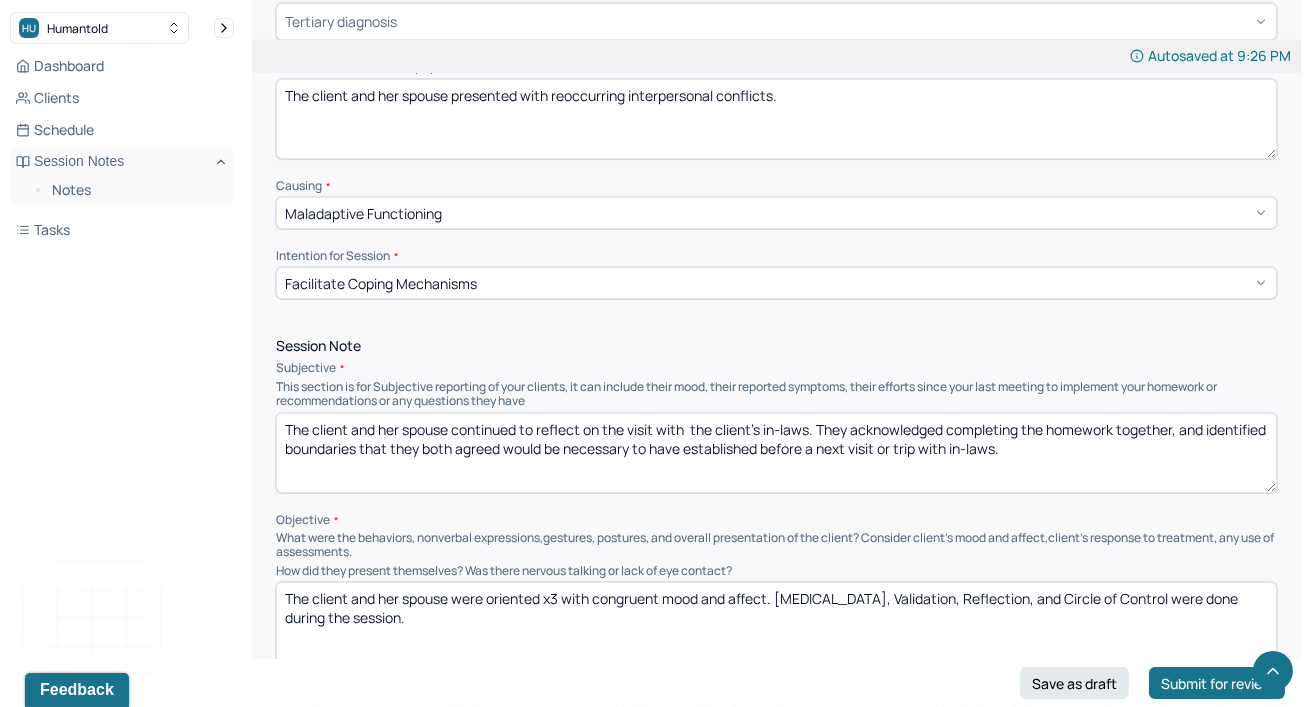 type on "The client and her spouse continued to reflect on the visit with  the client's in-laws. They acknowledged completing the homework together, and identified boundaries that they both agreed would be necessary to have established before a next visit or trip with in-laws." 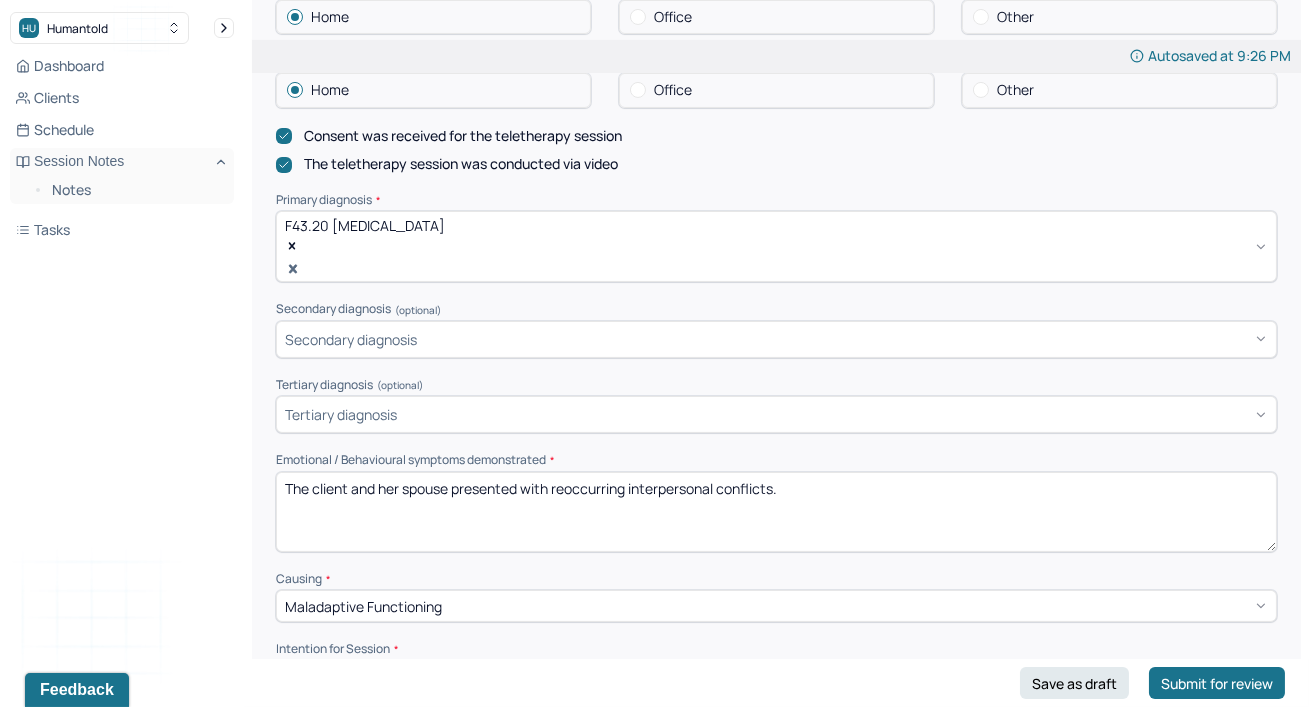 scroll, scrollTop: 545, scrollLeft: 0, axis: vertical 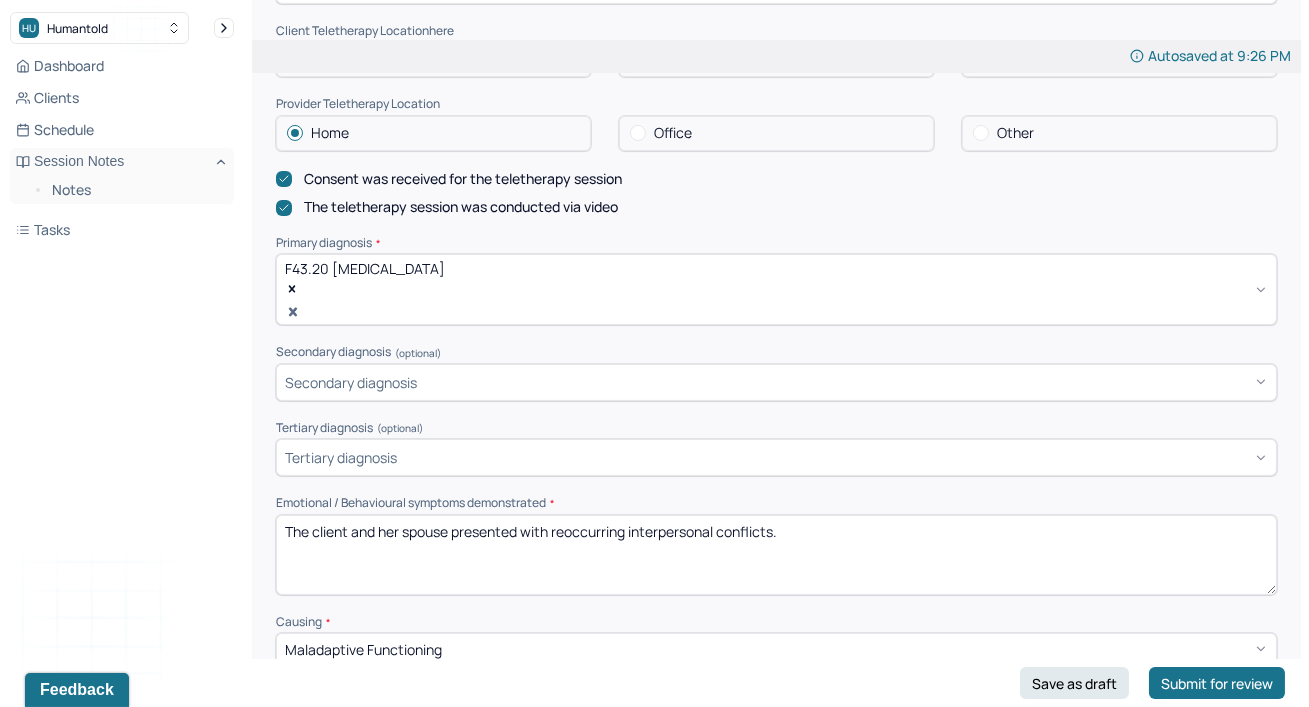 click on "Emotional / Behavioural symptoms demonstrated *" at bounding box center (776, 503) 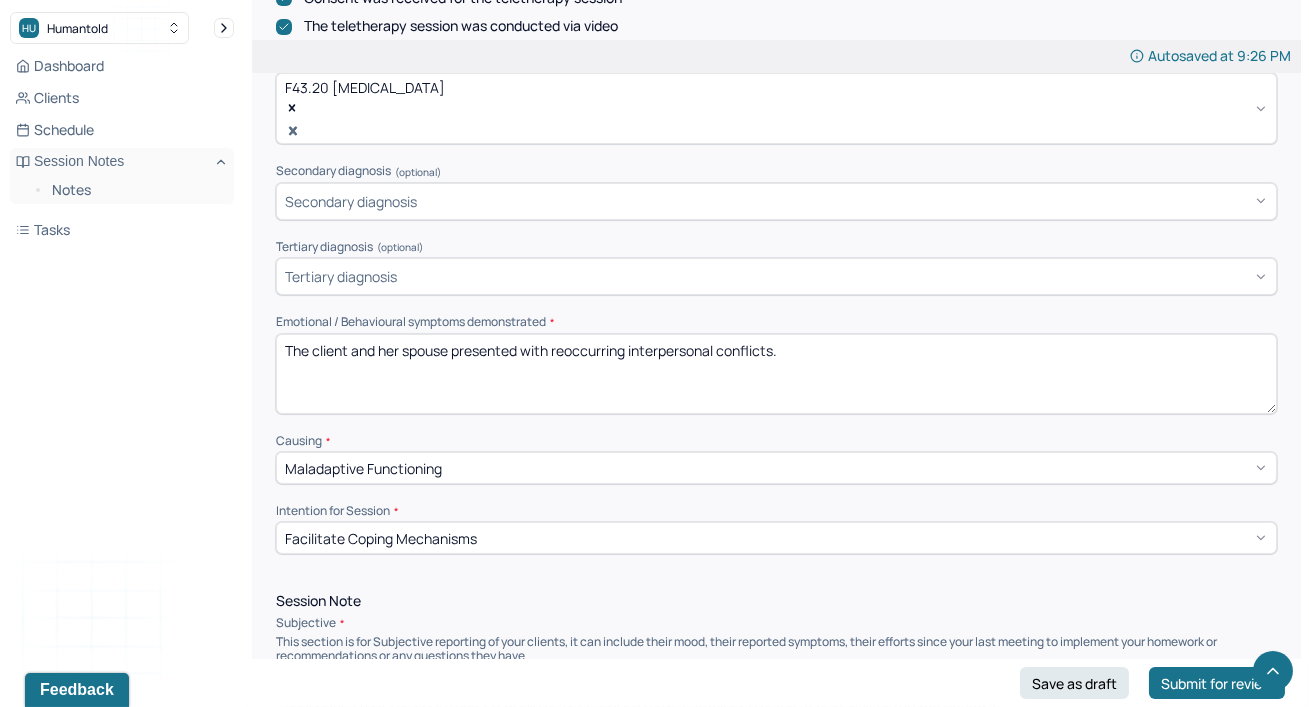 scroll, scrollTop: 727, scrollLeft: 0, axis: vertical 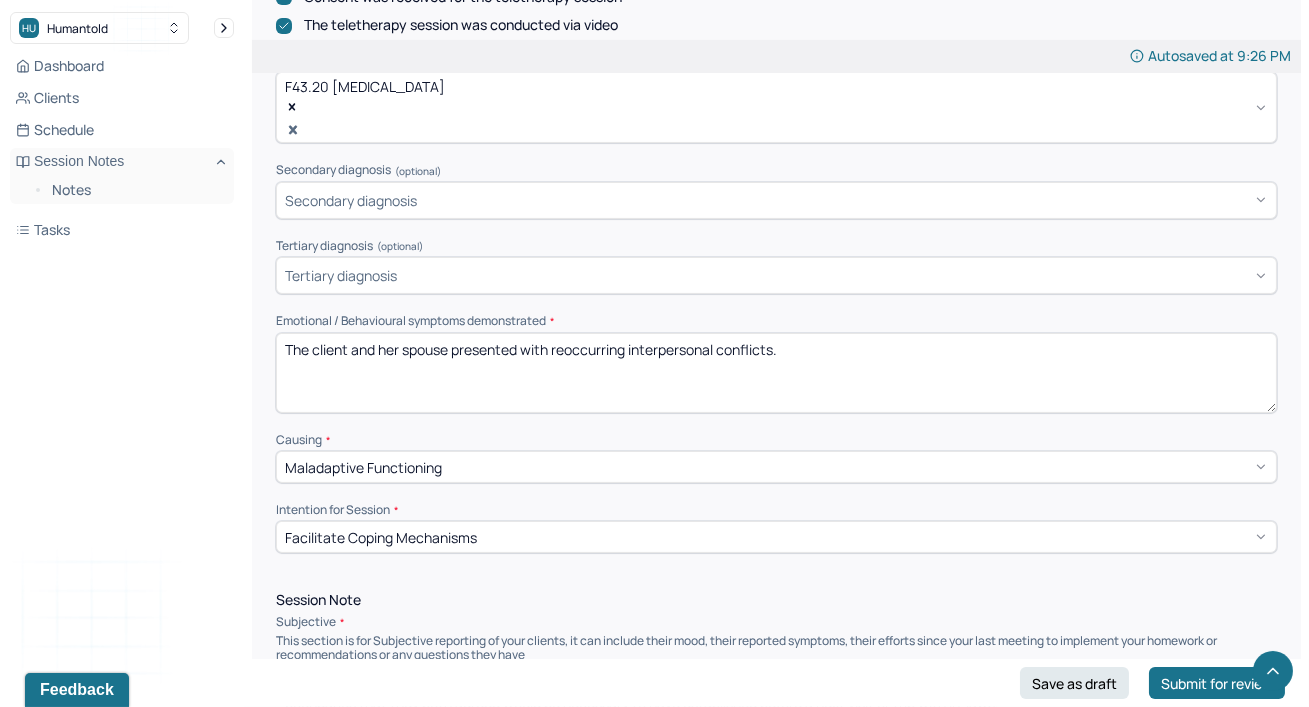 click on "The client and her spouse presented with reoccurring interpersonal conflicts." at bounding box center (776, 373) 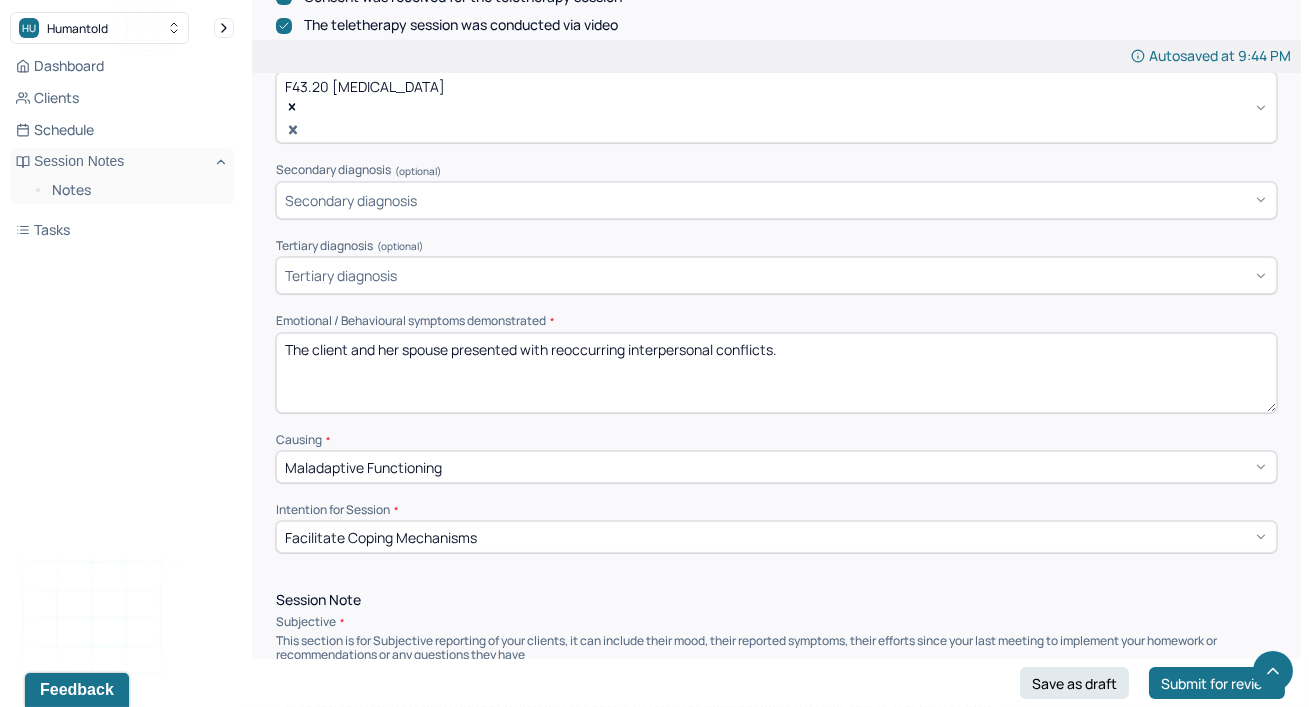 type on "The client and her spouse presented with reoccurring interpersonal conflicts." 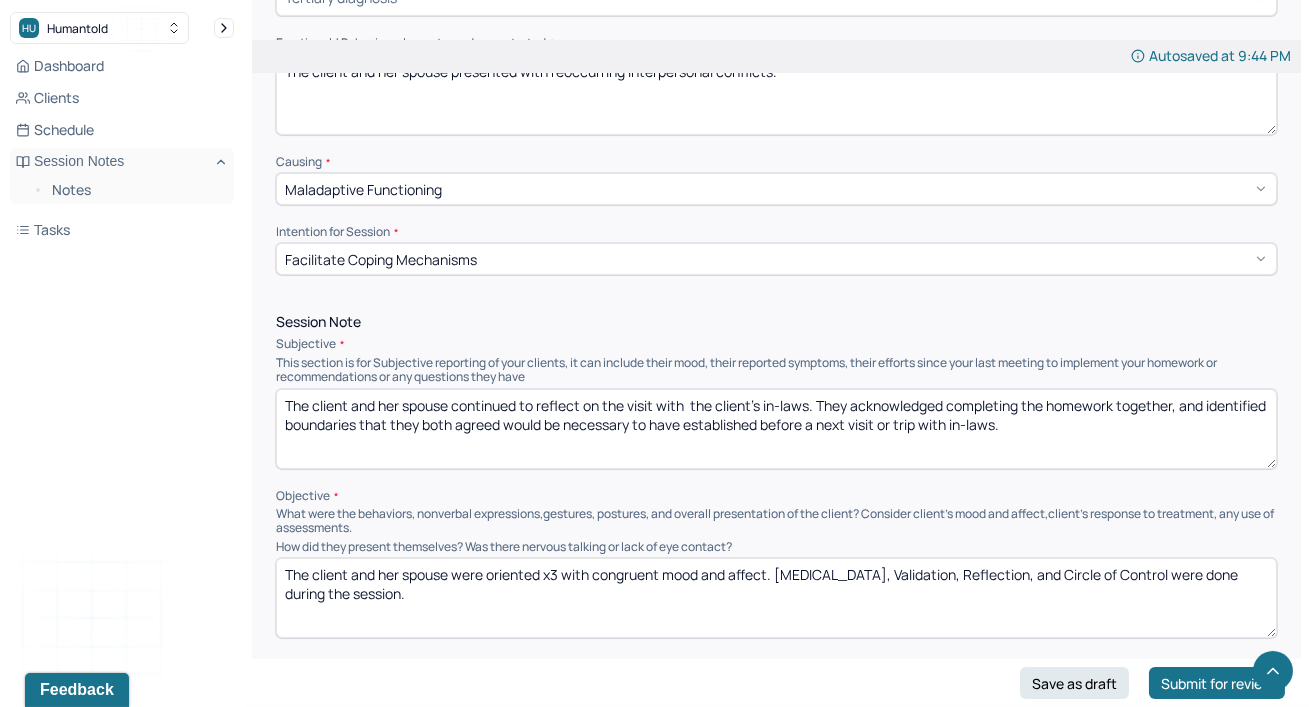 scroll, scrollTop: 1018, scrollLeft: 0, axis: vertical 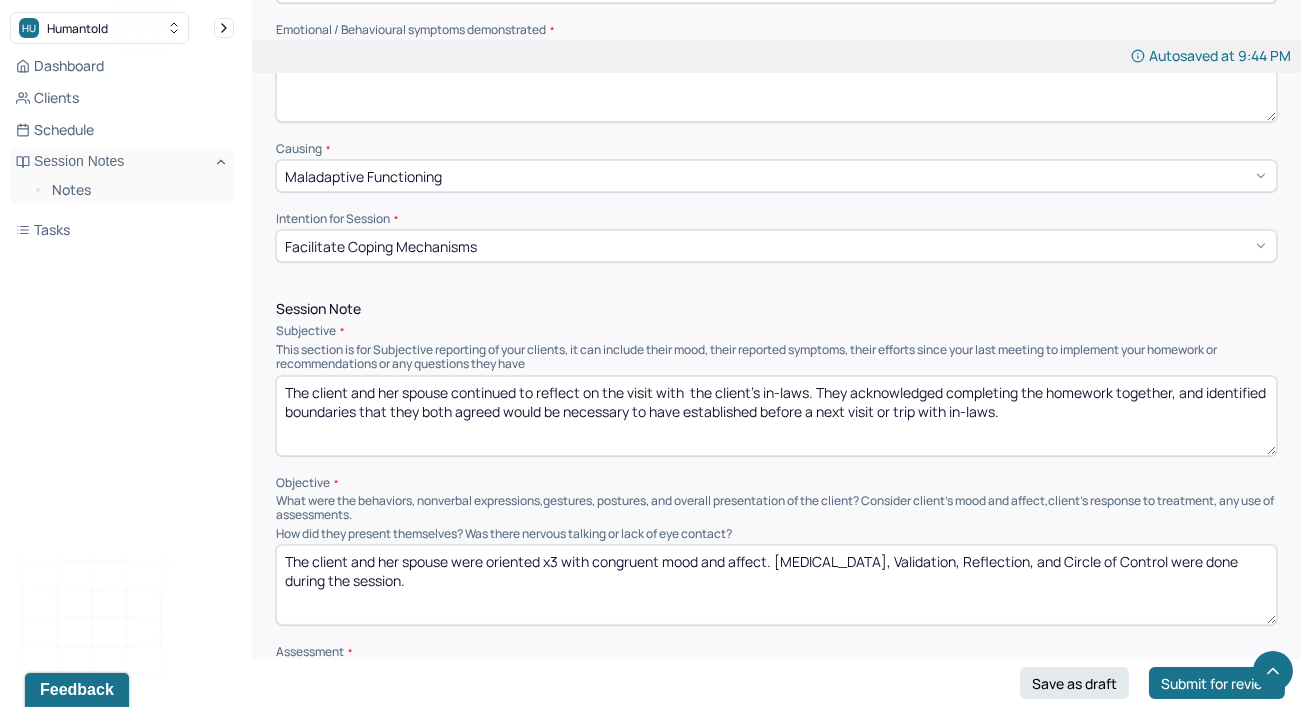 click on "This section is for Subjective reporting of your clients, it can include their mood, their reported symptoms, their efforts since your last meeting to implement your homework or recommendations or any questions they have" at bounding box center (776, 357) 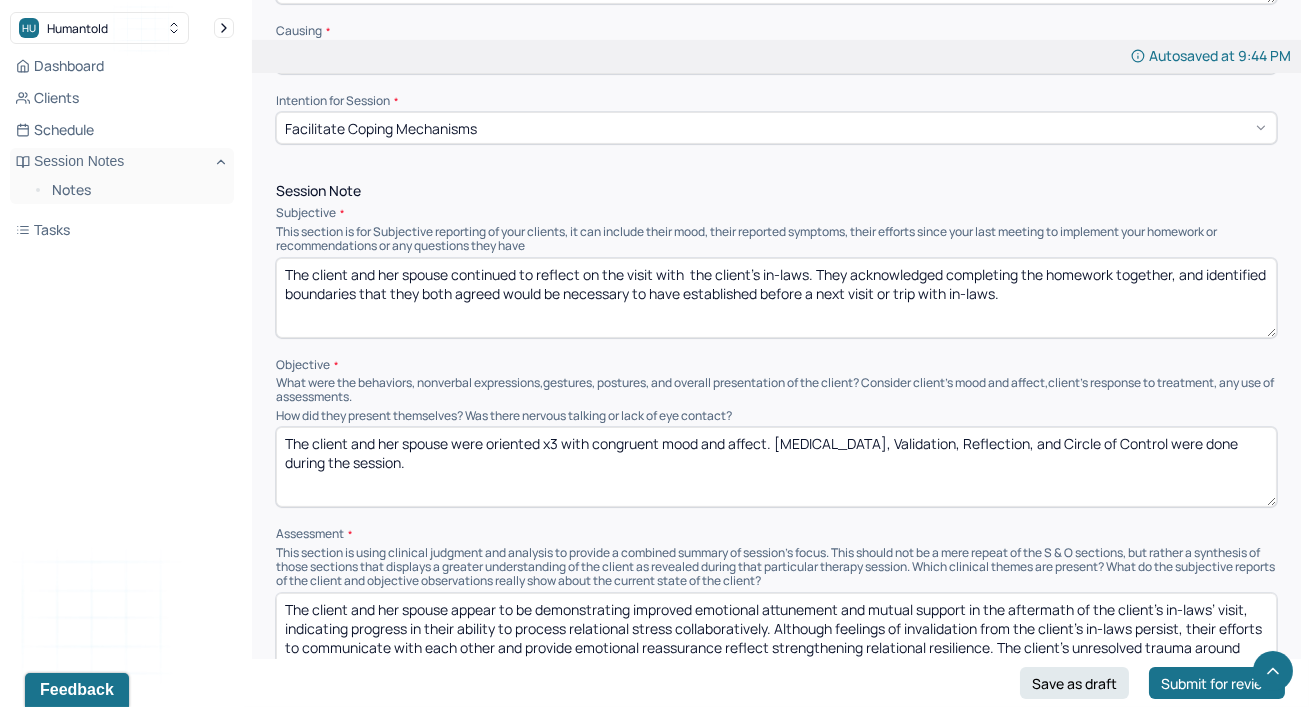 scroll, scrollTop: 1163, scrollLeft: 0, axis: vertical 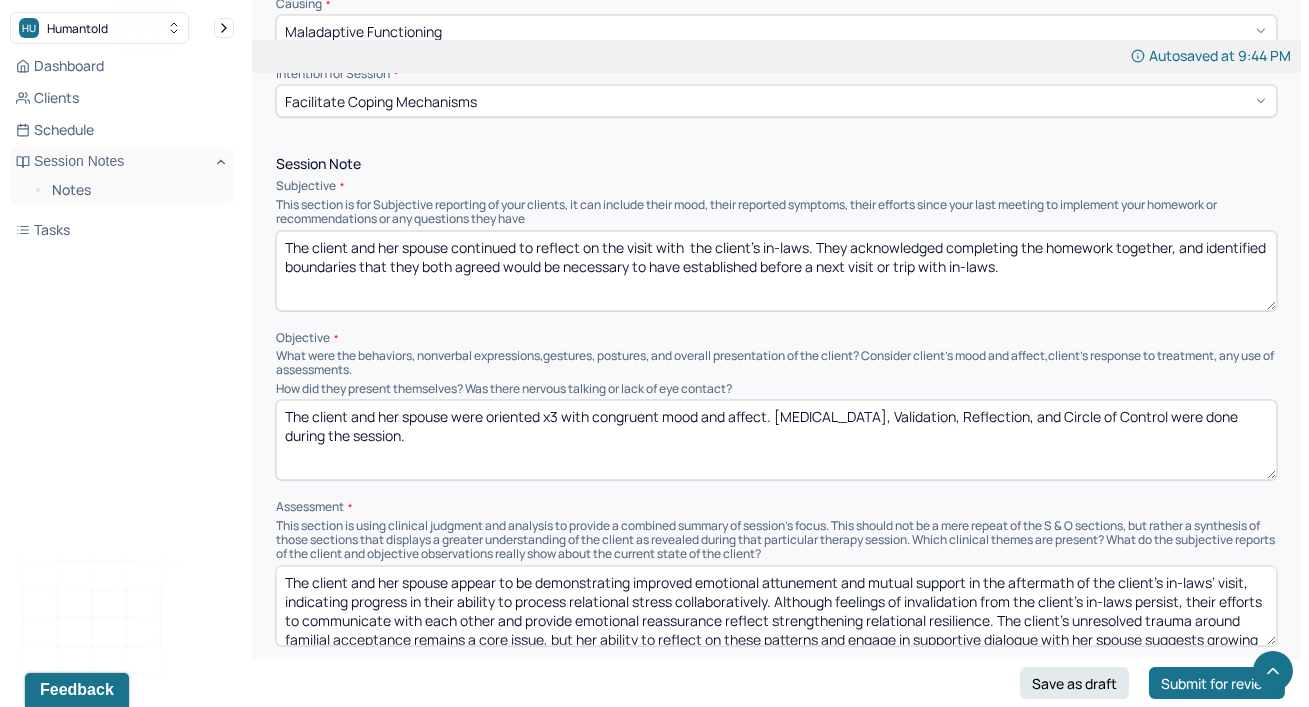 click on "The client and her spouse continued to reflect on the visit with  the client's in-laws. They acknowledged completing the homework together, and identified boundaries that they both agreed would be necessary to have established before a next visit or trip with in-laws." at bounding box center [776, 271] 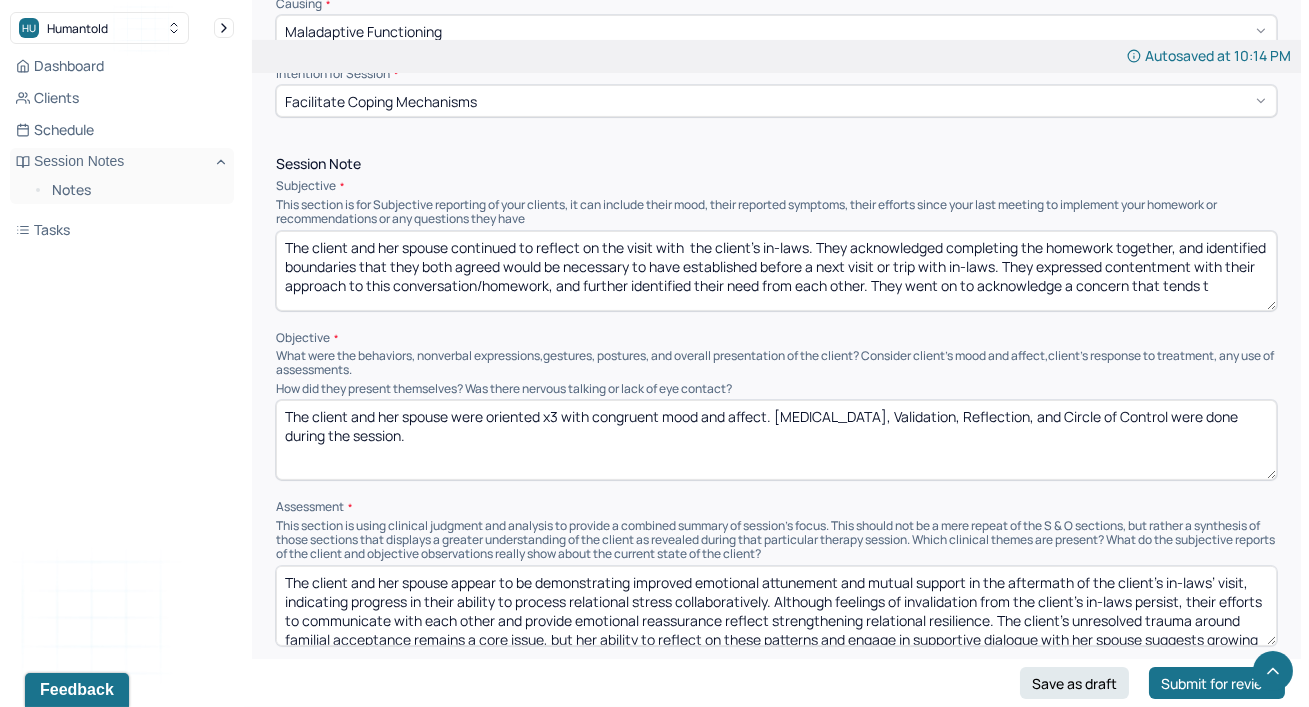 scroll, scrollTop: 3, scrollLeft: 0, axis: vertical 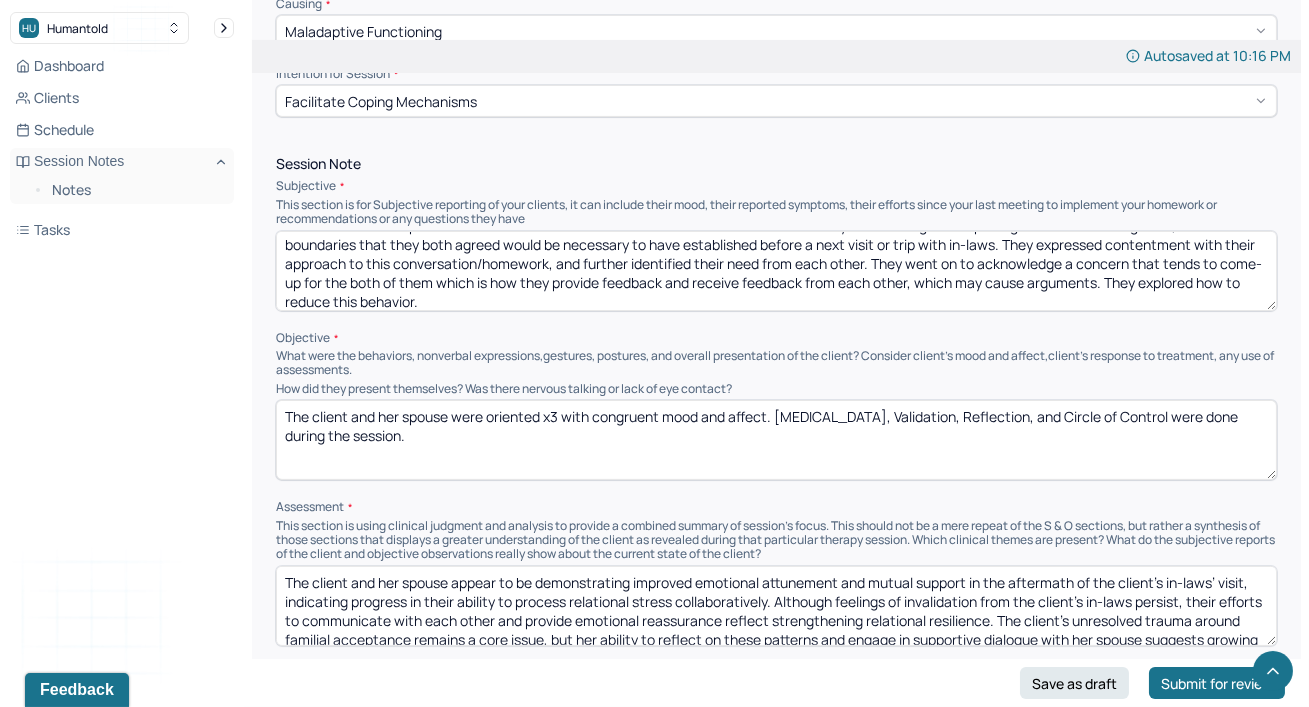 type on "The client and her spouse continued to reflect on the visit with  the client's in-laws. They acknowledged completing the homework together, and identified boundaries that they both agreed would be necessary to have established before a next visit or trip with in-laws. They expressed contentment with their approach to this conversation/homework, and further identified their need from each other. They went on to acknowledge a concern that tends to come-up for the both of them which is how they provide feedback and receive feedback from each other, which may cause arguments. They explored how to reduce this behavior." 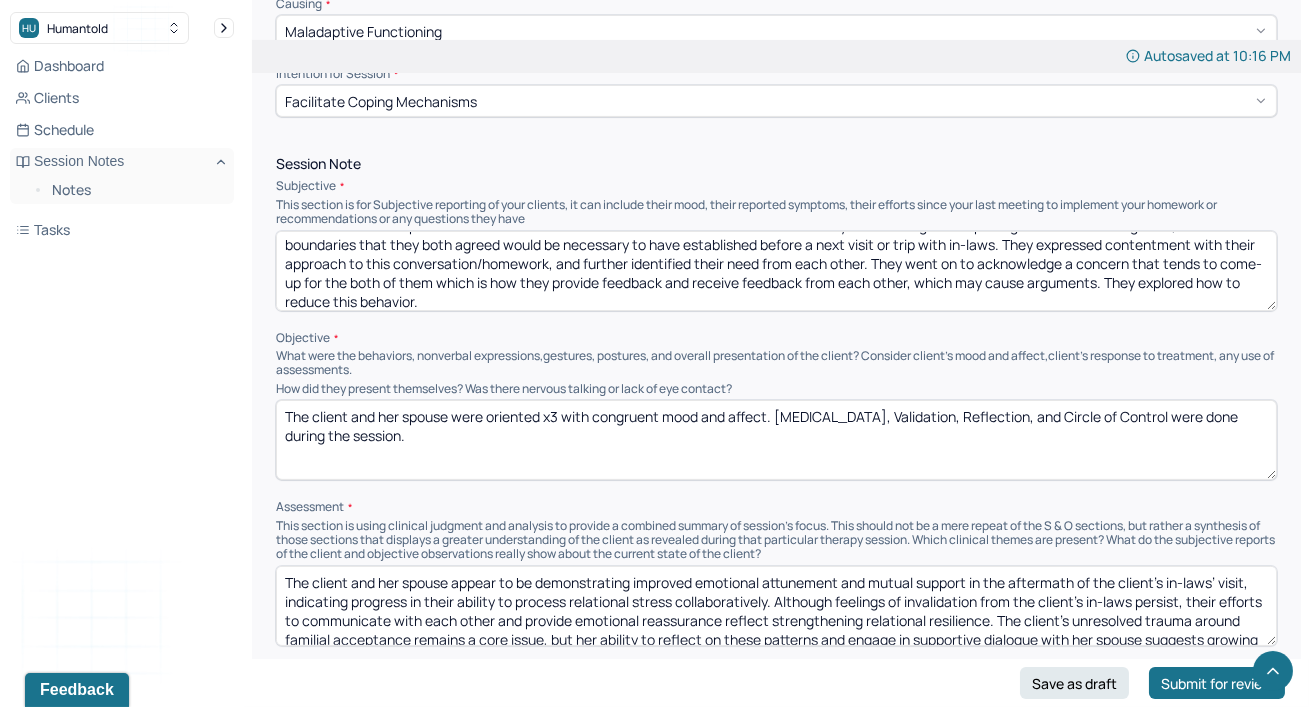 drag, startPoint x: 1068, startPoint y: 371, endPoint x: 1170, endPoint y: 377, distance: 102.176315 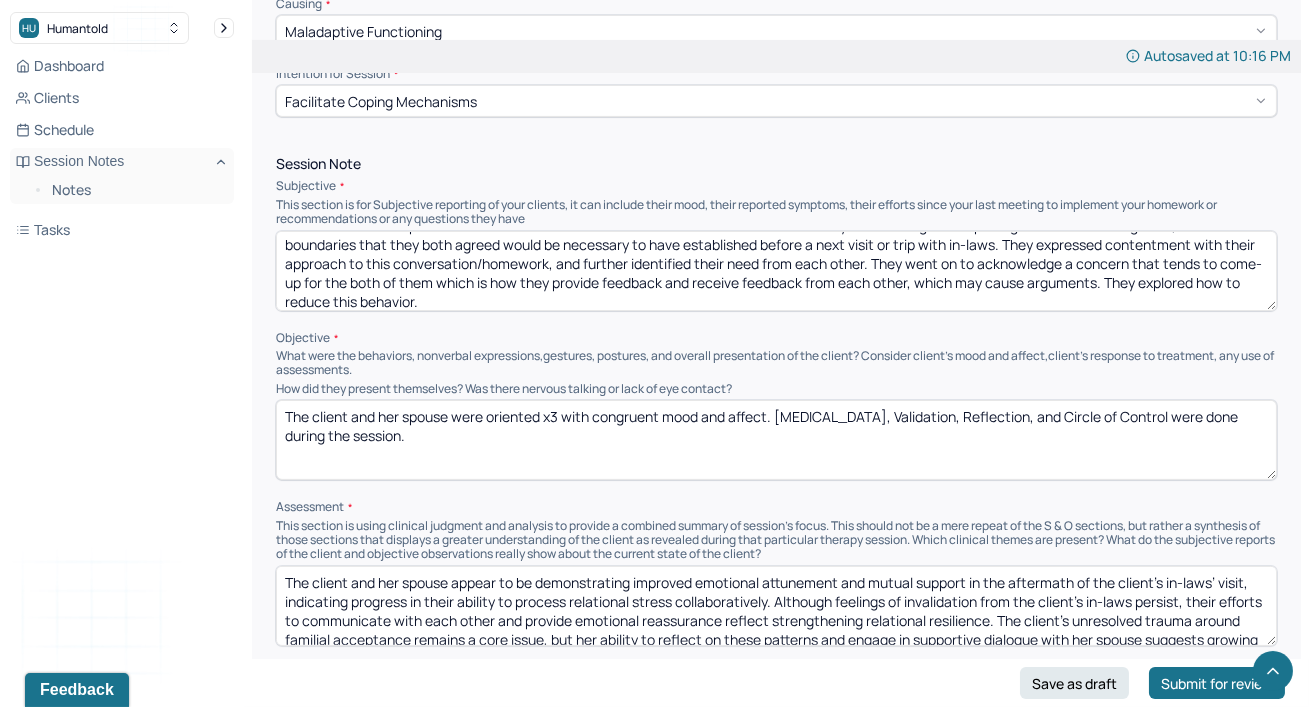 click on "The client and her spouse were oriented x3 with congruent mood and affect. [MEDICAL_DATA], Validation, Reflection, and Circle of Control were done during the session." at bounding box center [776, 440] 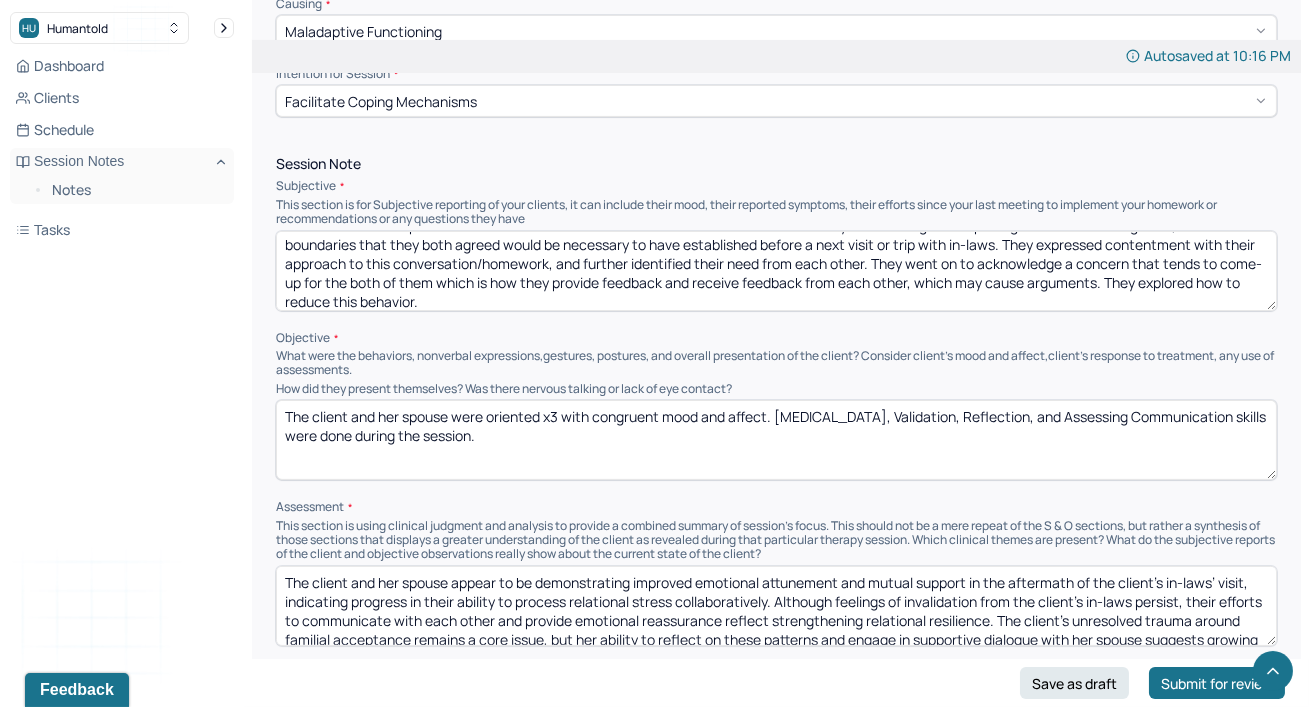 type on "The client and her spouse were oriented x3 with congruent mood and affect. [MEDICAL_DATA], Validation, Reflection, and Assessing Communication skills were done during the session." 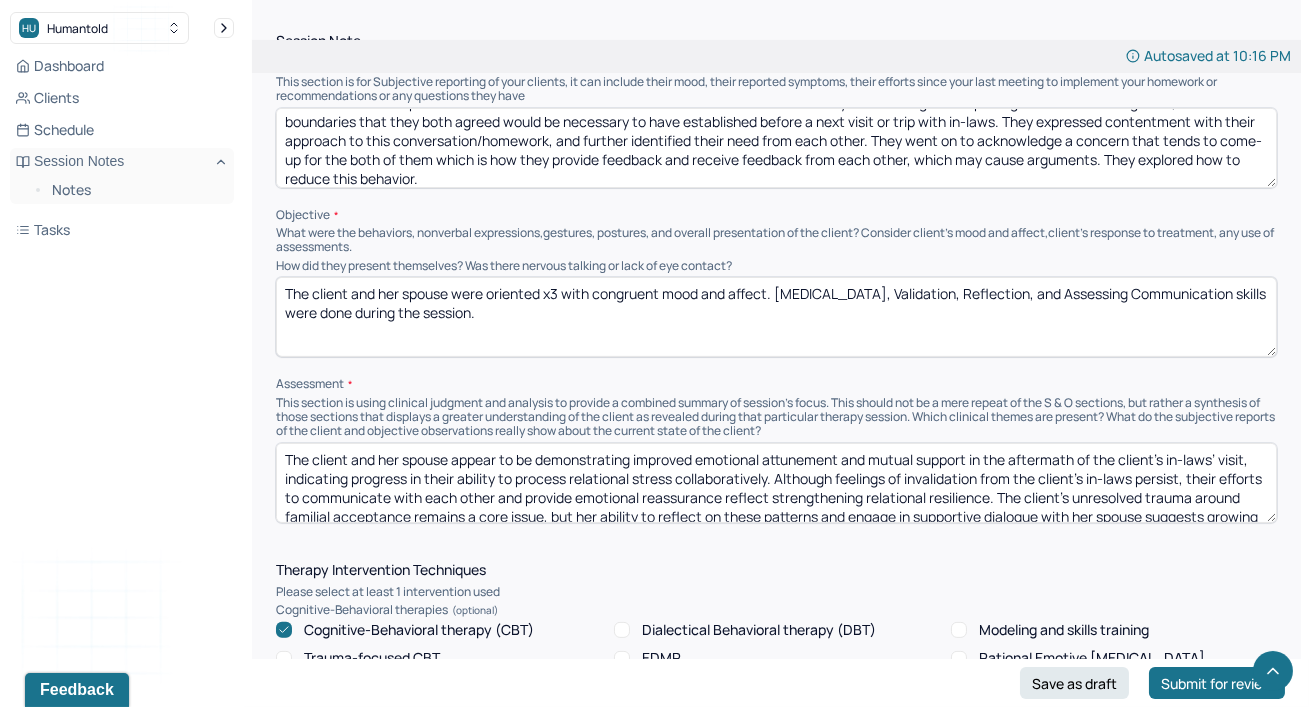 scroll, scrollTop: 1345, scrollLeft: 0, axis: vertical 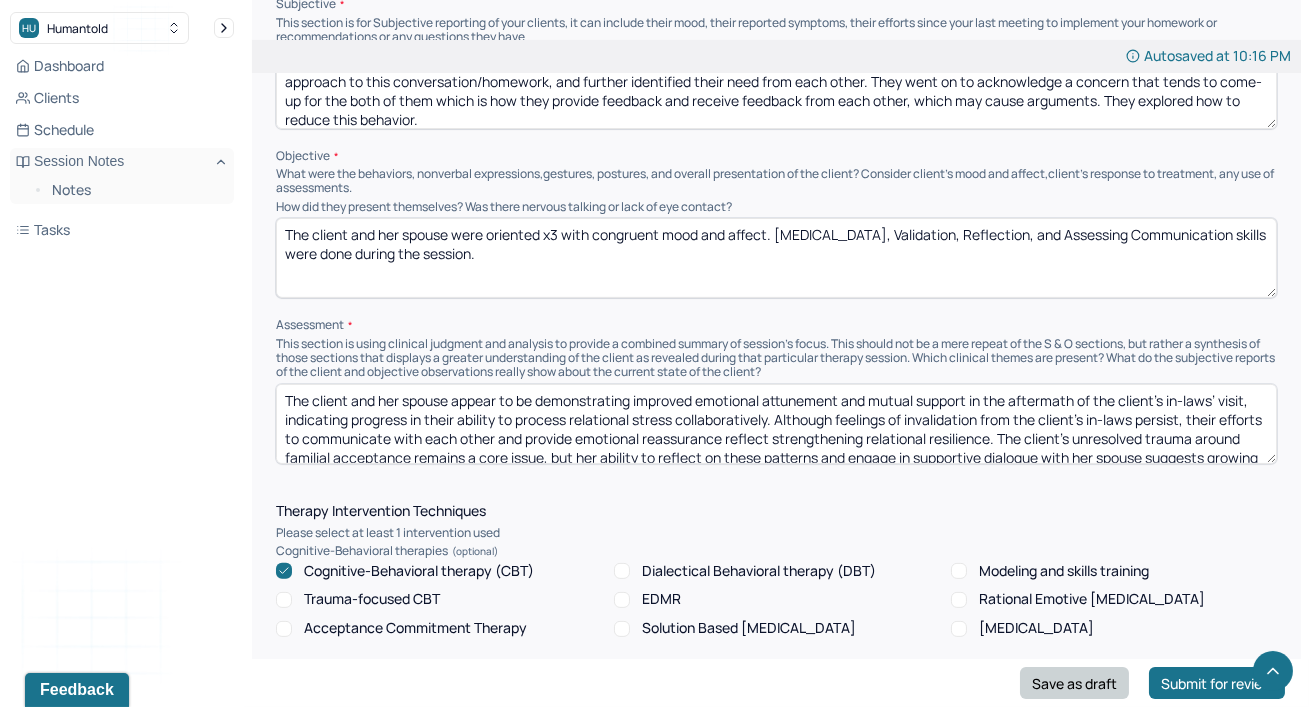 click on "Save as draft" at bounding box center (1074, 683) 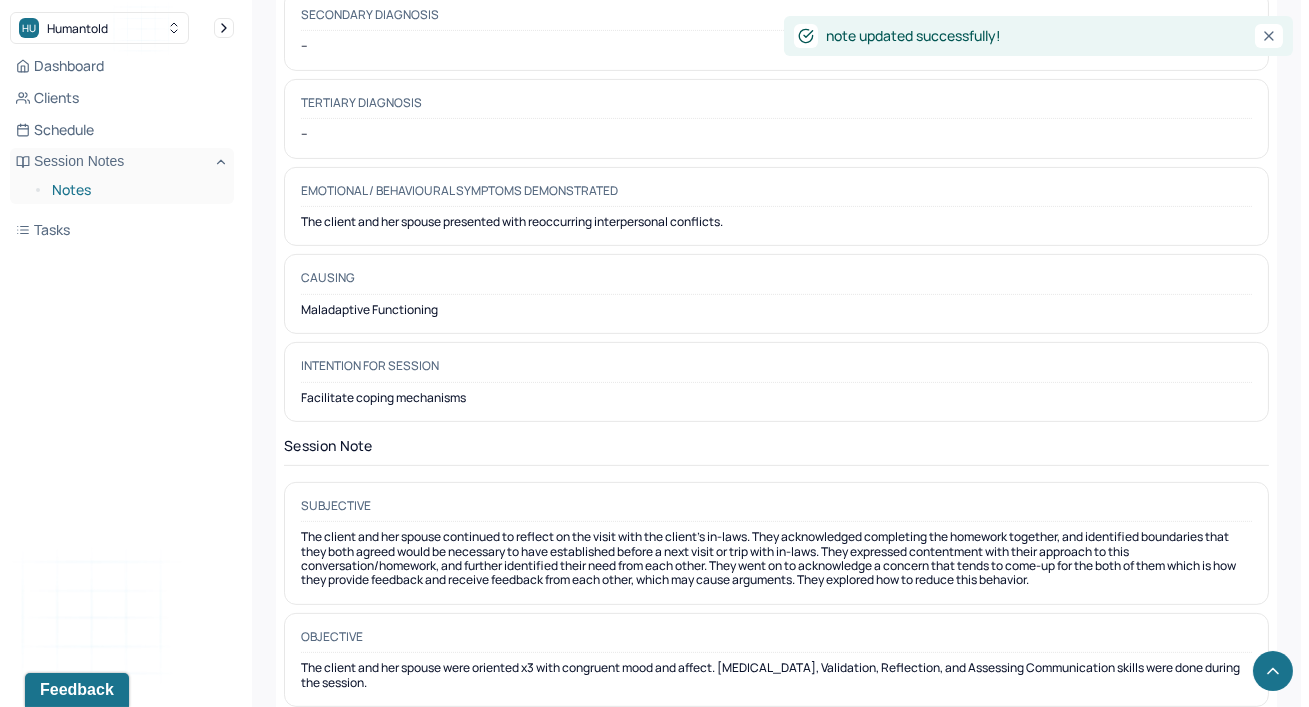 click on "Notes" at bounding box center [135, 190] 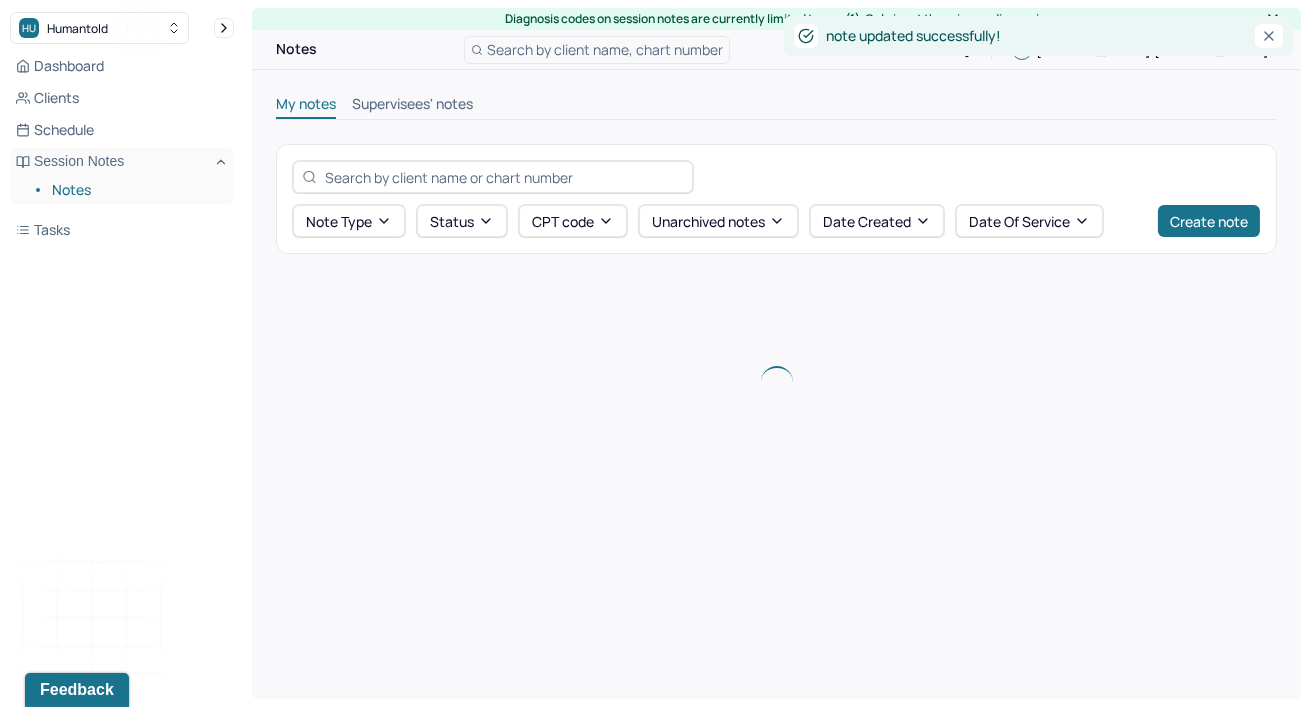 scroll, scrollTop: 0, scrollLeft: 0, axis: both 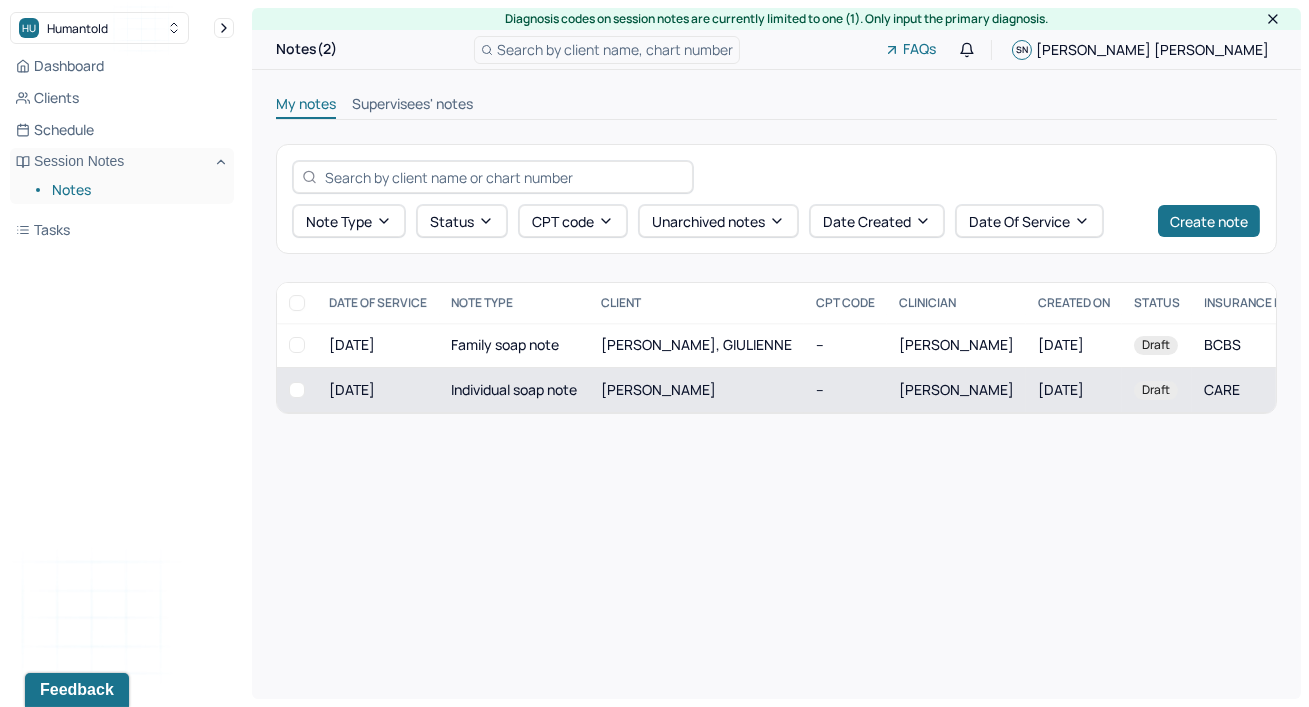 click on "Individual soap note" at bounding box center (514, 390) 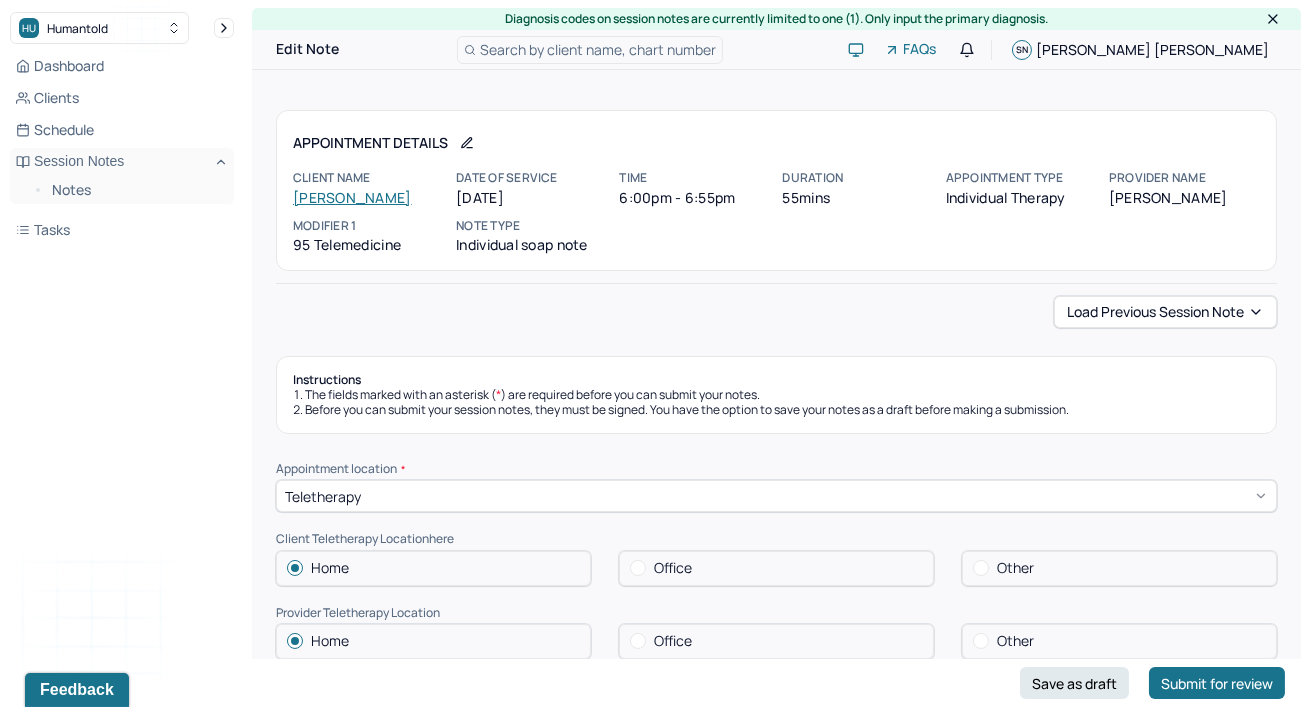click on "Load previous session note" at bounding box center [776, 312] 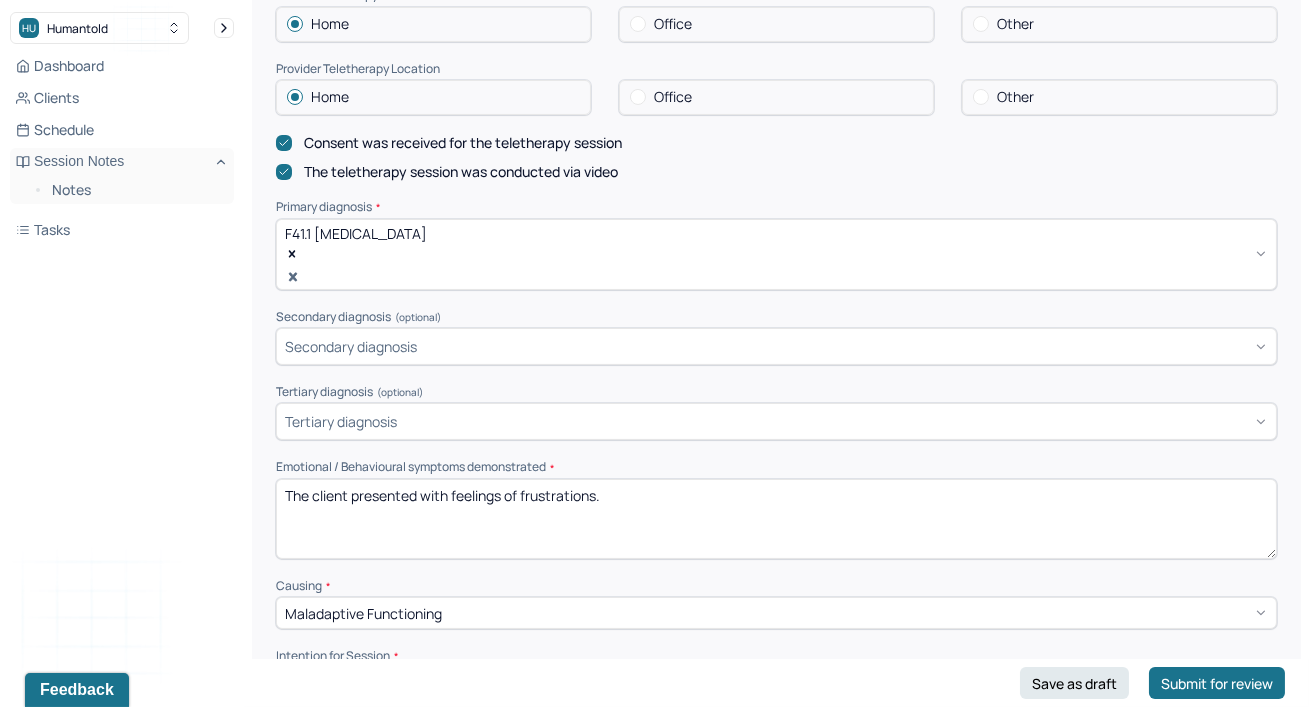 scroll, scrollTop: 545, scrollLeft: 0, axis: vertical 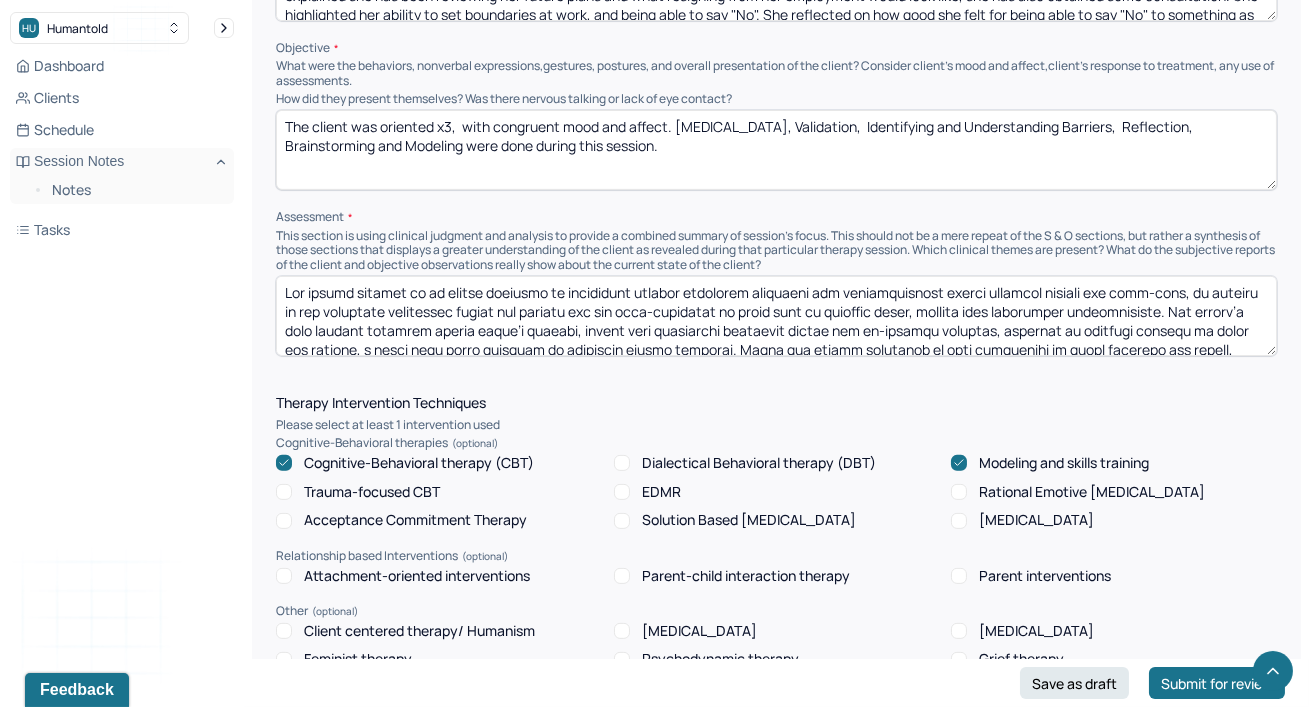click at bounding box center [776, 316] 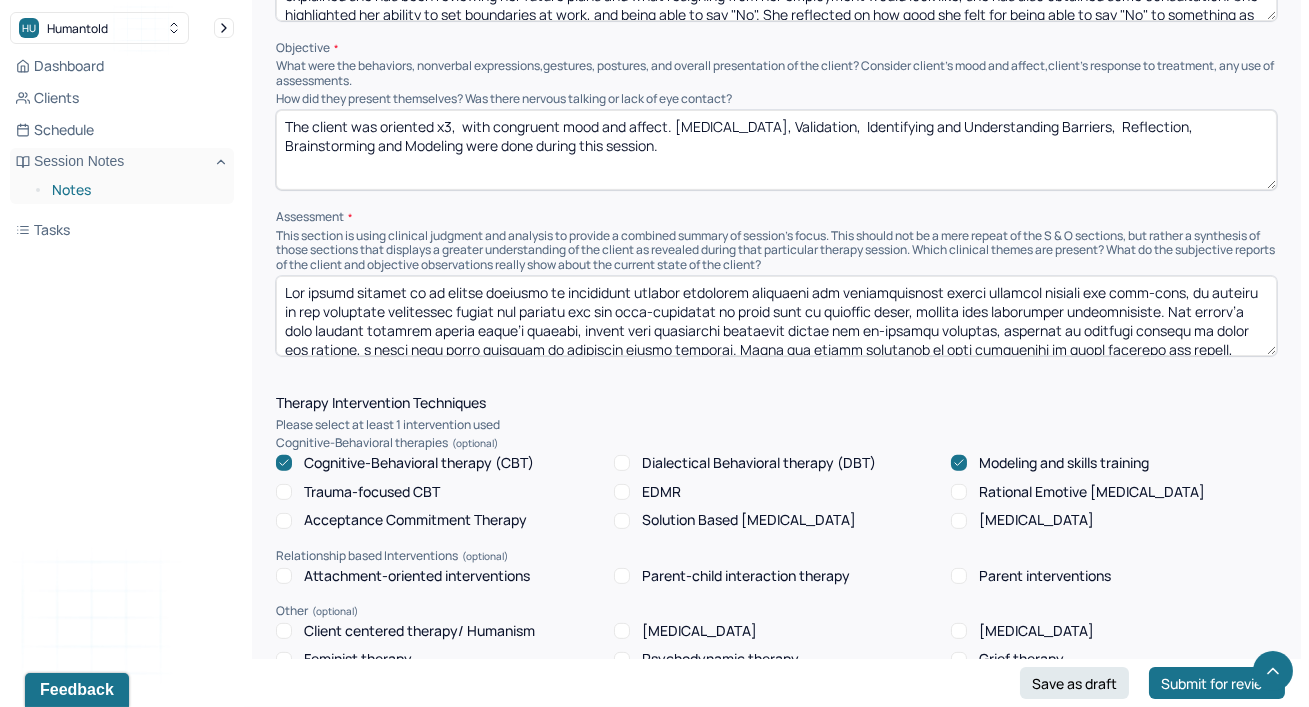 click on "Notes" at bounding box center (135, 190) 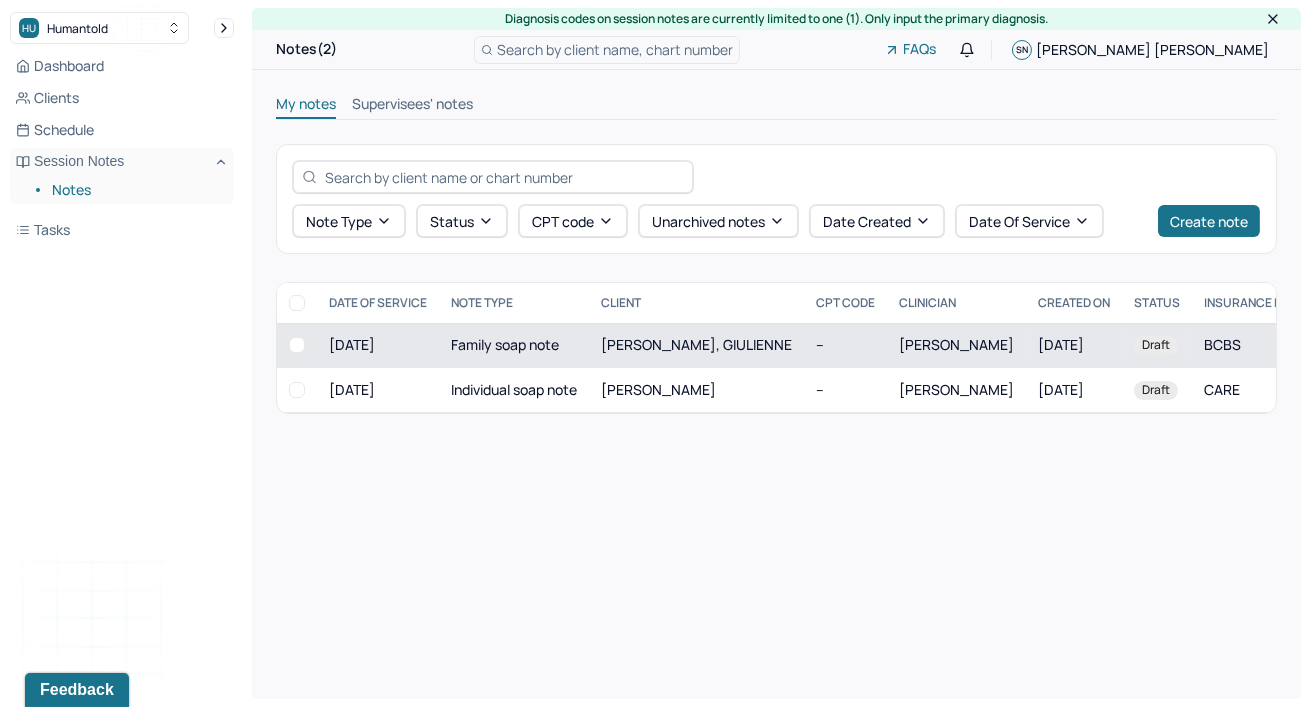 click on "[DATE]" at bounding box center (378, 345) 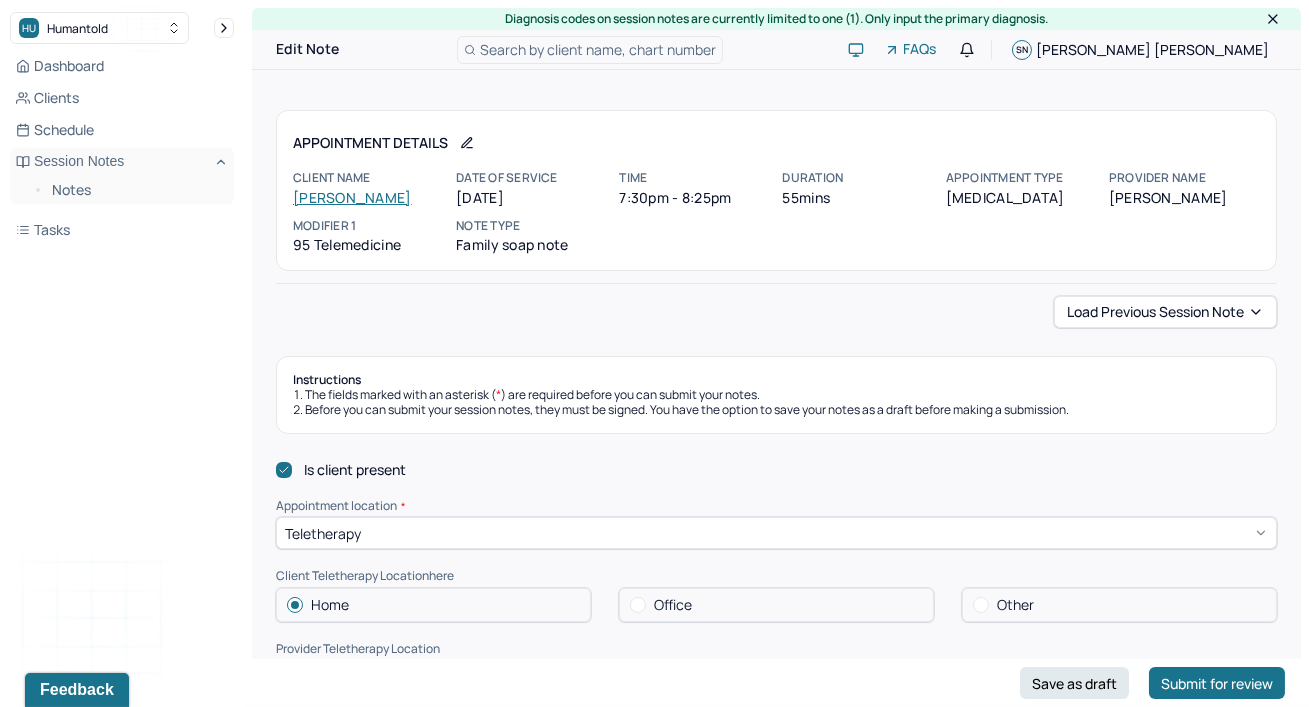 click on "Instructions The fields marked with an asterisk ( * ) are required before you can submit your notes. Before you can submit your session notes, they must be signed. You have the option to save your notes as a draft before making a submission. Is client present Appointment location * Teletherapy Client Teletherapy Location here Home Office Other Provider Teletherapy Location Home Office Other Consent was received for the teletherapy session The teletherapy session was conducted via video Primary diagnosis * F43.20 [MEDICAL_DATA] Secondary diagnosis (optional) Secondary diagnosis Tertiary diagnosis (optional) Tertiary diagnosis Emotional / Behavioural symptoms demonstrated * The client and her spouse presented with reoccurring interpersonal conflicts.  Causing * Maladaptive Functioning Intention for Session * Facilitate coping mechanisms Session Note Subjective Objective How did they present themselves? Was there nervous talking or lack of eye contact? Assessment Therapy Intervention Techniques" at bounding box center [776, 2019] 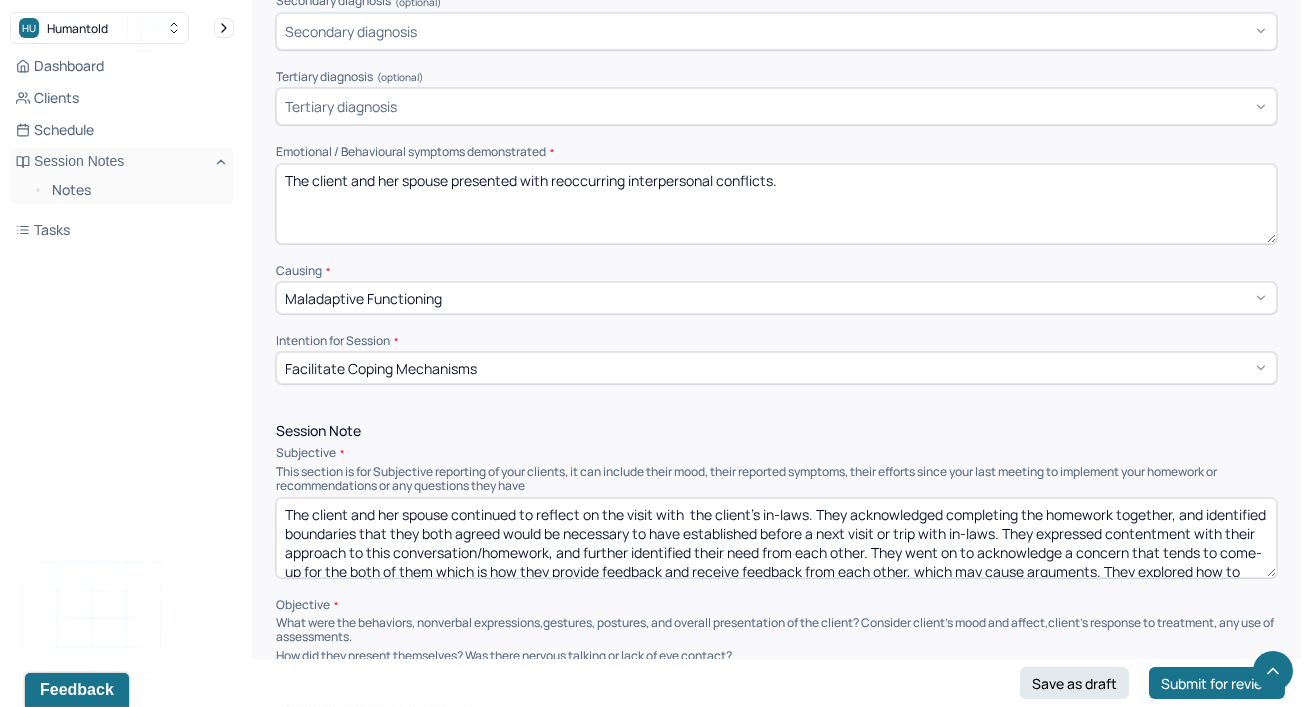 scroll, scrollTop: 945, scrollLeft: 0, axis: vertical 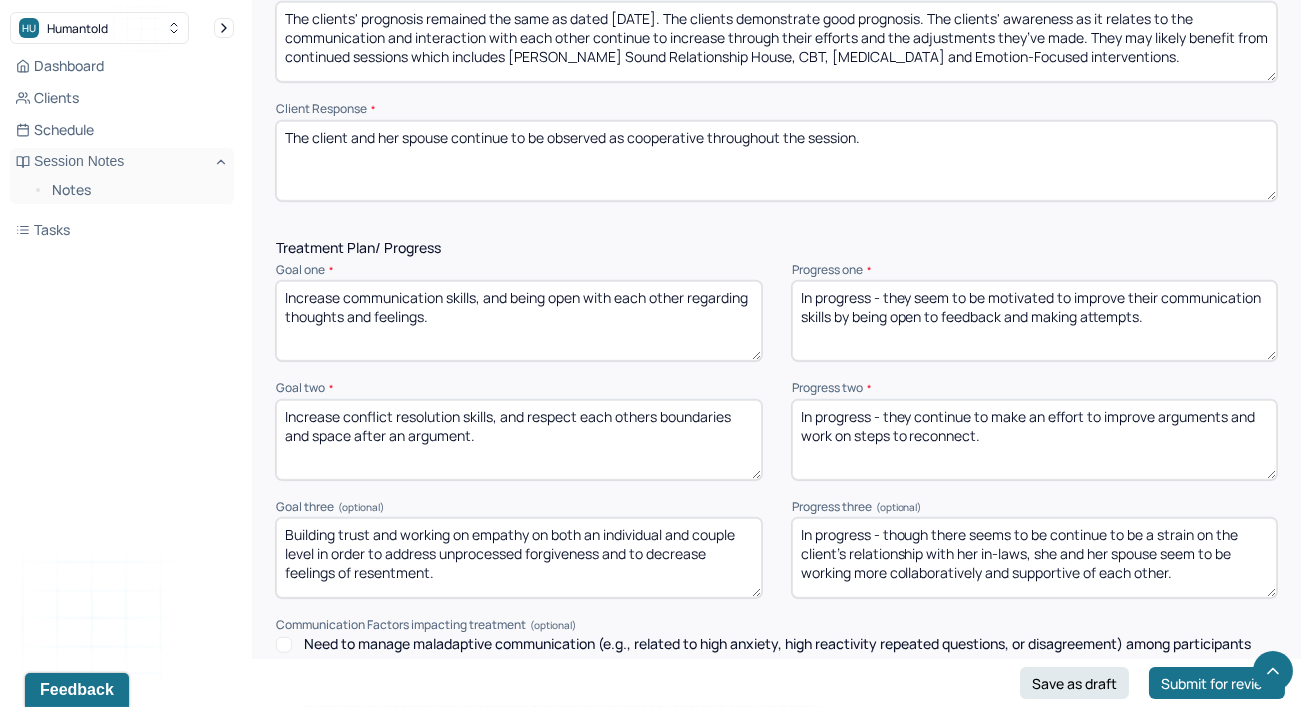 click on "In progress - they seem to be motivated to improve their communication skills by being open to feedback and making attempts." at bounding box center [1035, 321] 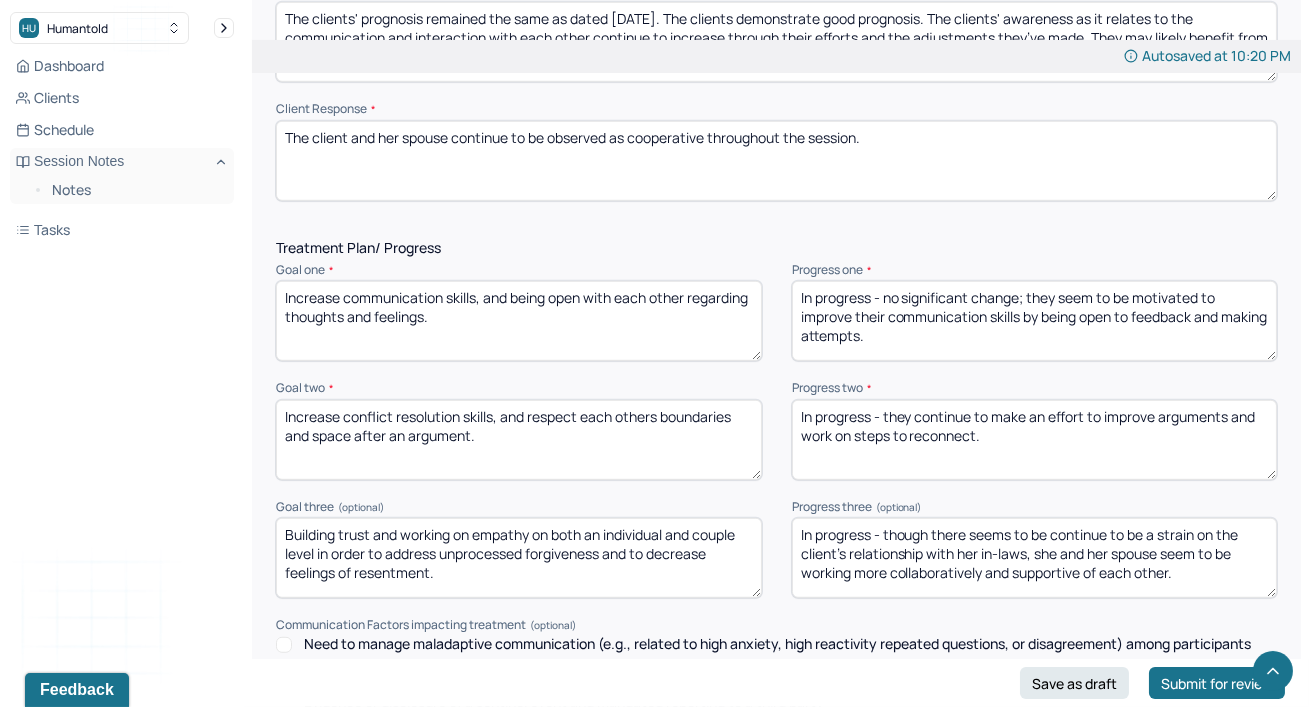 type on "In progress - no significant change; they seem to be motivated to improve their communication skills by being open to feedback and making attempts." 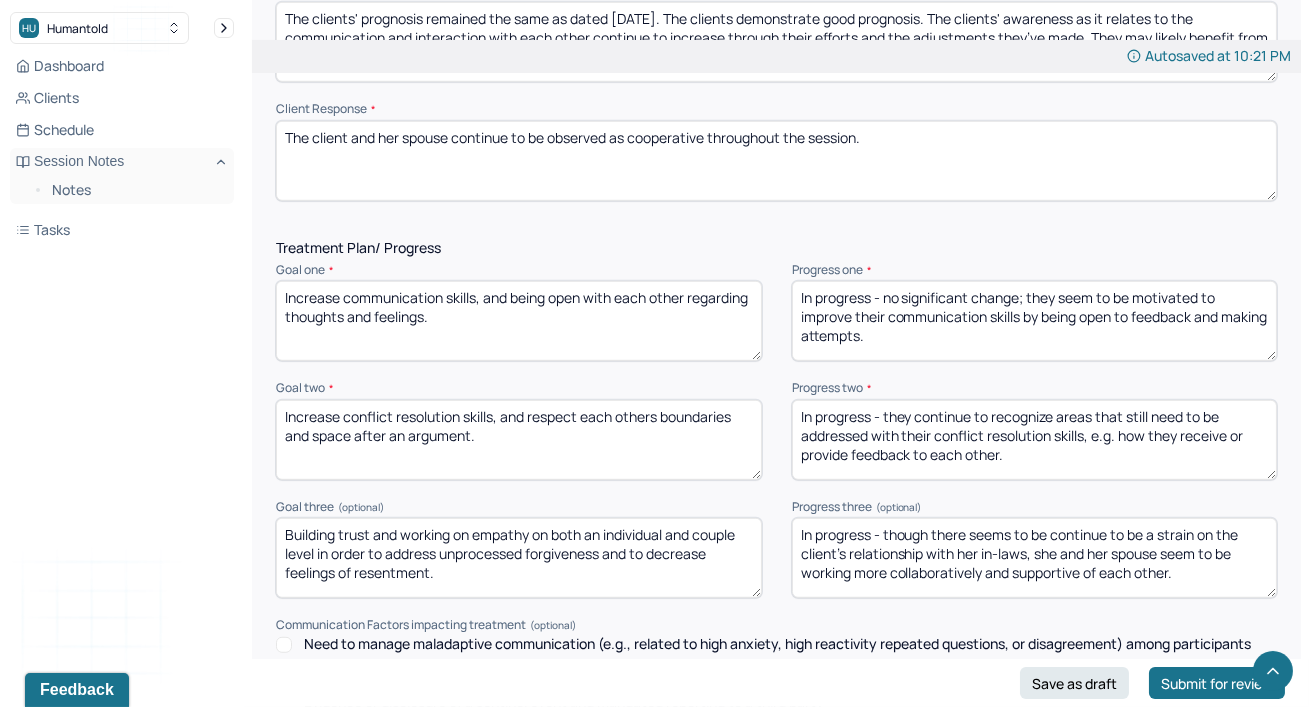 type on "In progress - they continue to recognize areas that still need to be addressed with their conflict resolution skills, e.g. how they receive or provide feedback to each other." 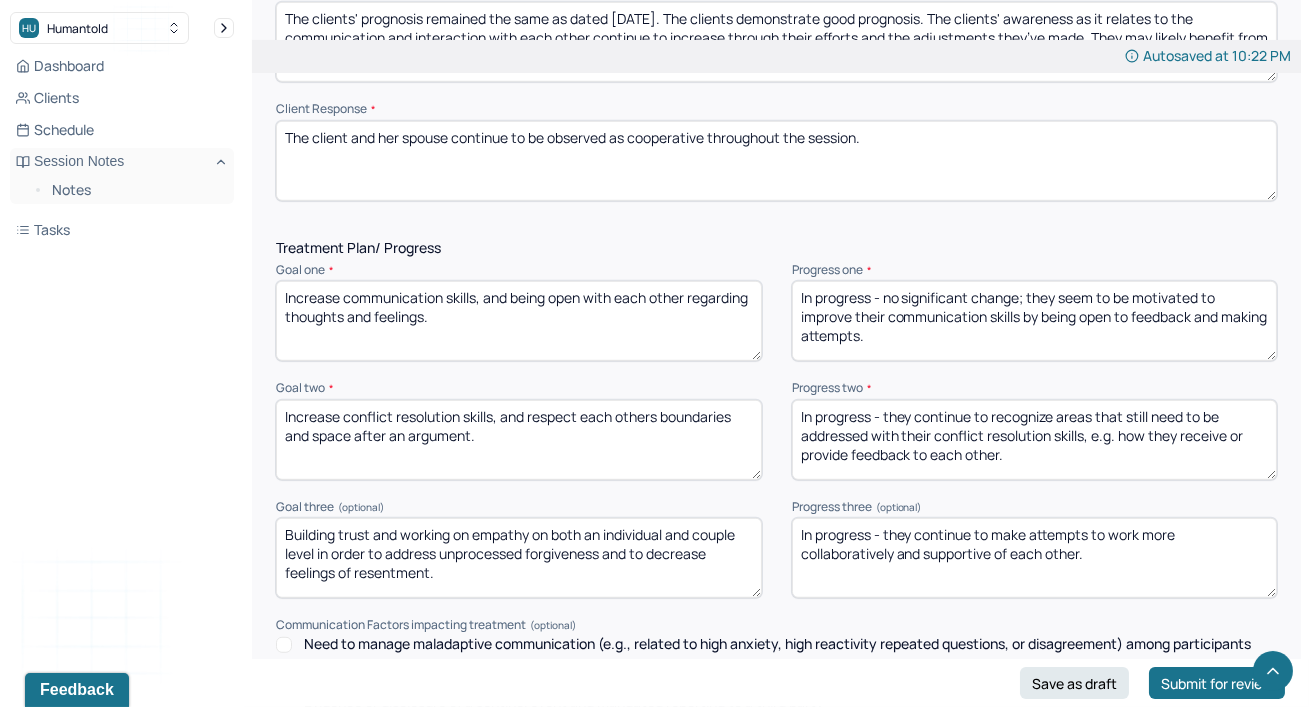 type on "In progress - they continue to make attempts to work more collaboratively and supportive of each other." 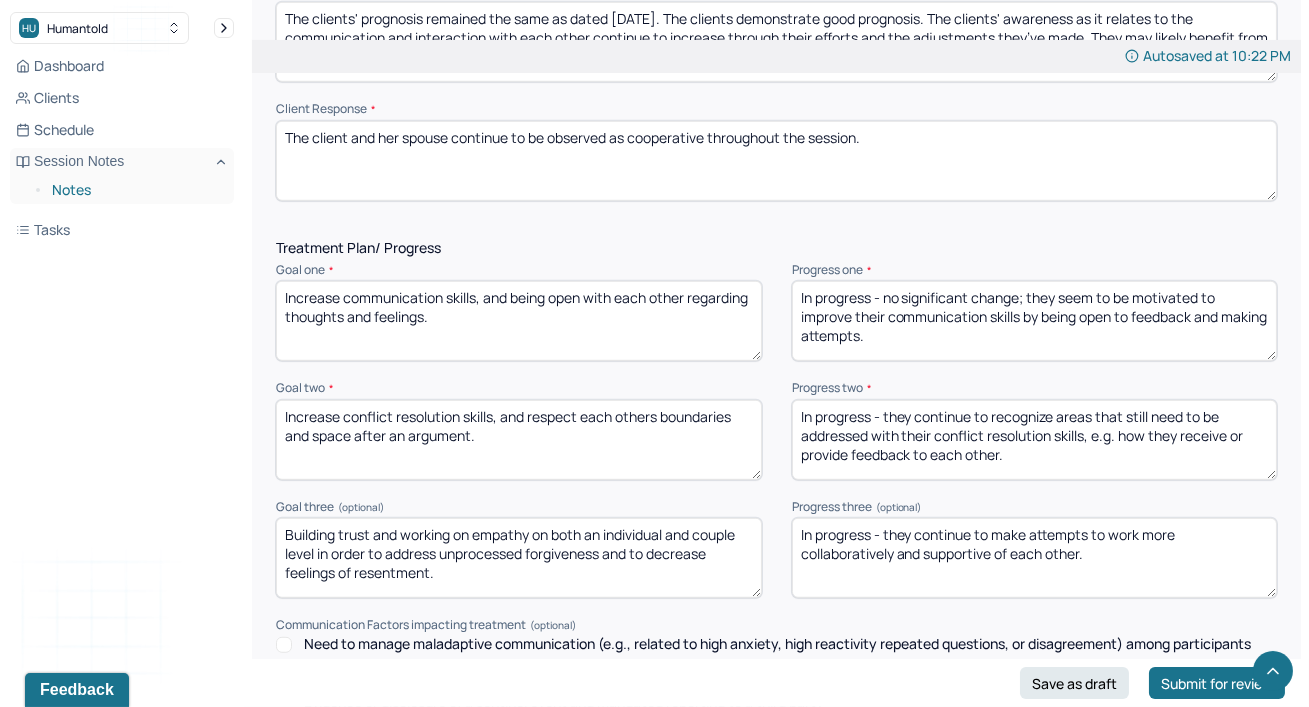 click on "Notes" at bounding box center [135, 190] 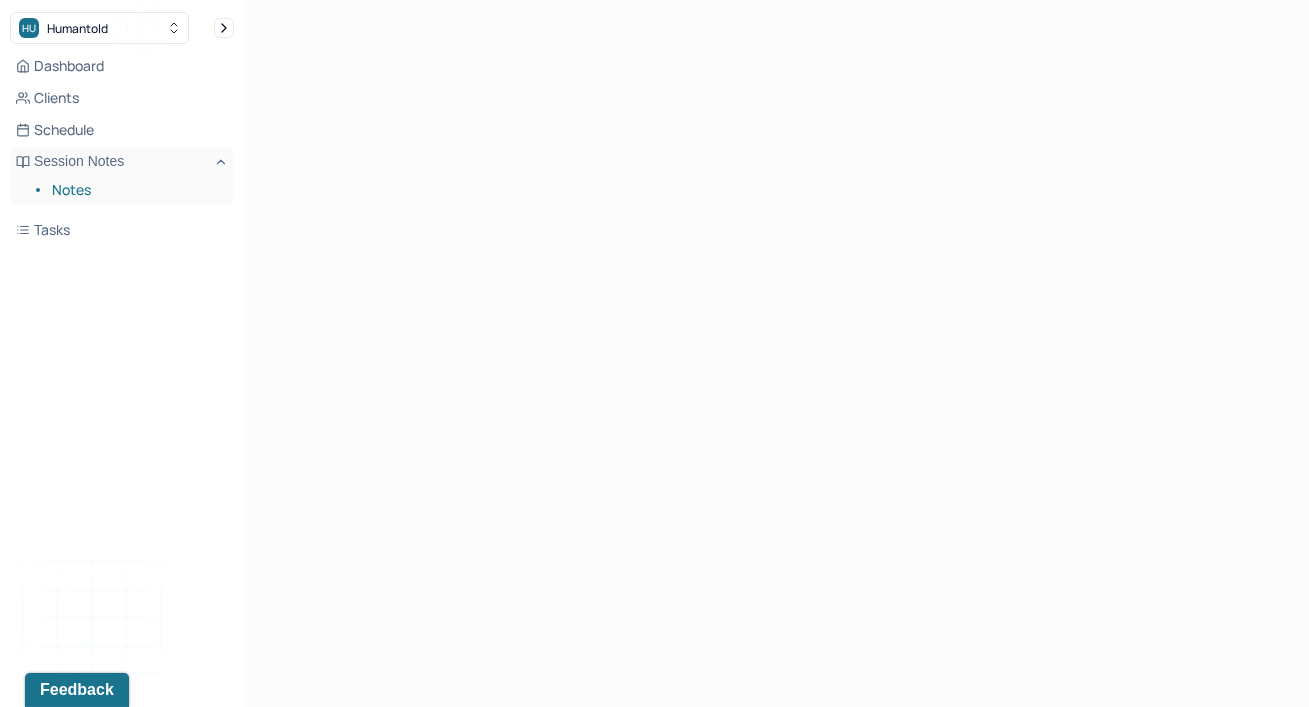 scroll, scrollTop: 0, scrollLeft: 0, axis: both 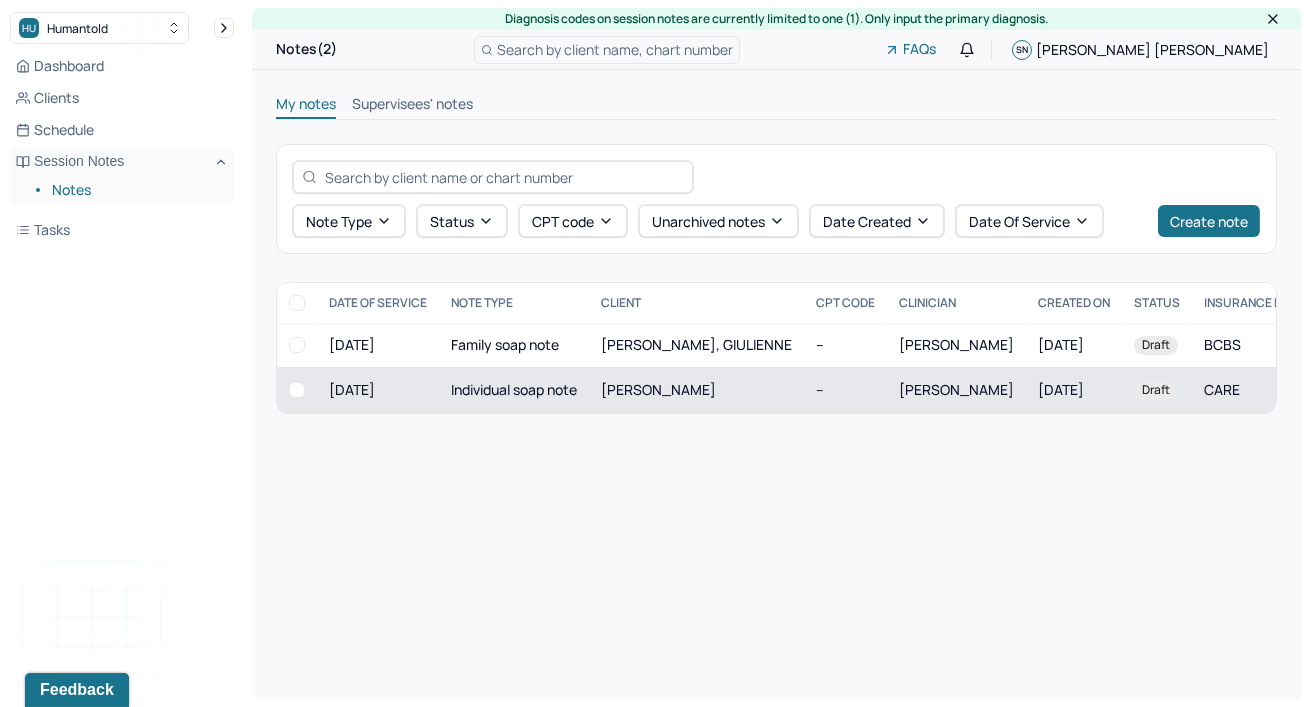 click on "Individual soap note" at bounding box center (514, 390) 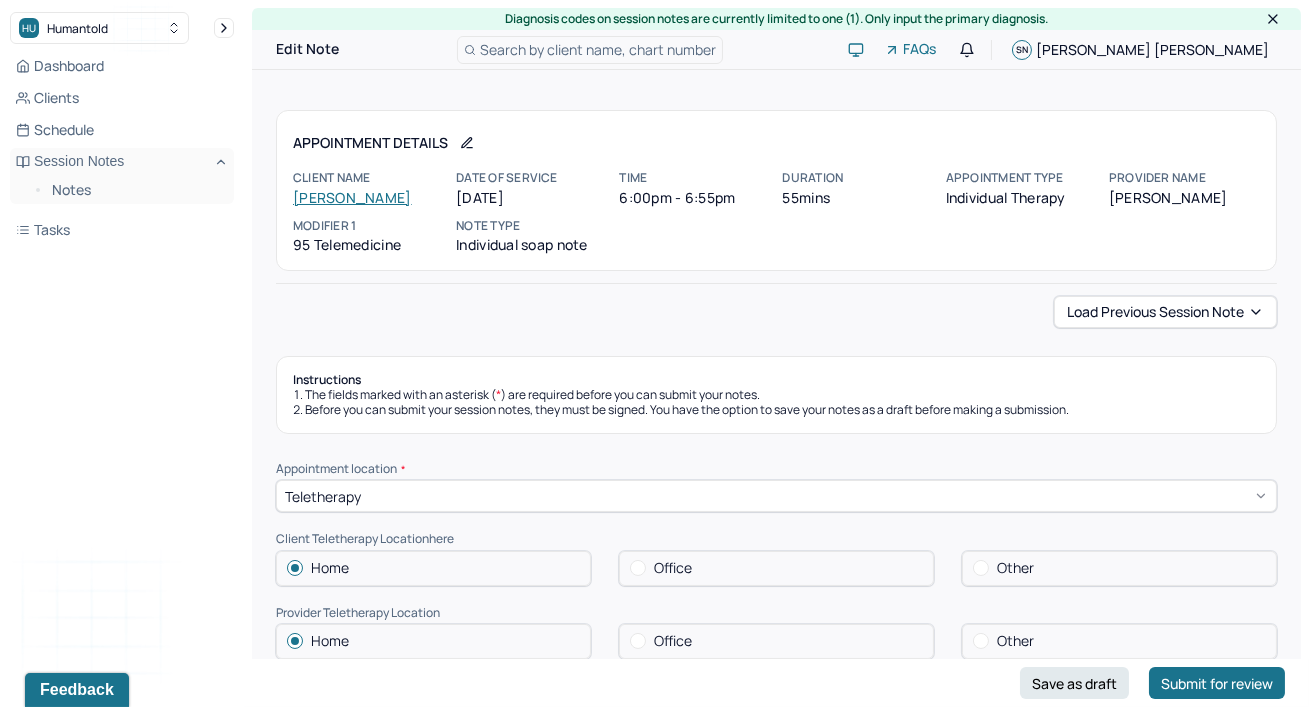 click on "Instructions The fields marked with an asterisk ( * ) are required before you can submit your notes. Before you can submit your session notes, they must be signed. You have the option to save your notes as a draft before making a submission. Appointment location * Teletherapy Client Teletherapy Location here Home Office Other Provider Teletherapy Location Home Office Other Consent was received for the teletherapy session The teletherapy session was conducted via video Primary diagnosis * F41.1 [MEDICAL_DATA] Secondary diagnosis (optional) Secondary diagnosis Tertiary diagnosis (optional) Tertiary diagnosis Emotional / Behavioural symptoms demonstrated * The client presented with feelings of frustrations.  Causing * Maladaptive Functioning Intention for Session * Facilitate coping mechanisms Session Note Subjective Objective How did they present themselves? Was there nervous talking or lack of eye contact? Assessment Therapy Intervention Techniques Please select at least 1 intervention used EDMR" at bounding box center [776, 1966] 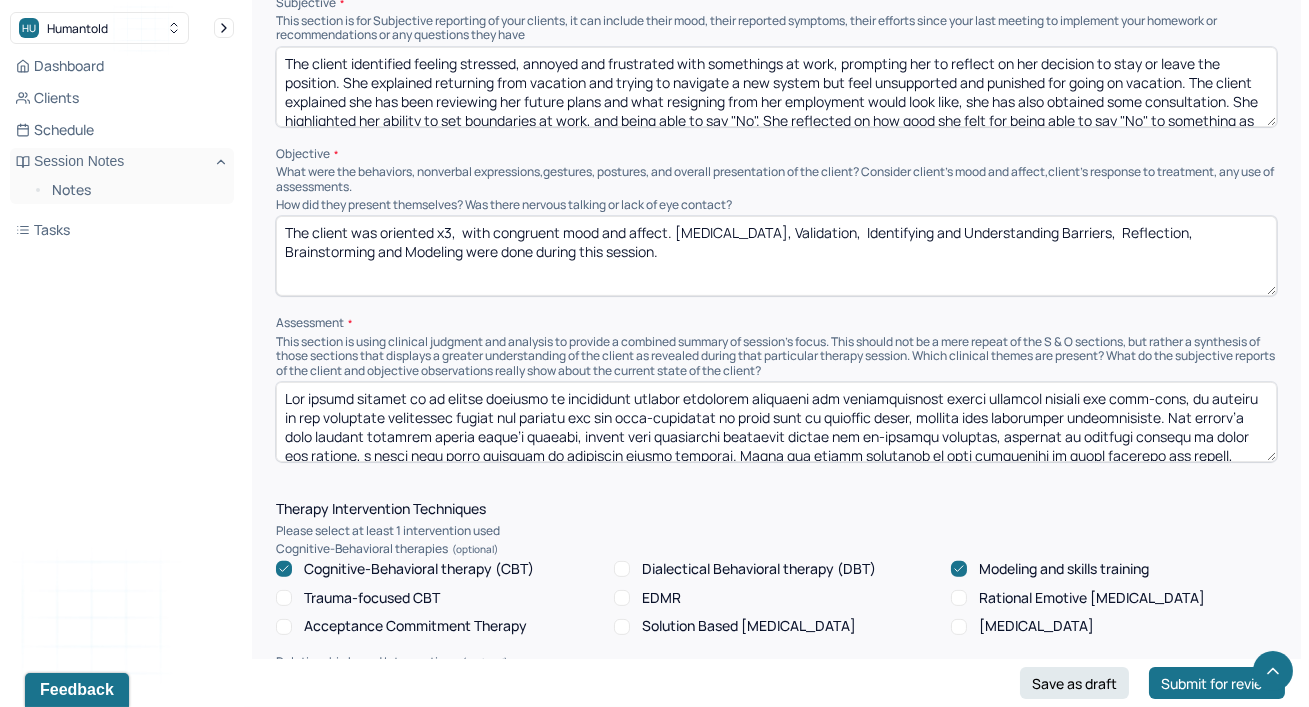 scroll, scrollTop: 1345, scrollLeft: 0, axis: vertical 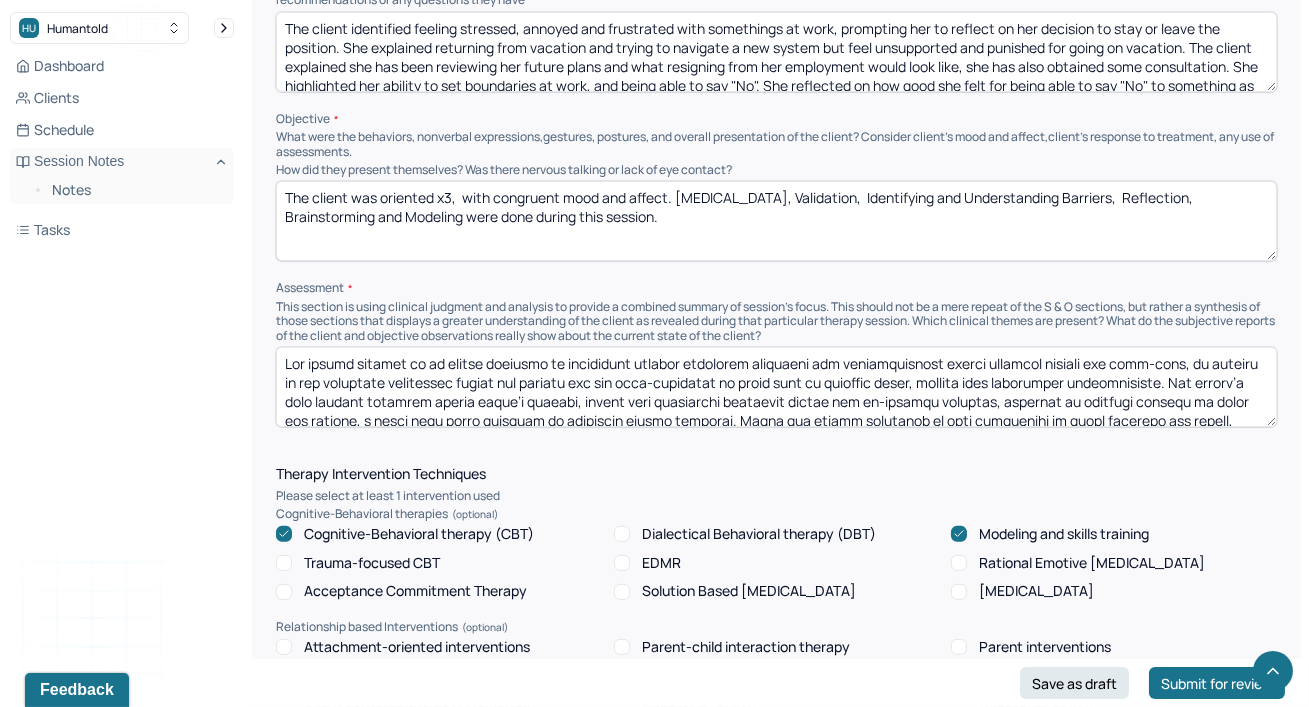 click at bounding box center (776, 387) 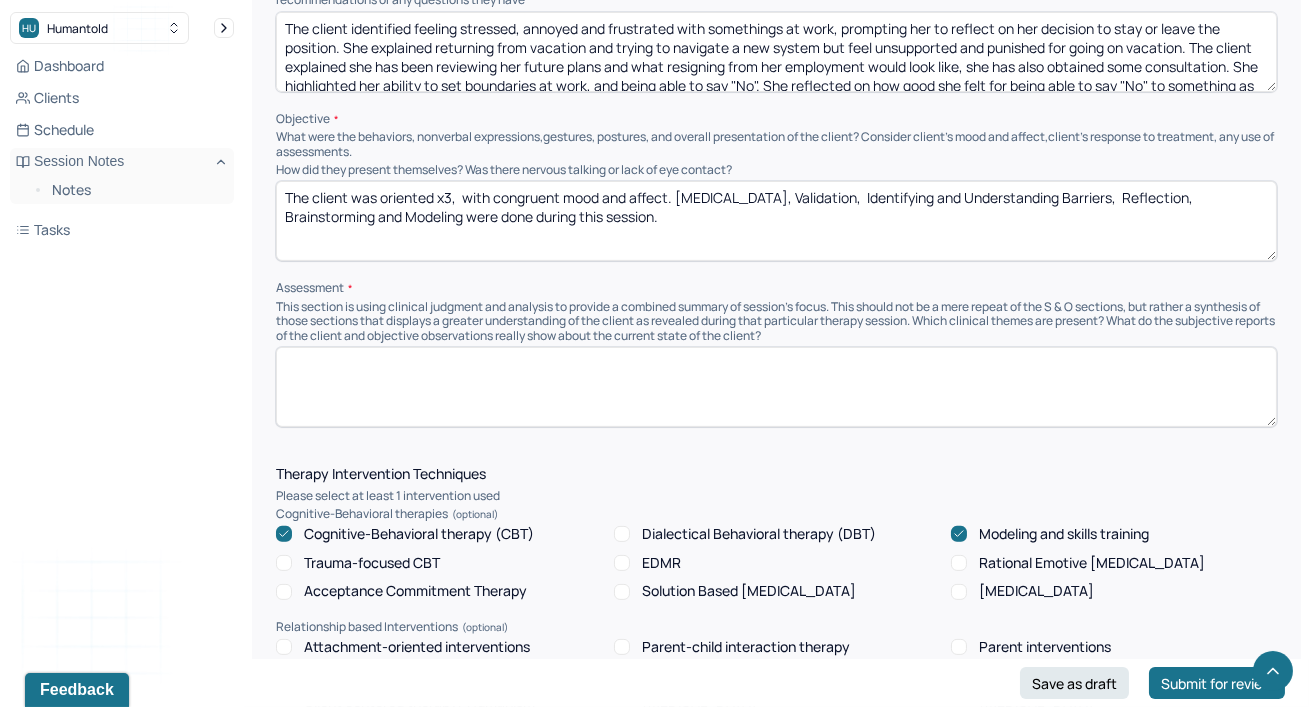 paste on "The client seems to be demonstrating some progress in emotional regulation, boundary-setting, and self-advocacy. This shows a clear shift from internalized people pleasing patterns to the emerging of assertive decision making. The client’s growing ability to assess and honor her emotional and professional limits without guilt indicates that she is moving more confidently into the Action stage of change. The client may likely benefit from continued support around assertiveness, values-based decision making, and consistent use of coping strategies." 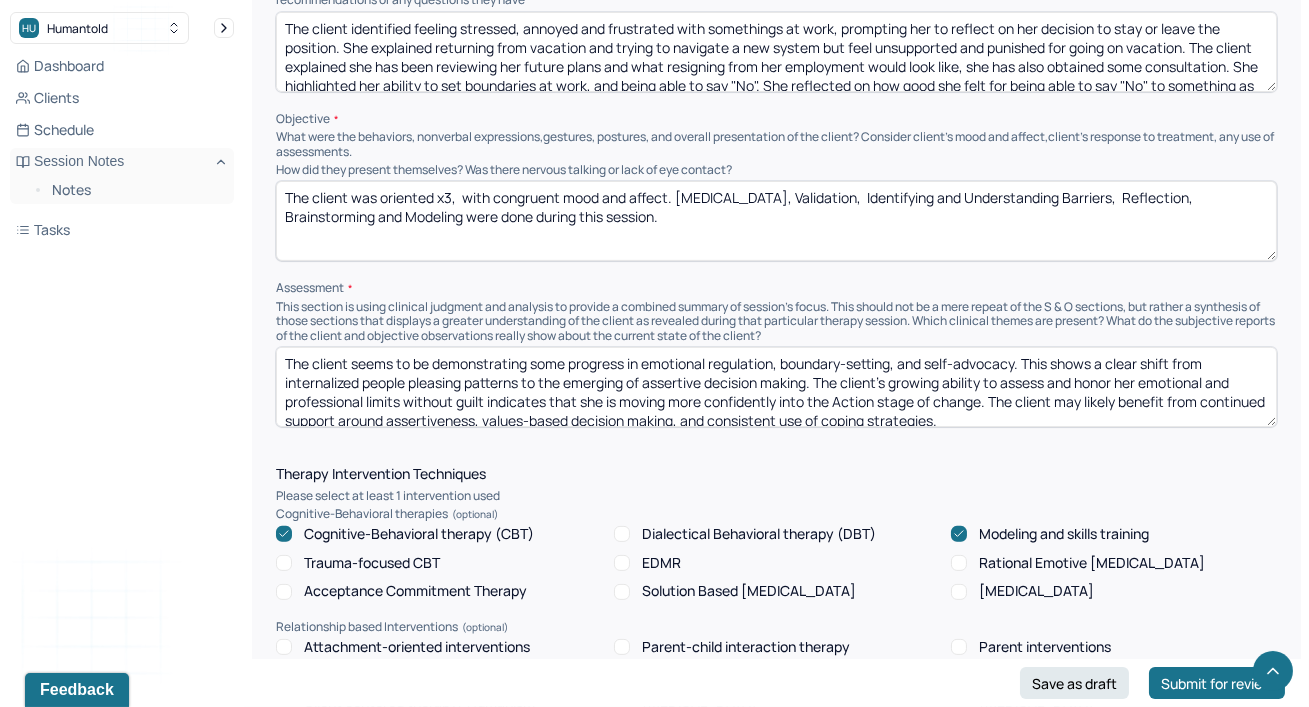 scroll, scrollTop: 3, scrollLeft: 0, axis: vertical 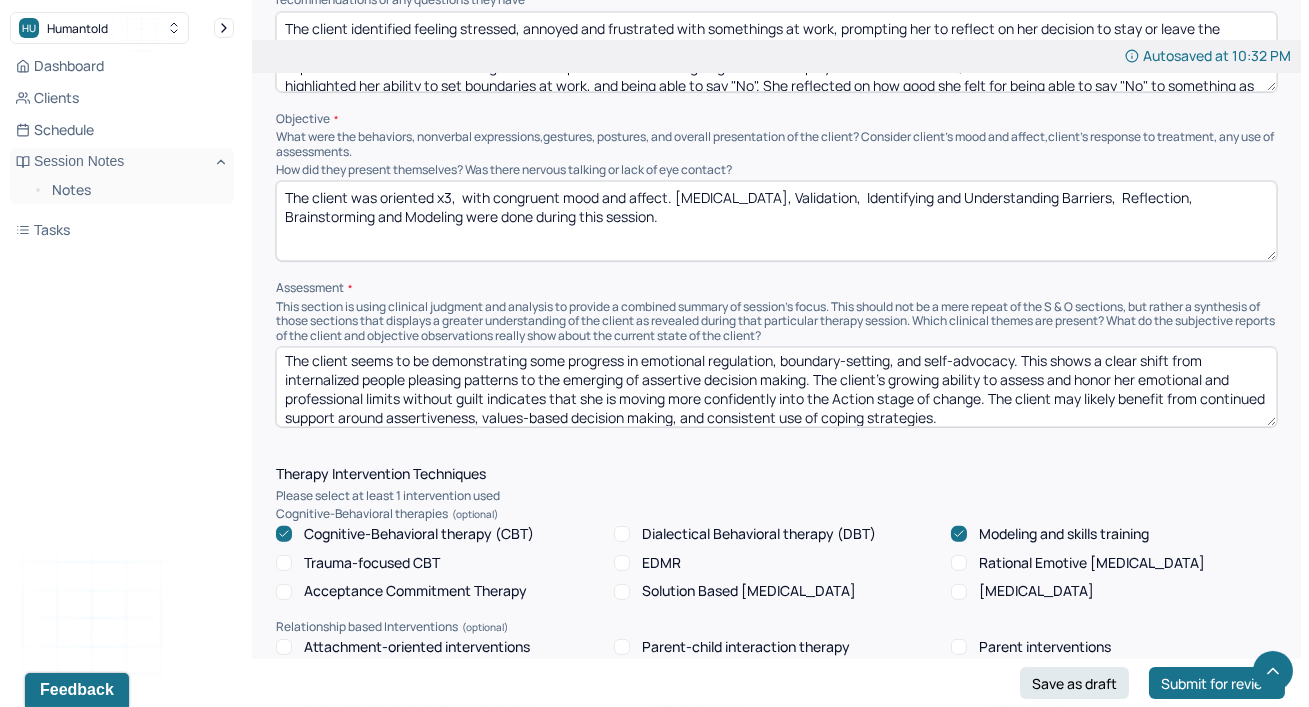 type on "The client seems to be demonstrating some progress in emotional regulation, boundary-setting, and self-advocacy. This shows a clear shift from internalized people pleasing patterns to the emerging of assertive decision making. The client’s growing ability to assess and honor her emotional and professional limits without guilt indicates that she is moving more confidently into the Action stage of change. The client may likely benefit from continued support around assertiveness, values-based decision making, and consistent use of coping strategies." 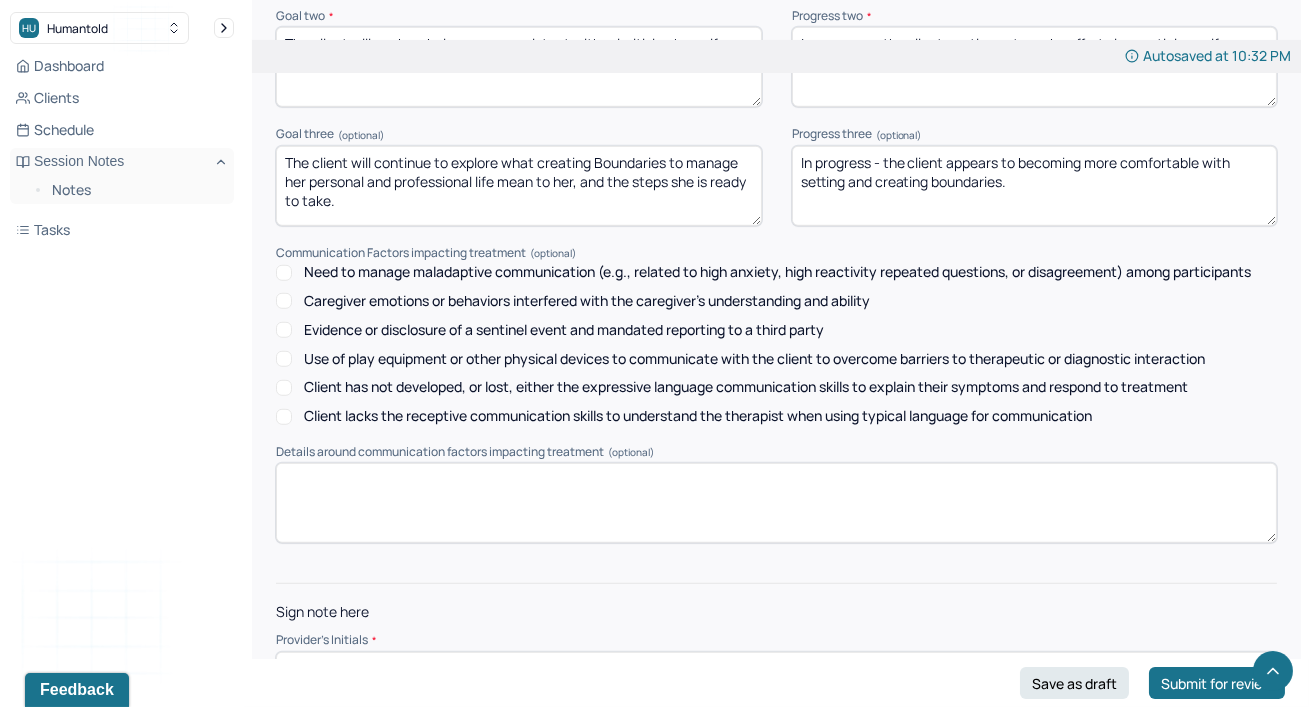 scroll, scrollTop: 2901, scrollLeft: 0, axis: vertical 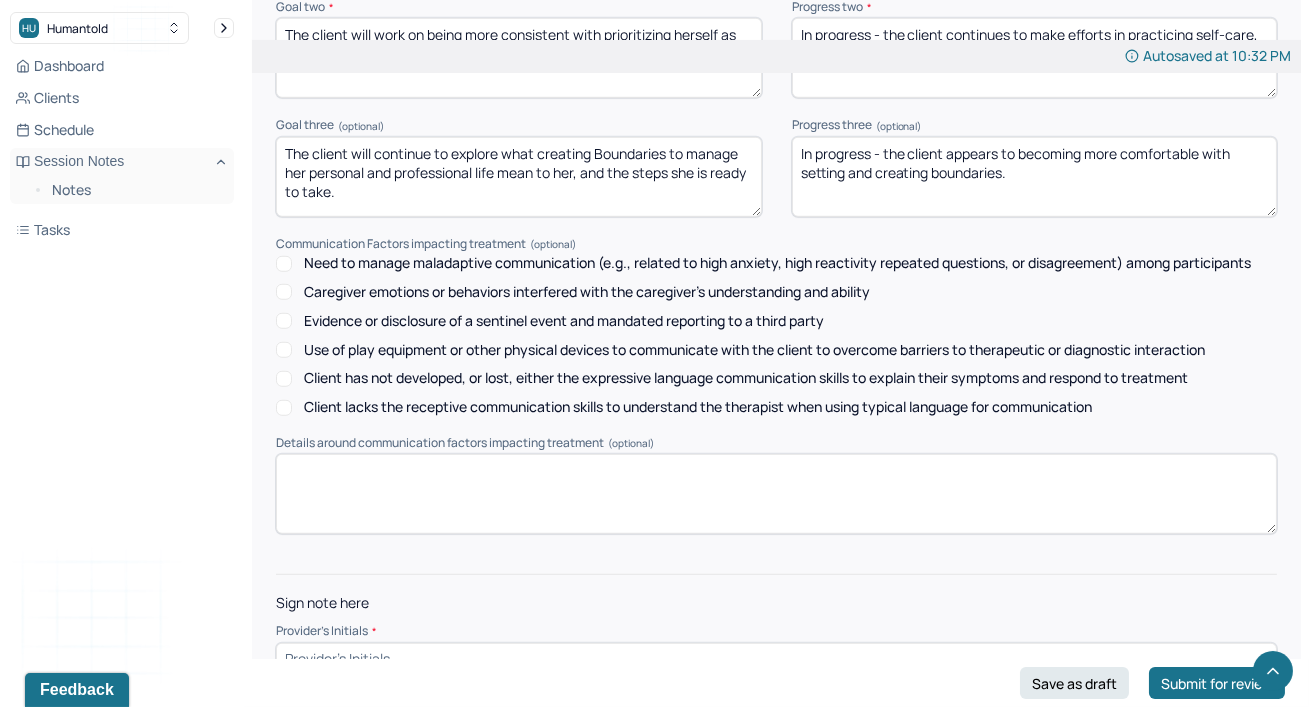 click at bounding box center [776, 659] 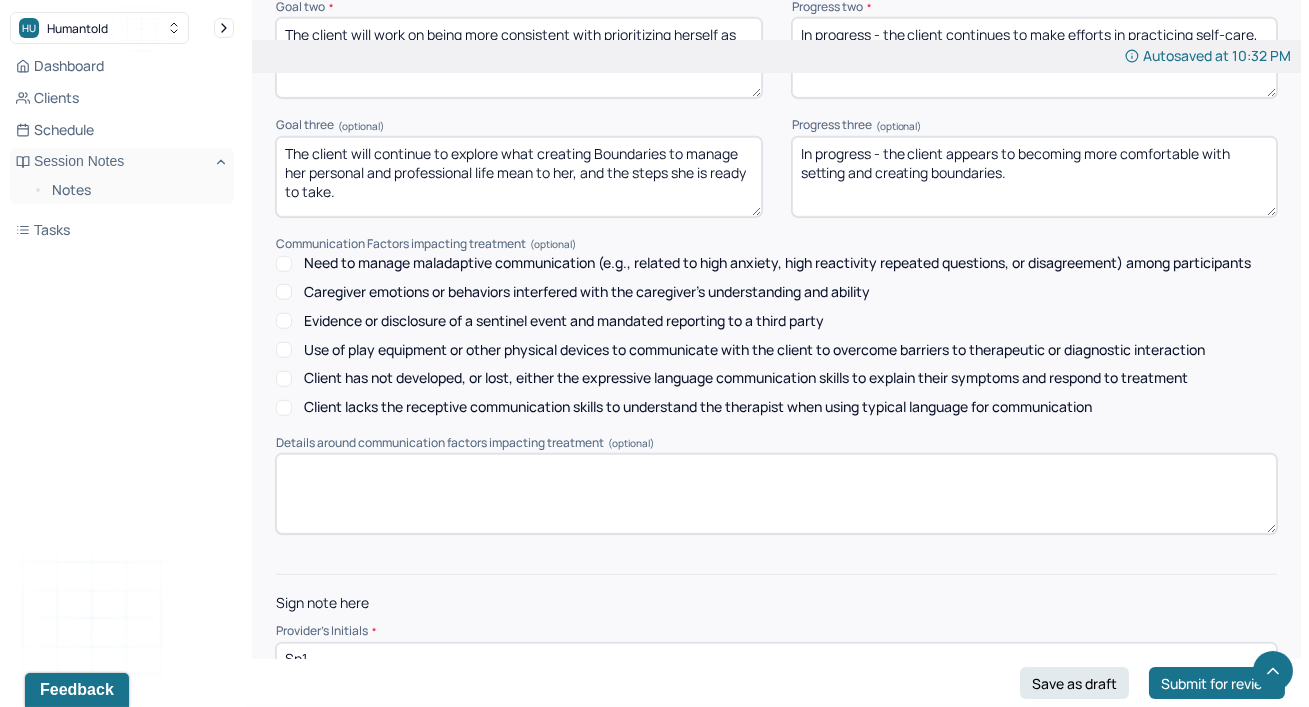 type on "Sn1" 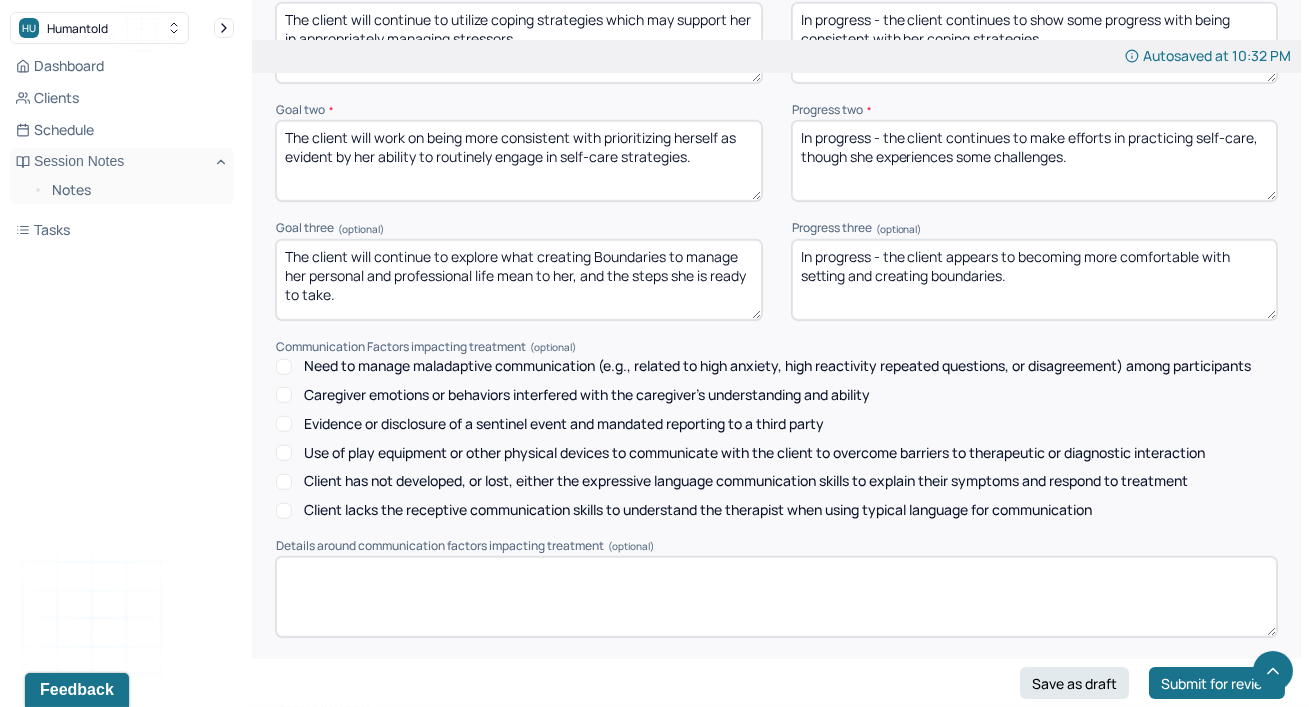 scroll, scrollTop: 2792, scrollLeft: 0, axis: vertical 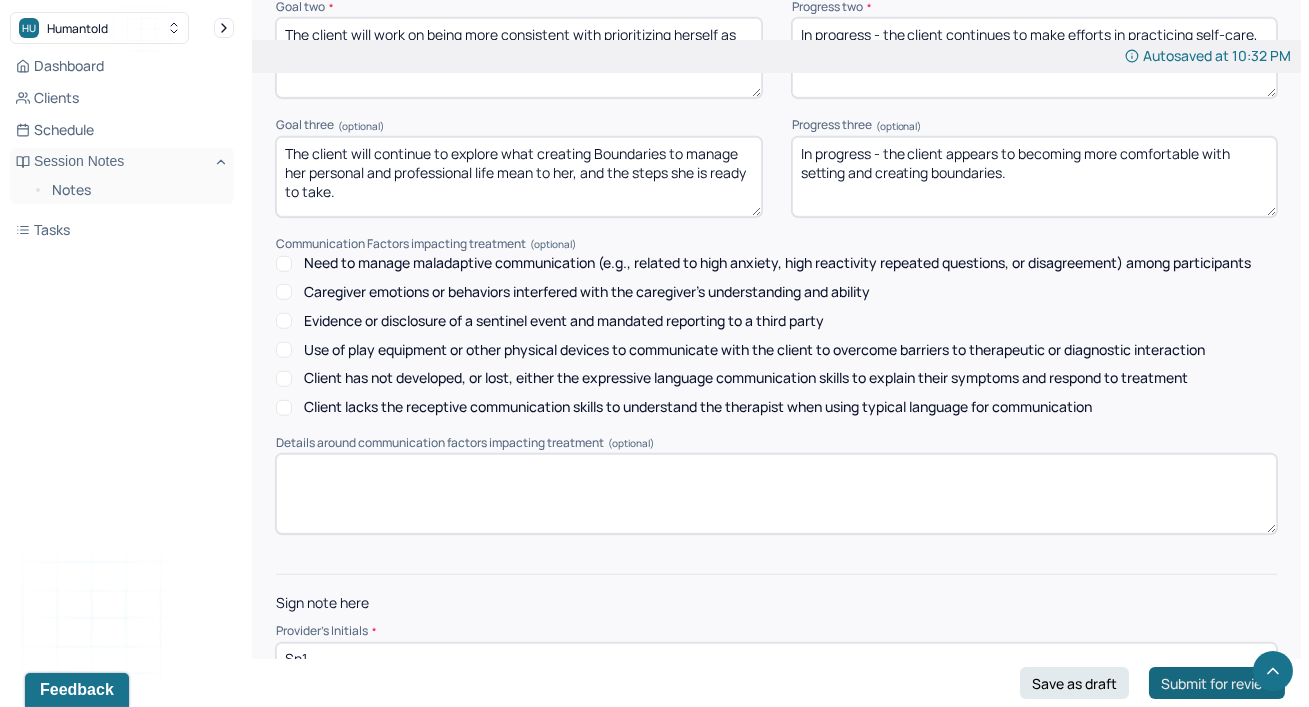 click on "Submit for review" at bounding box center (1217, 683) 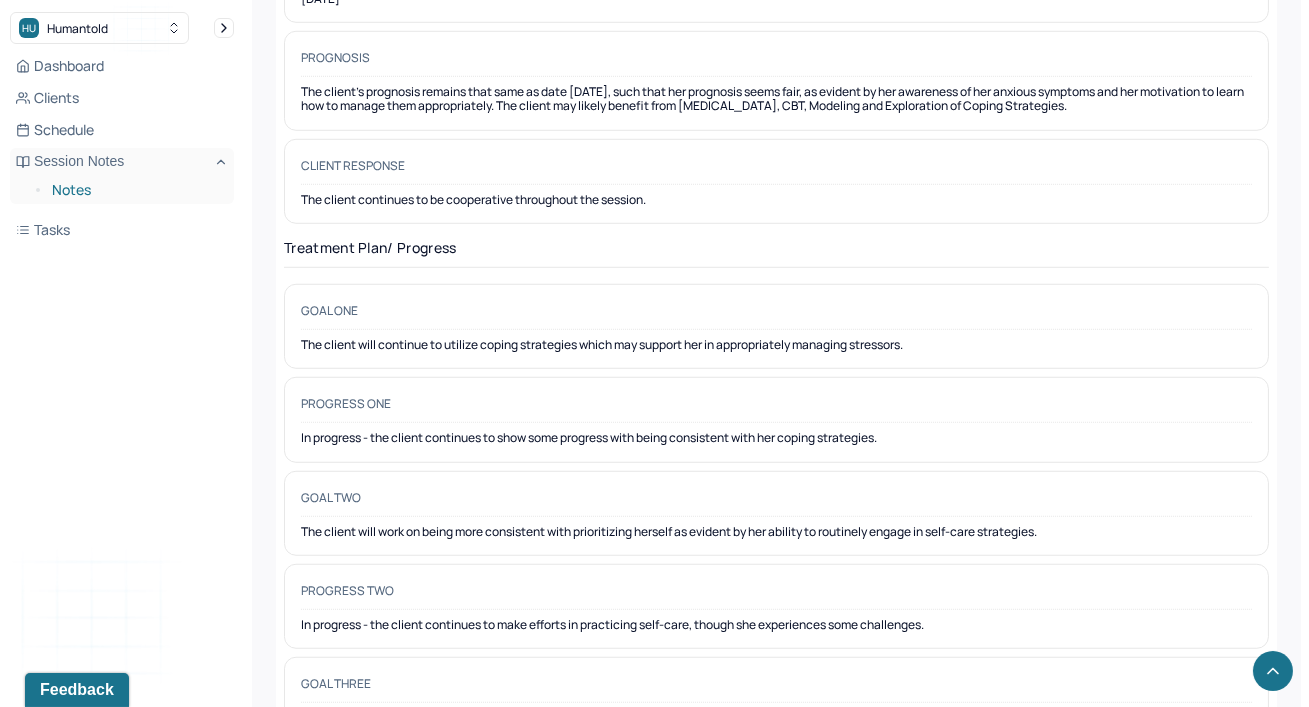 click on "Notes" at bounding box center [135, 190] 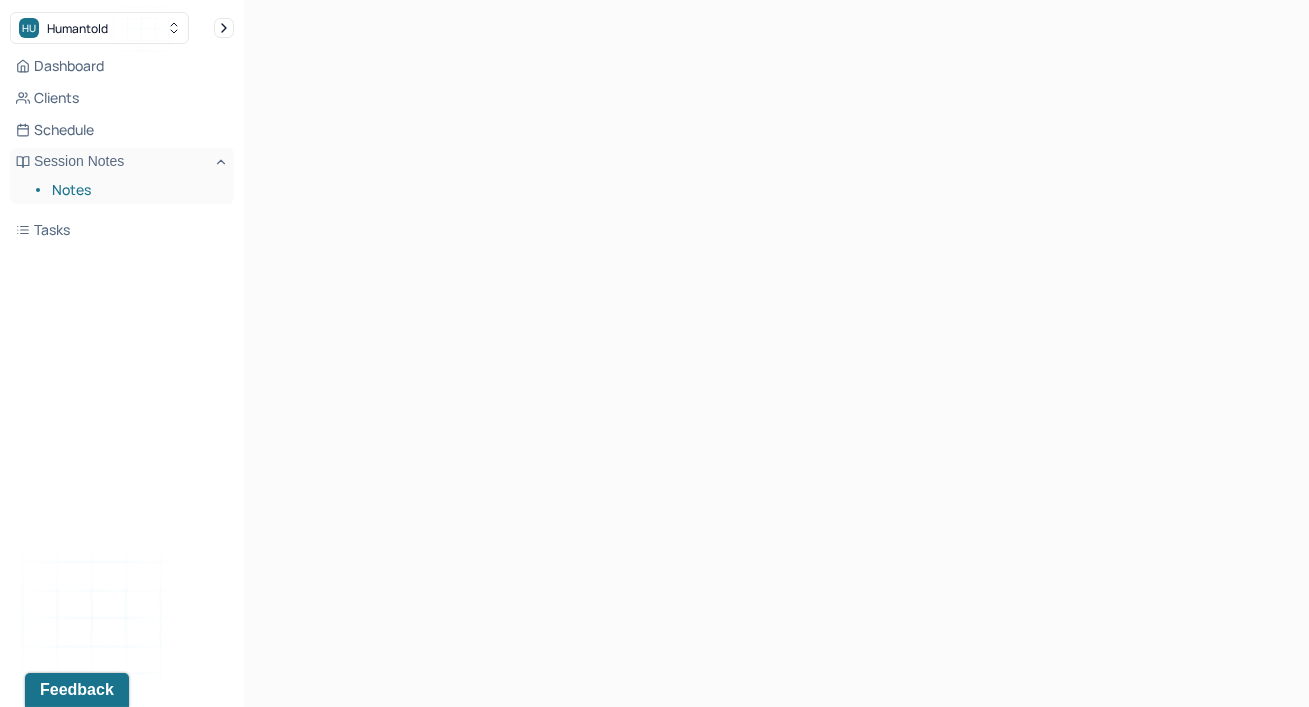 scroll, scrollTop: 0, scrollLeft: 0, axis: both 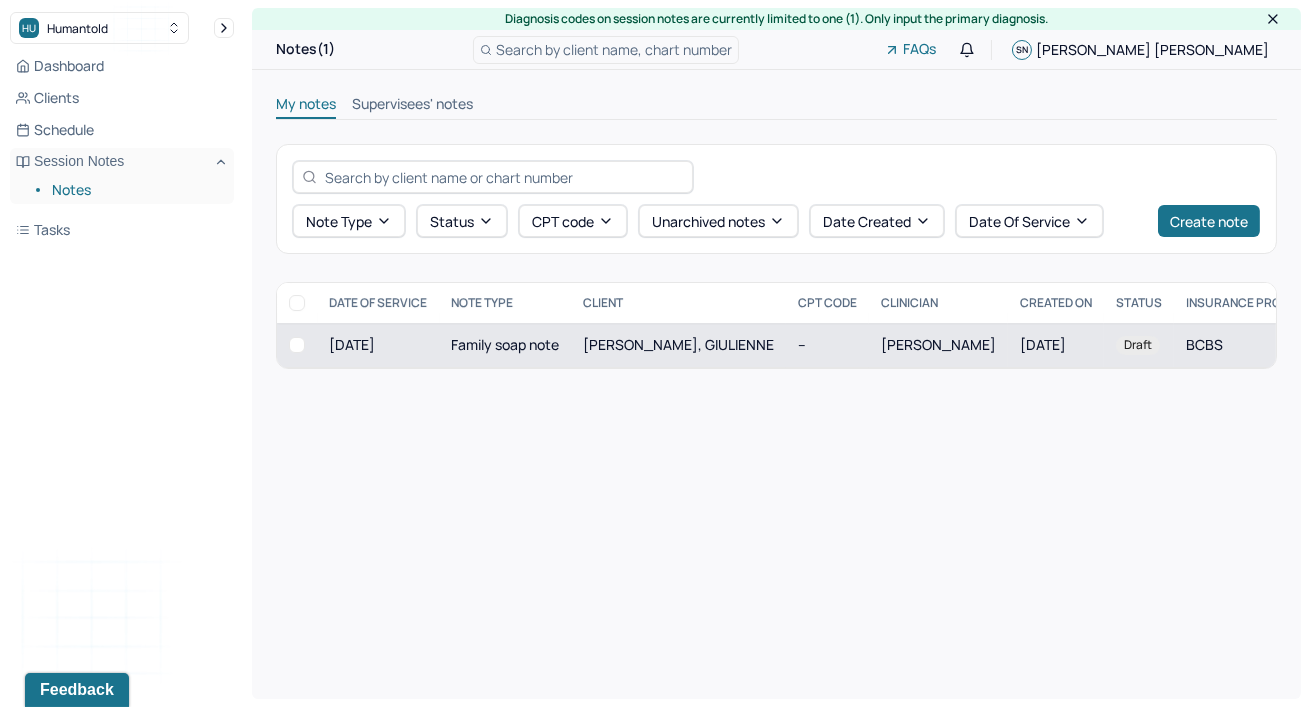 click on "[PERSON_NAME], GIULIENNE" at bounding box center (678, 344) 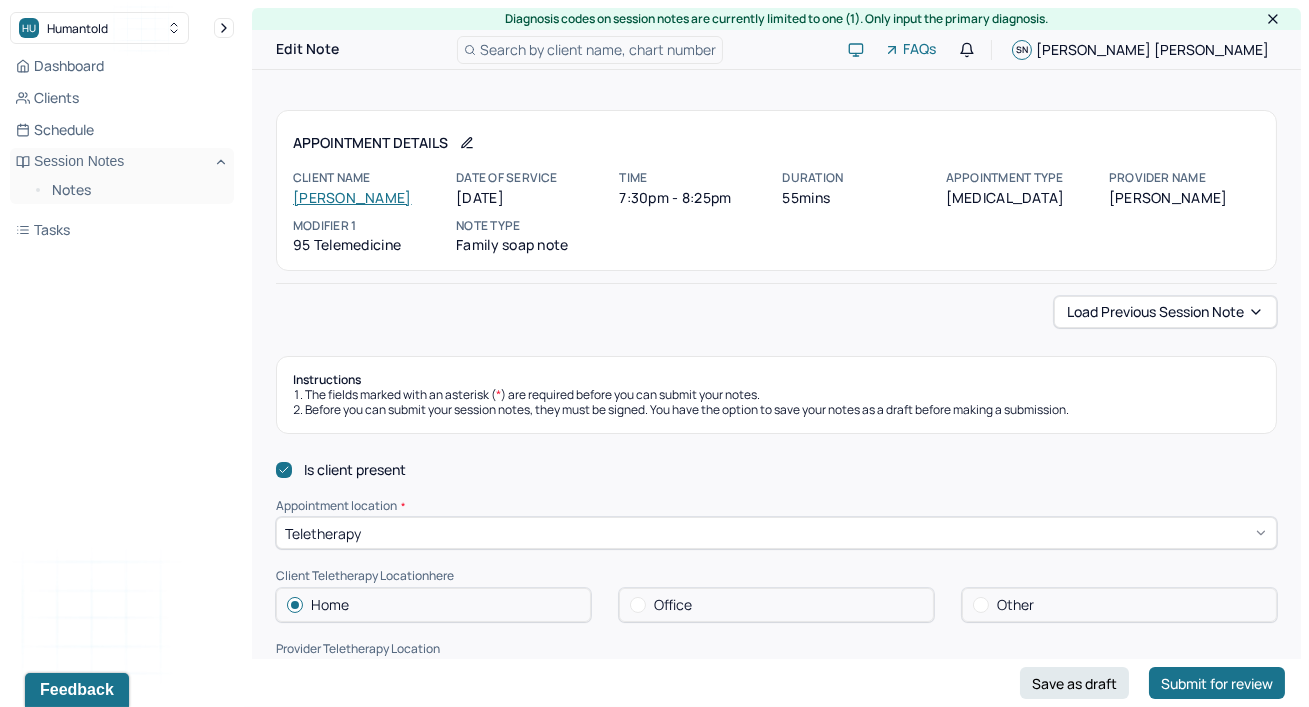 click on "Instructions The fields marked with an asterisk ( * ) are required before you can submit your notes. Before you can submit your session notes, they must be signed. You have the option to save your notes as a draft before making a submission." at bounding box center (776, 395) 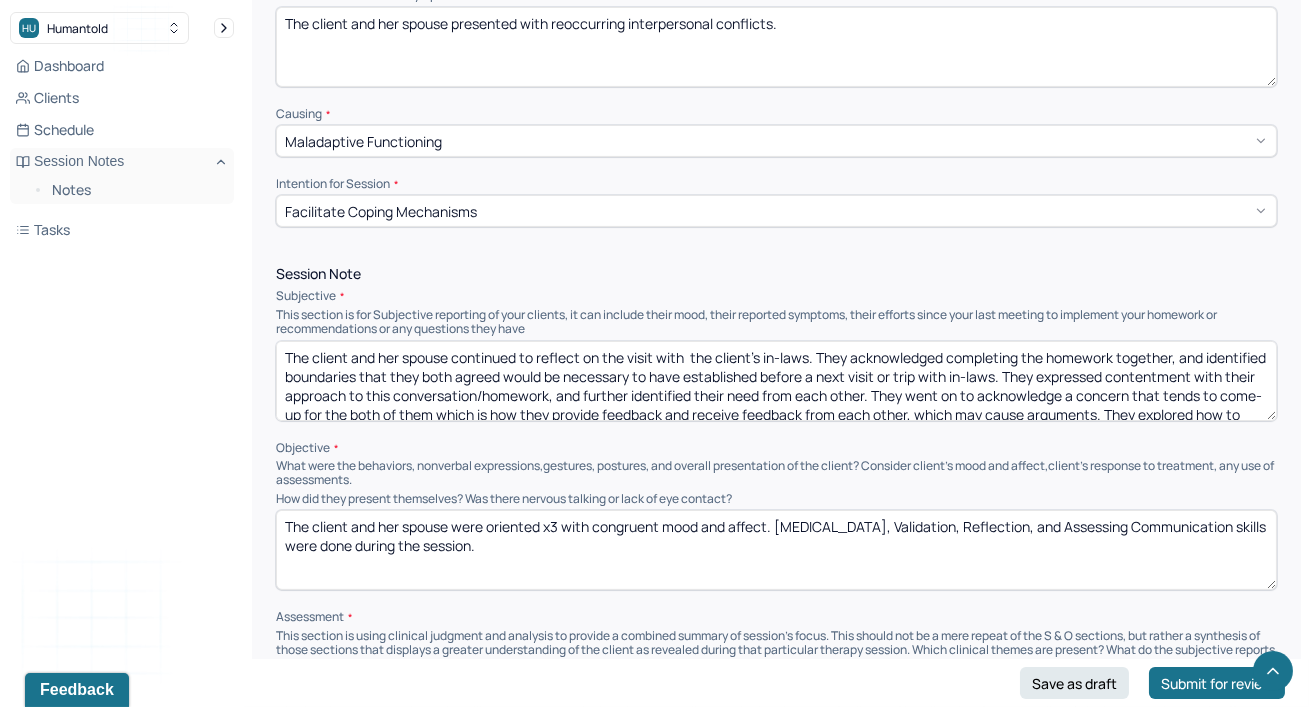 scroll, scrollTop: 1054, scrollLeft: 0, axis: vertical 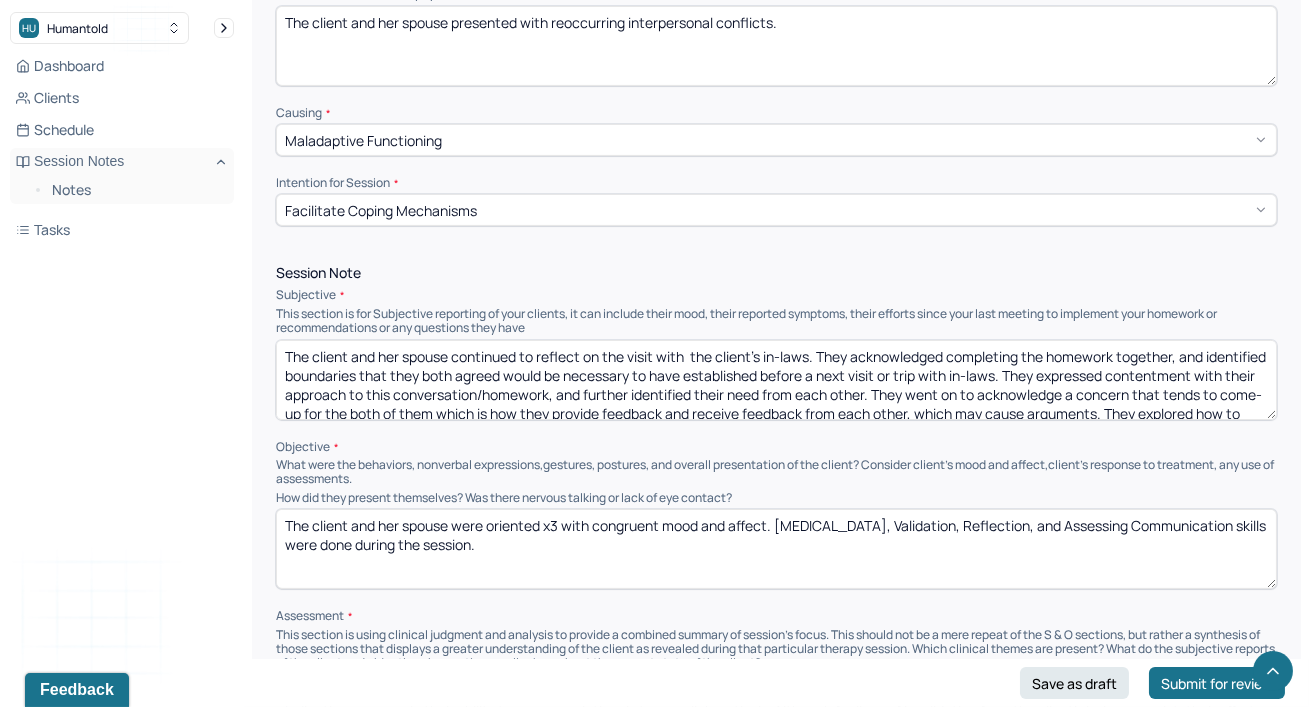 click on "The client and her spouse continued to reflect on the visit with  the client's in-laws. They acknowledged completing the homework together, and identified boundaries that they both agreed would be necessary to have established before a next visit or trip with in-laws. They expressed contentment with their approach to this conversation/homework, and further identified their need from each other. They went on to acknowledge a concern that tends to come-up for the both of them which is how they provide feedback and receive feedback from each other, which may cause arguments. They explored how to reduce this behavior." at bounding box center (776, 380) 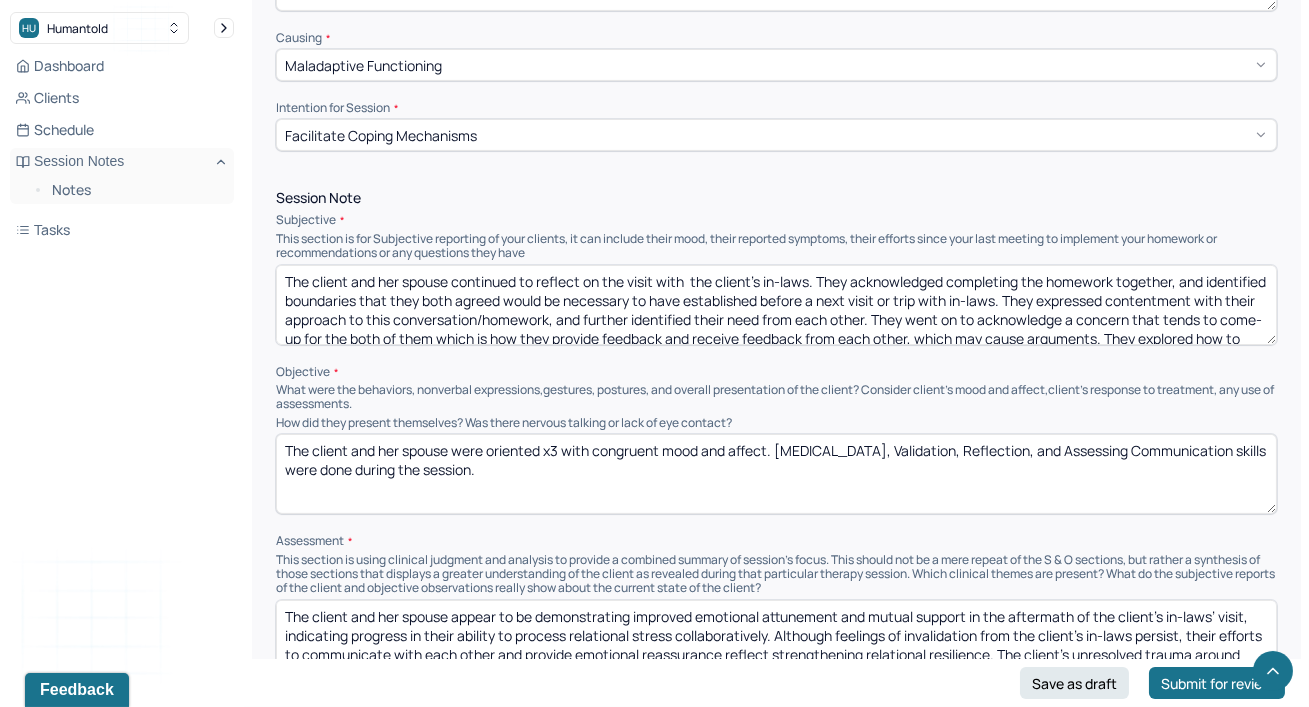 scroll, scrollTop: 1163, scrollLeft: 0, axis: vertical 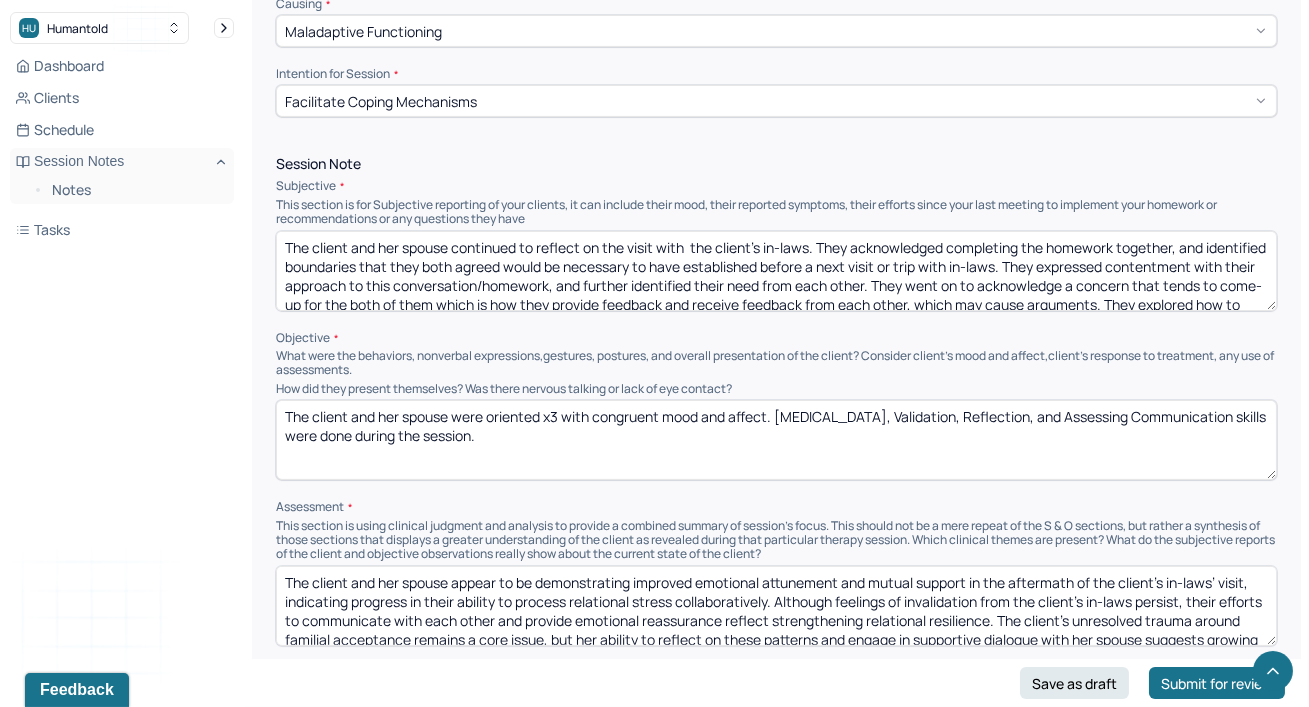 click on "The client and her spouse appear to be demonstrating improved emotional attunement and mutual support in the aftermath of the client’s in-laws’ visit, indicating progress in their ability to process relational stress collaboratively. Although feelings of invalidation from the client’s in-laws persist, their efforts to communicate with each other and provide emotional reassurance reflect strengthening relational resilience. The client’s unresolved trauma around familial acceptance remains a core issue, but her ability to reflect on these patterns and engage in supportive dialogue with her spouse suggests growing self-awareness. They may likely benefit from, continued support in areas of emotional regulation, boundary-maintenance, and reframing core beliefs around acceptance is recommended as they work to preserve their emotional safety within extended family dynamics." at bounding box center (776, 606) 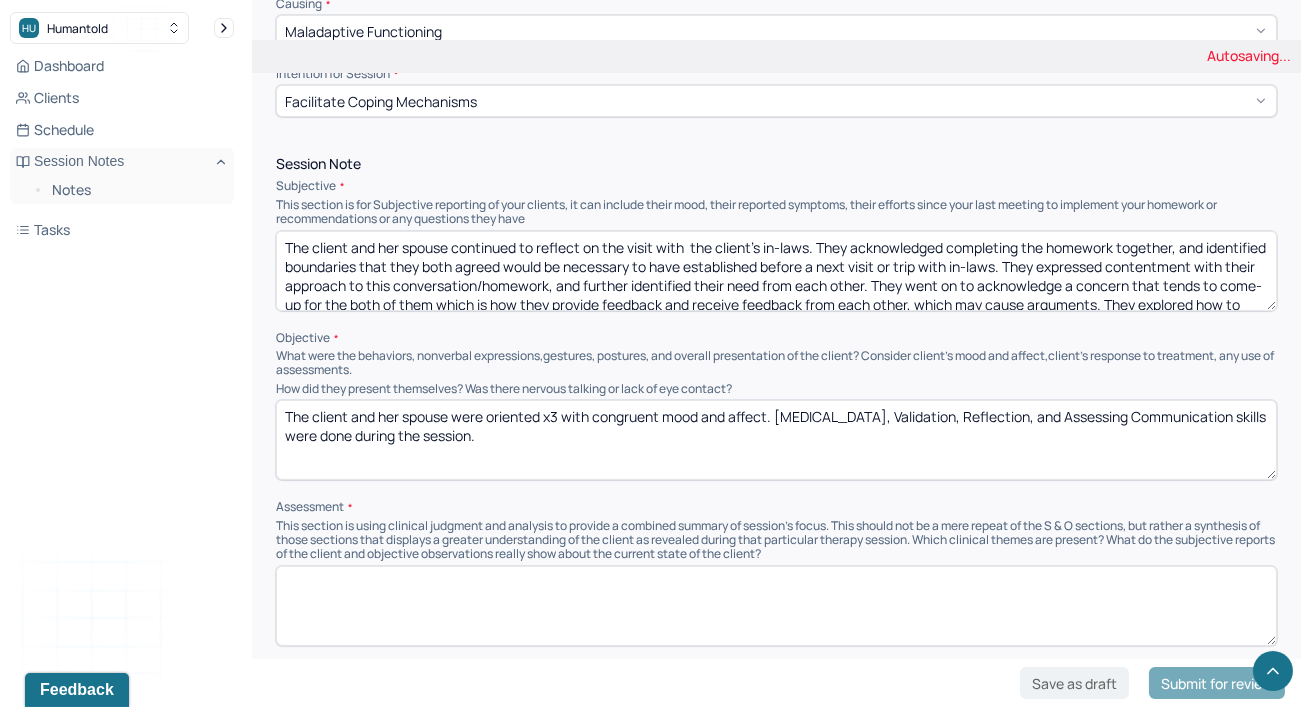 paste on "The client and her spouse continue to demonstrate some progress in their communication and boundary-setting, as evident by their completion of joint reflection homework and mutual identification of necessary boundaries prior to future visits with the in-laws. Their shared insight into how they give and receive feedback, and acknowledgment that this dynamic has triggered defensiveness in them, shows growing emotional awareness and commitment to healthier communication on their part. While past relational trauma remains a factor, their ability to collaboratively explore emotional triggers and express mutual needs shows a positive indicator of their increasing motivation. They may likely benefit from continued support in identifying personal triggers related to feedback, developing self-regulation skills, and strengthening empathetic communication during moments of emotional vulnerability." 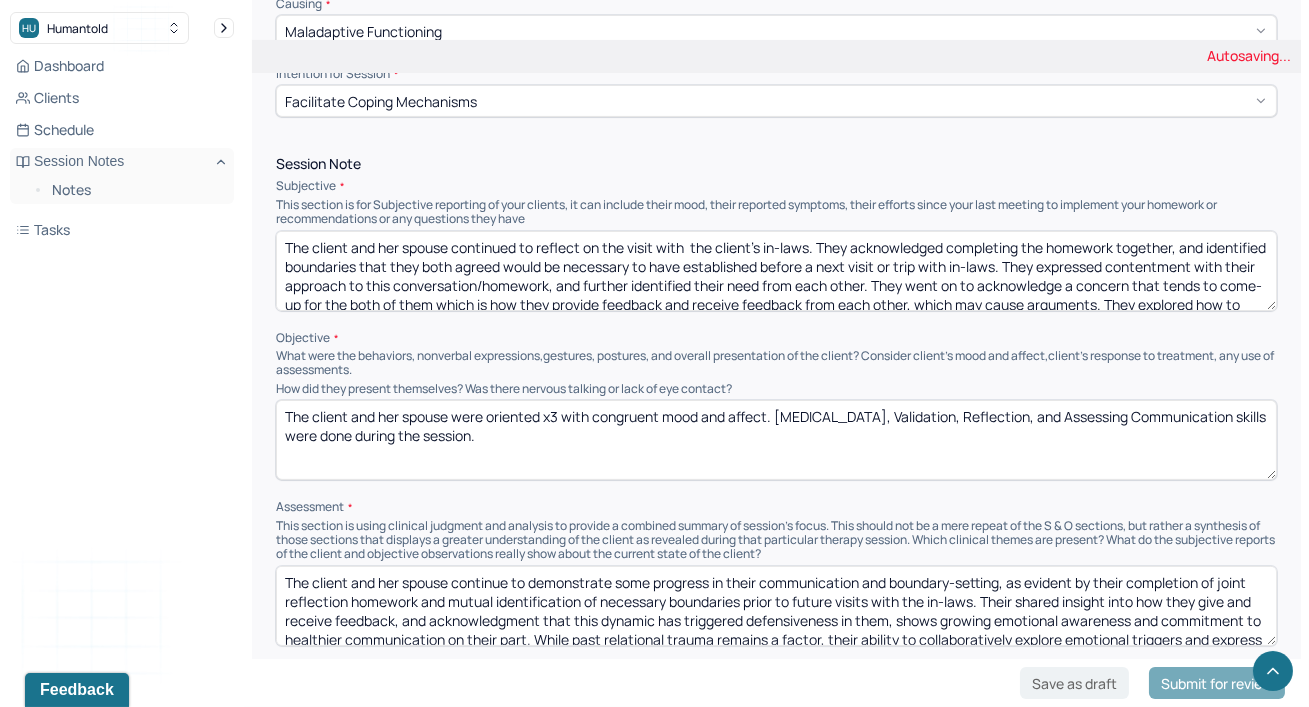 scroll, scrollTop: 41, scrollLeft: 0, axis: vertical 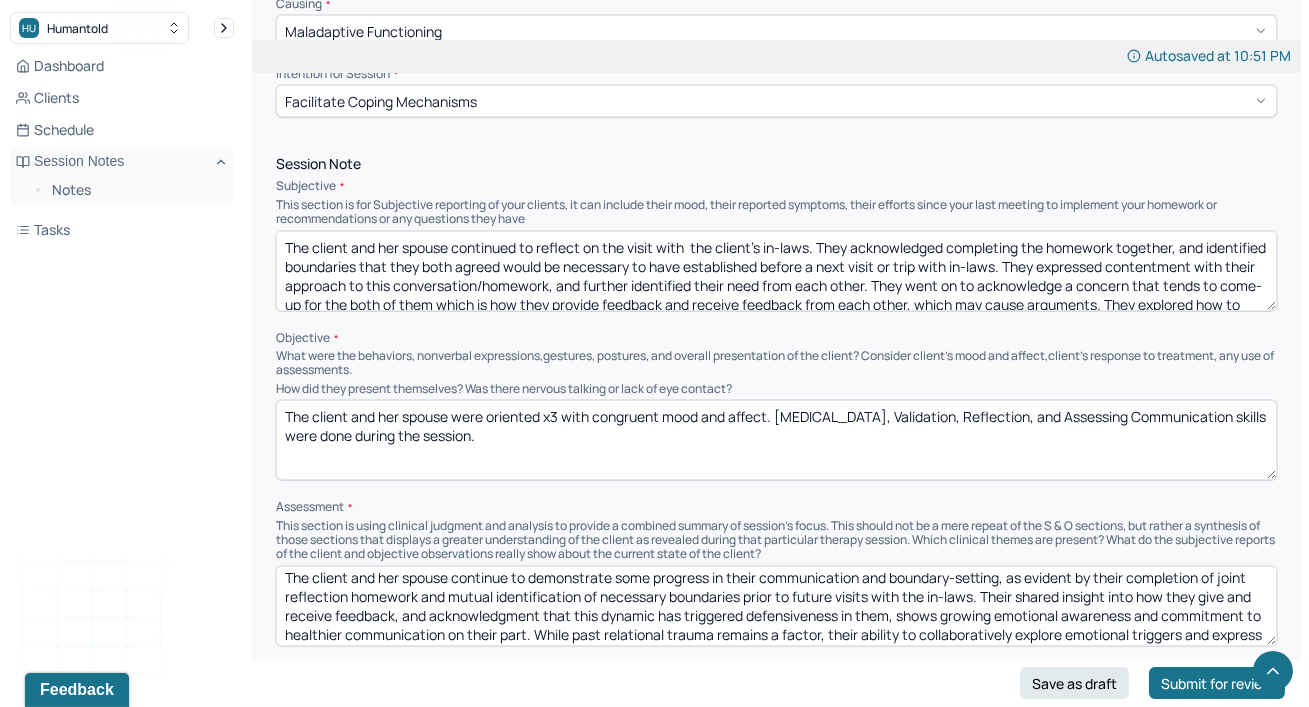 type on "The client and her spouse continue to demonstrate some progress in their communication and boundary-setting, as evident by their completion of joint reflection homework and mutual identification of necessary boundaries prior to future visits with the in-laws. Their shared insight into how they give and receive feedback, and acknowledgment that this dynamic has triggered defensiveness in them, shows growing emotional awareness and commitment to healthier communication on their part. While past relational trauma remains a factor, their ability to collaboratively explore emotional triggers and express mutual needs shows a positive indicator of their increasing motivation. They may likely benefit from continued support in identifying personal triggers related to feedback, developing self-regulation skills, and strengthening empathetic communication during moments of emotional vulnerability." 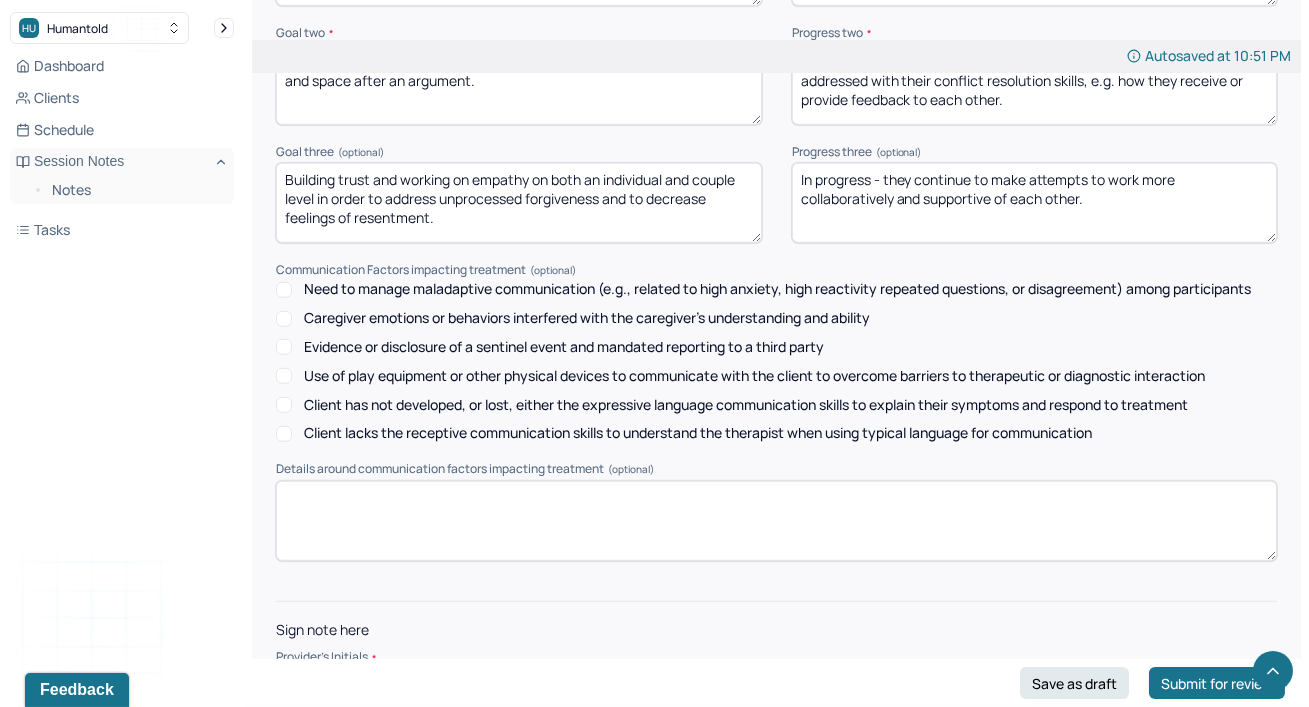 scroll, scrollTop: 3009, scrollLeft: 0, axis: vertical 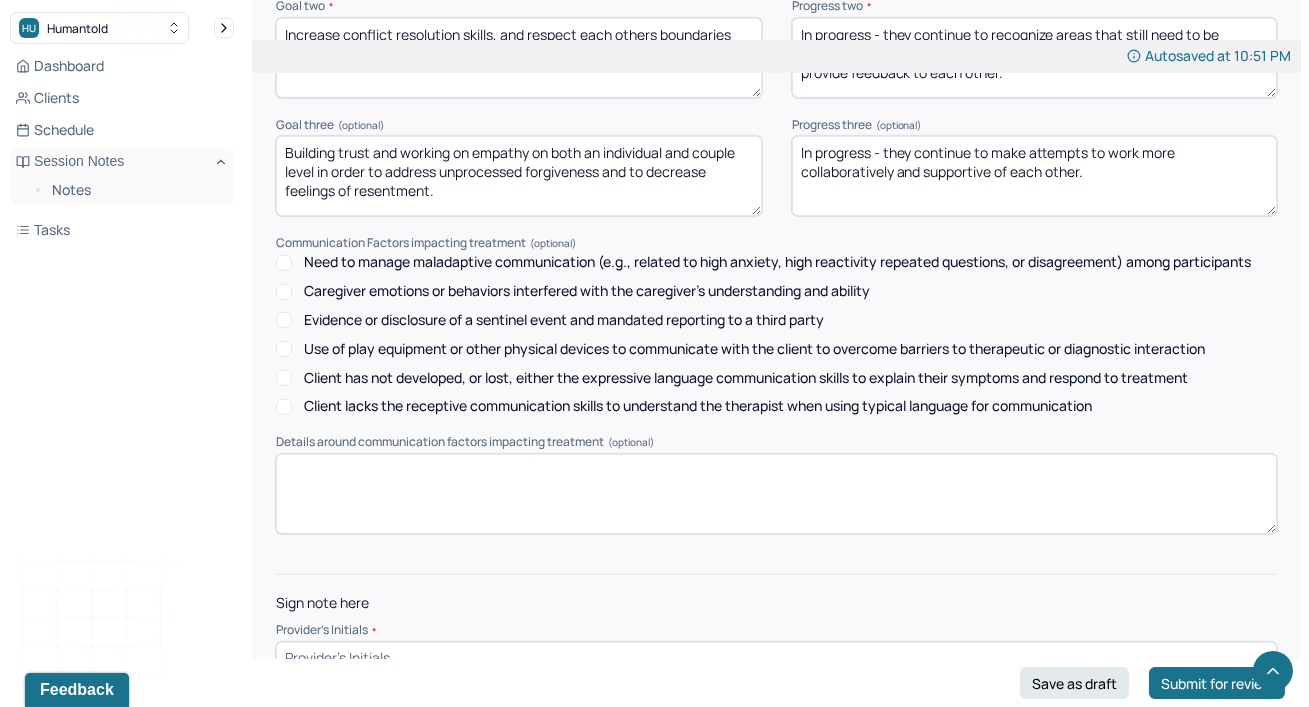 click at bounding box center [776, 658] 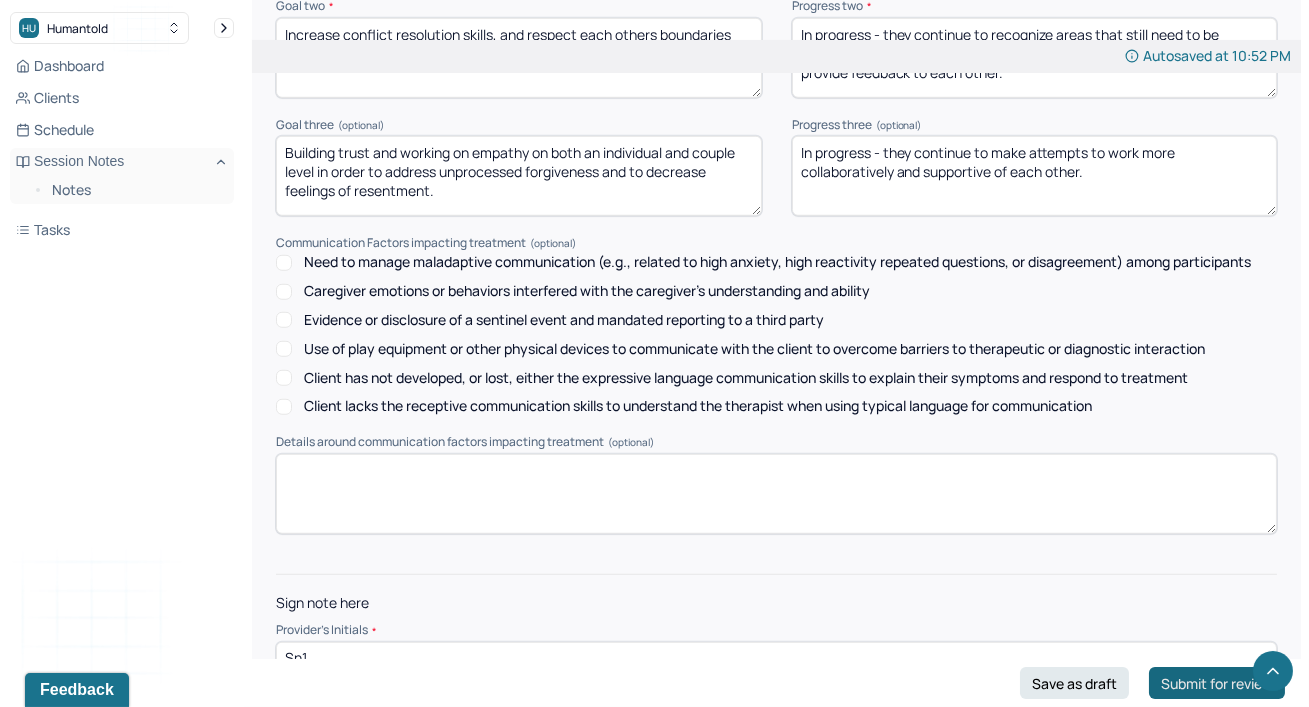 type on "Sn1" 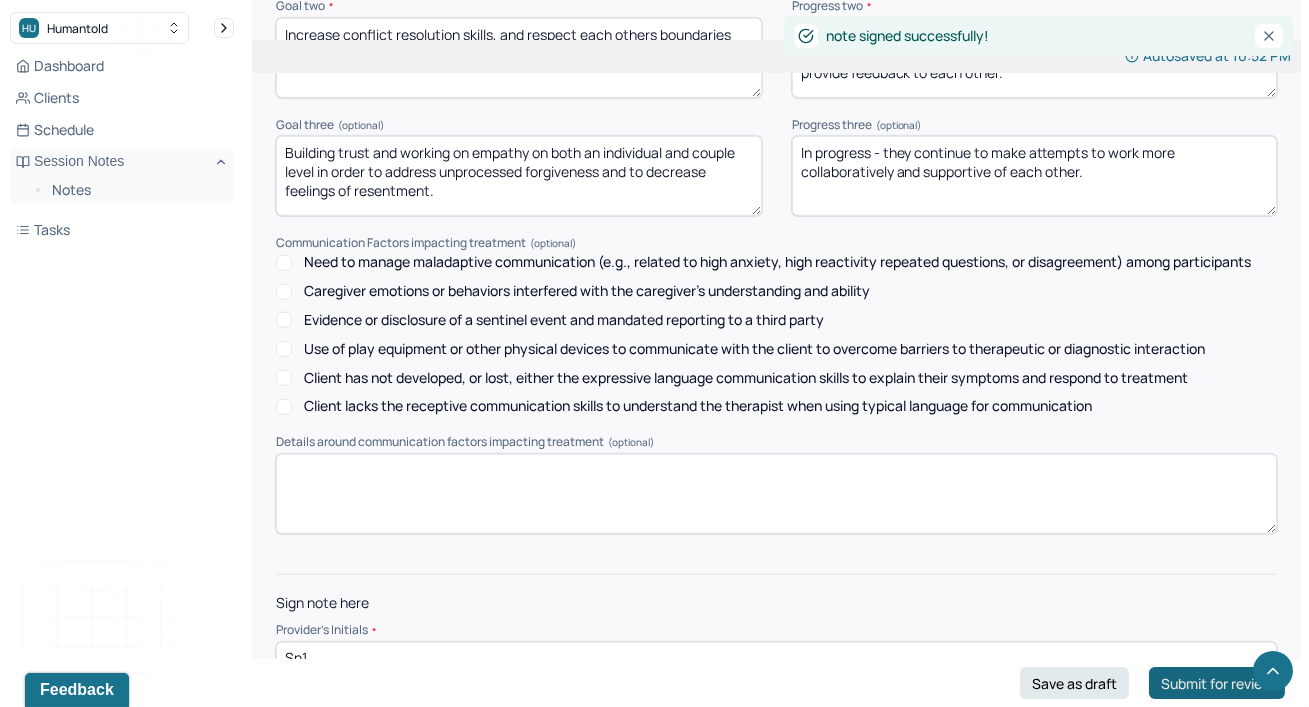 scroll, scrollTop: 0, scrollLeft: 0, axis: both 